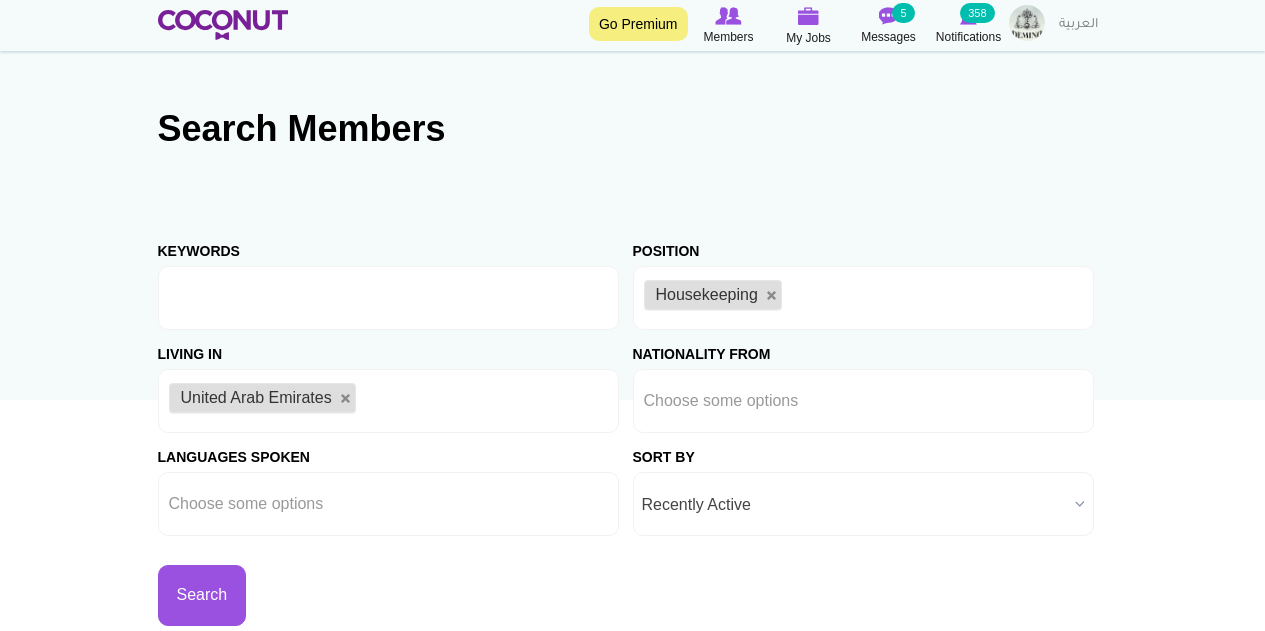 scroll, scrollTop: 3700, scrollLeft: 0, axis: vertical 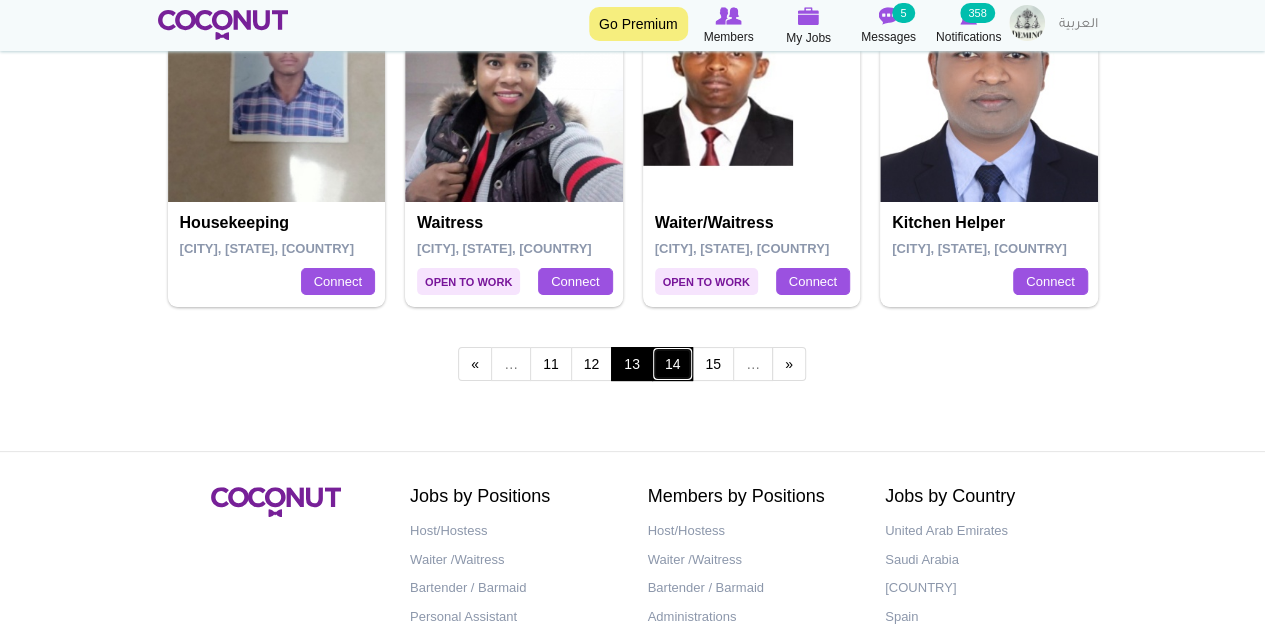 click on "14" at bounding box center (673, 364) 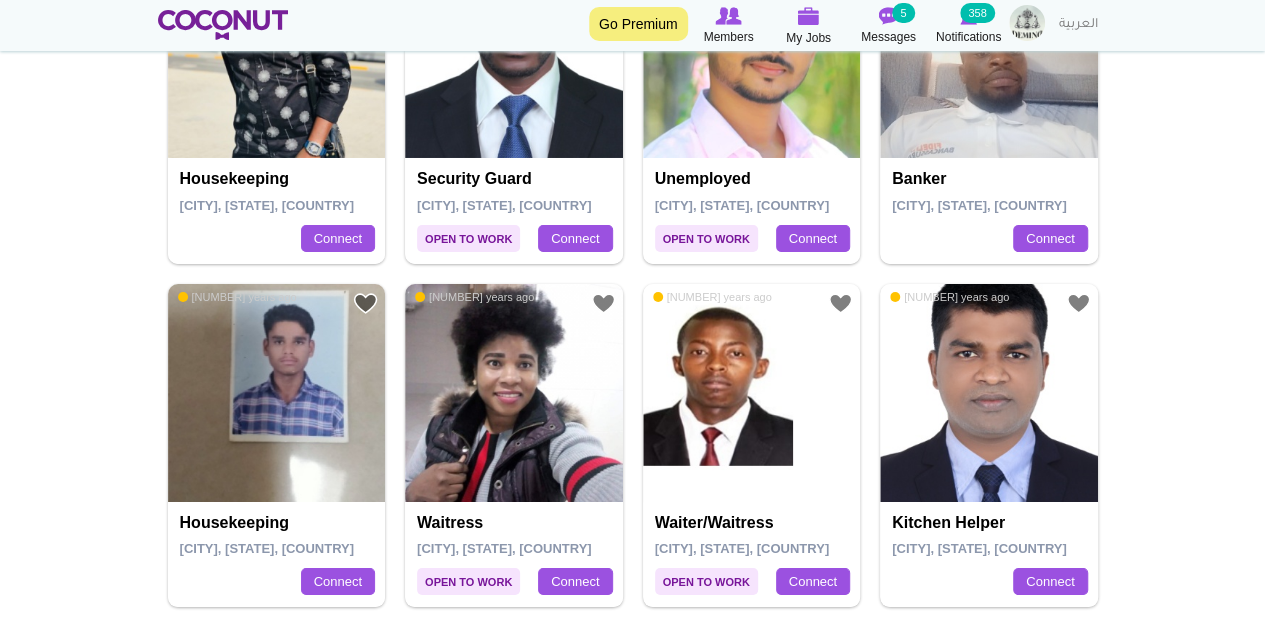 scroll, scrollTop: 3516, scrollLeft: 0, axis: vertical 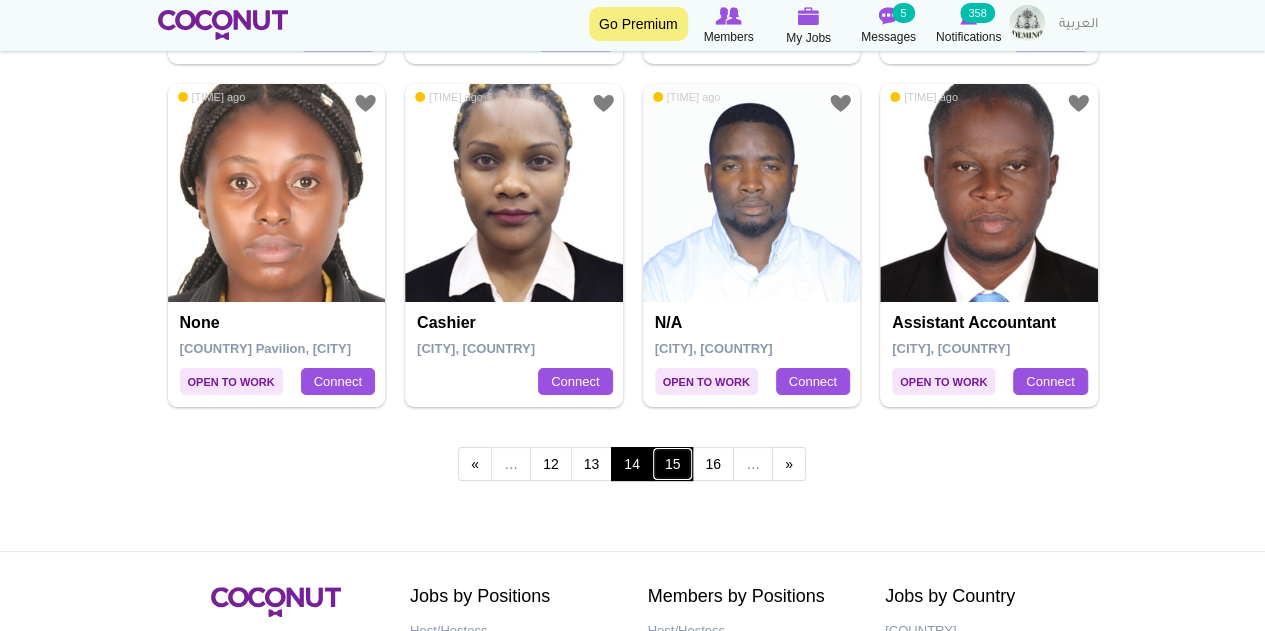 click on "15" at bounding box center [673, 464] 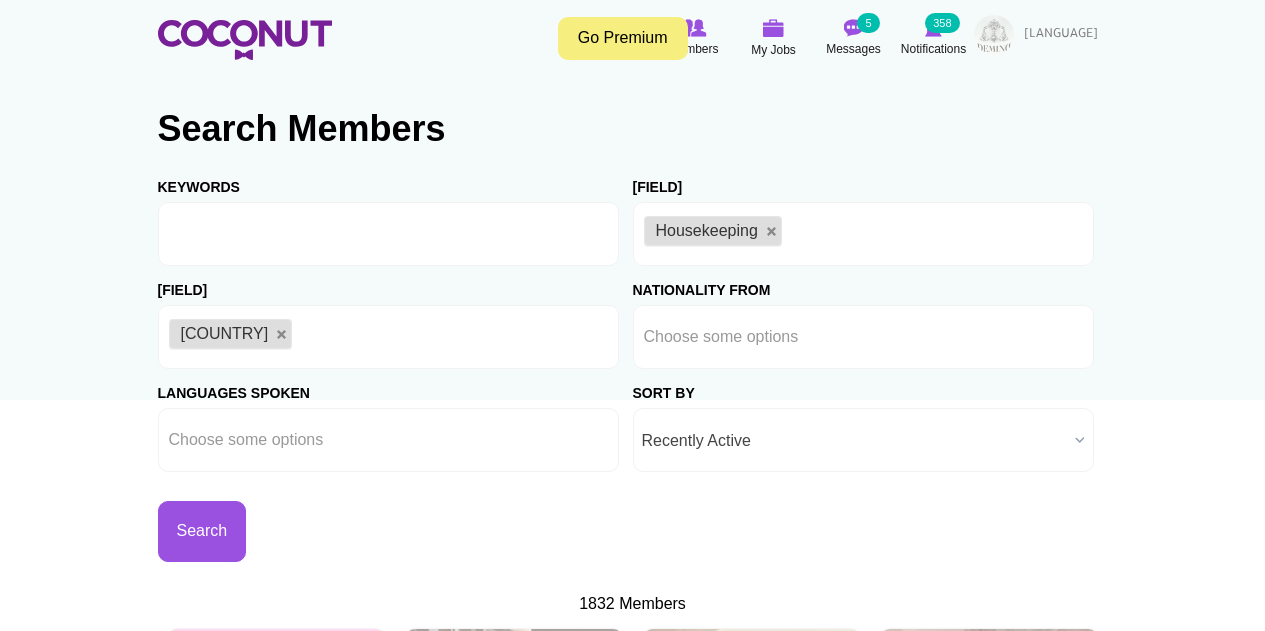 scroll, scrollTop: 0, scrollLeft: 0, axis: both 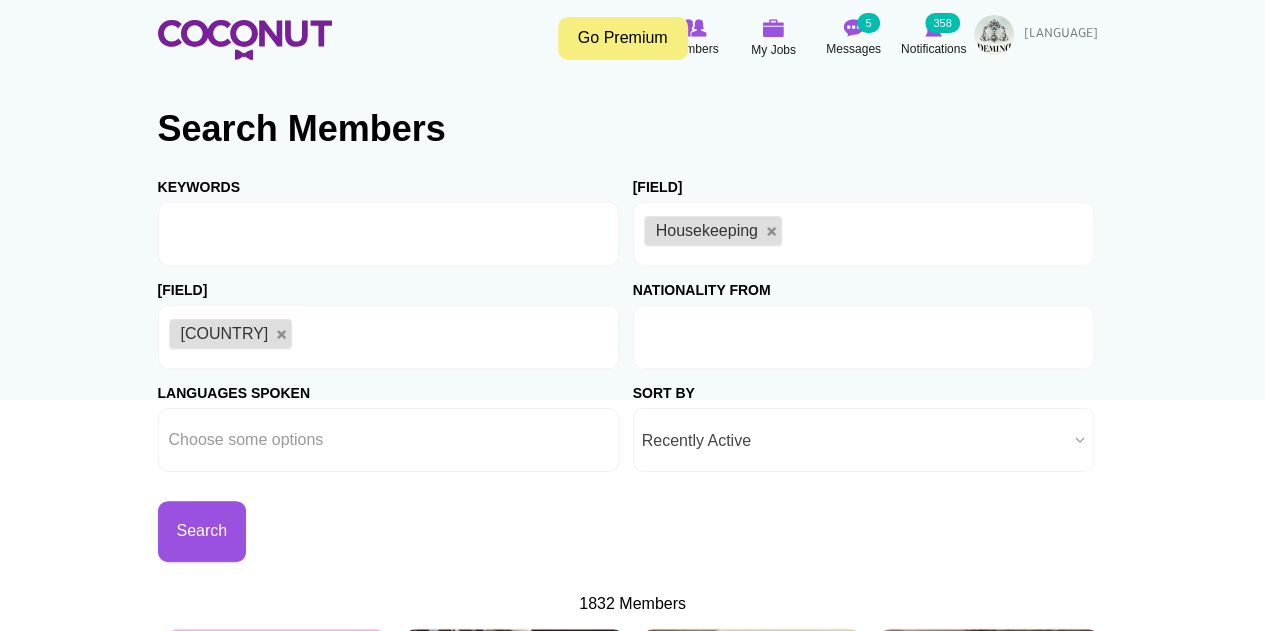 click at bounding box center (734, 337) 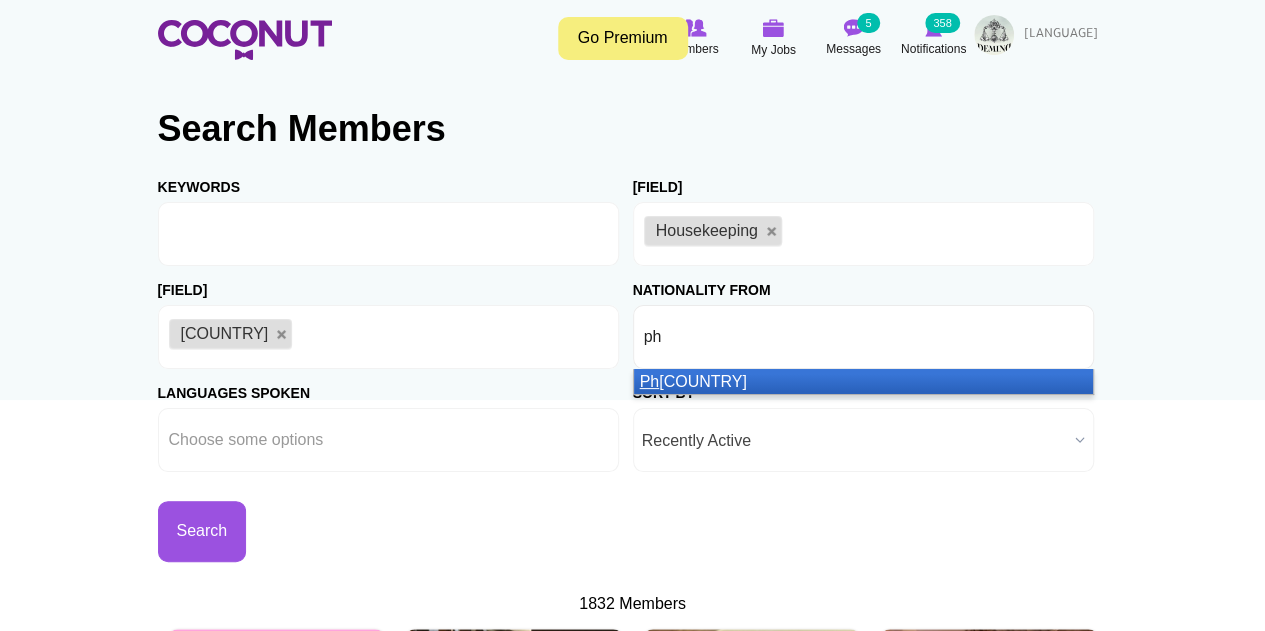 type on "ph" 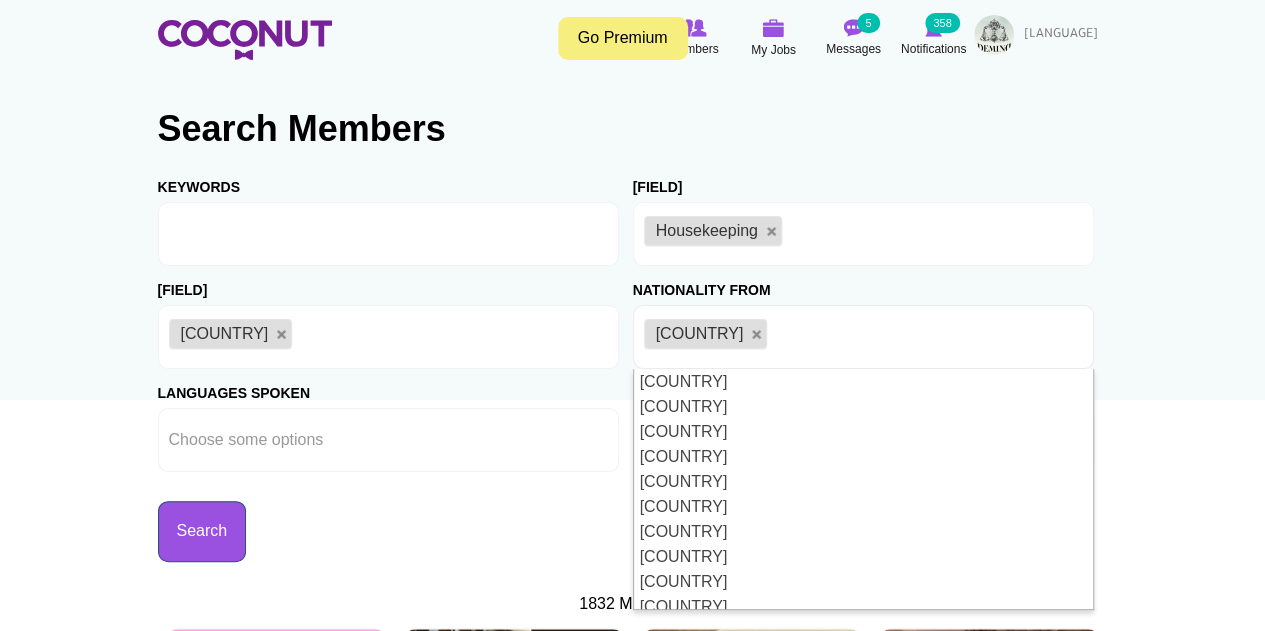 click on "Search" at bounding box center [202, 531] 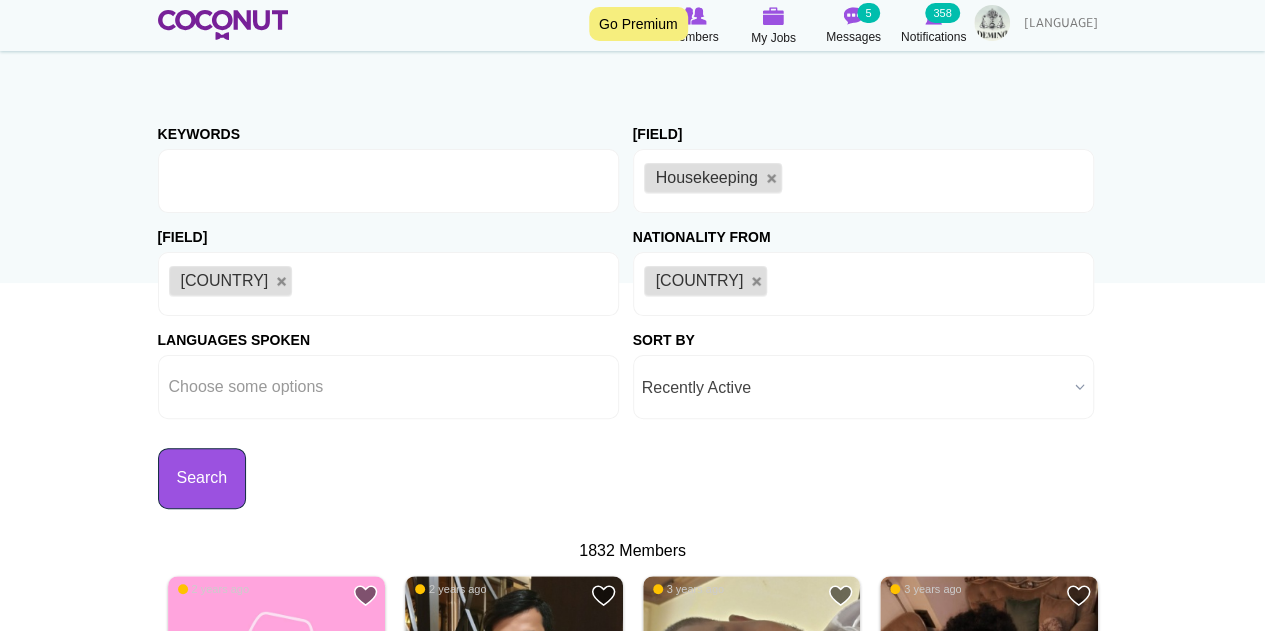 scroll, scrollTop: 200, scrollLeft: 0, axis: vertical 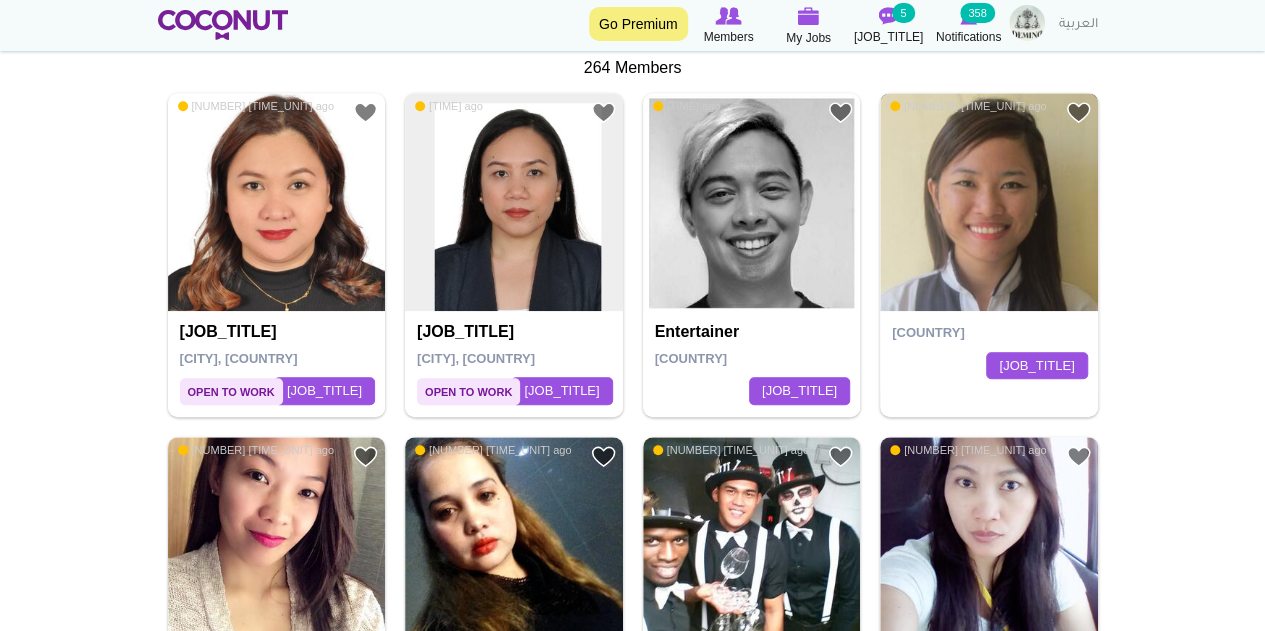 drag, startPoint x: 1038, startPoint y: 216, endPoint x: 940, endPoint y: 203, distance: 98.85848 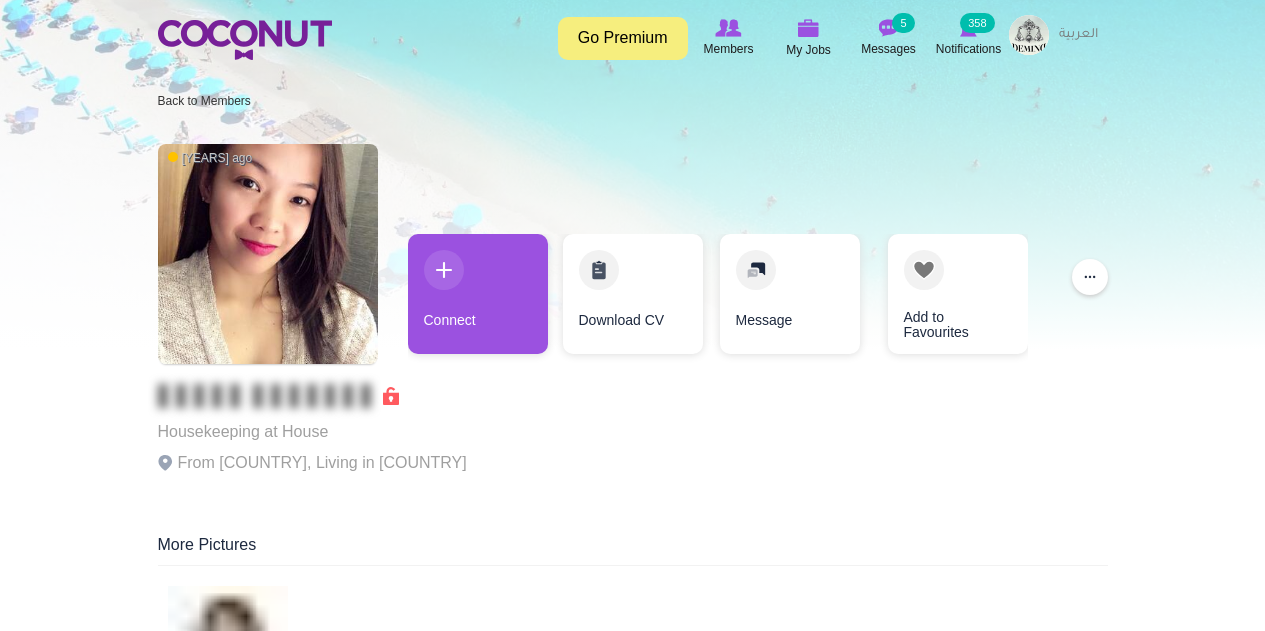 scroll, scrollTop: 0, scrollLeft: 0, axis: both 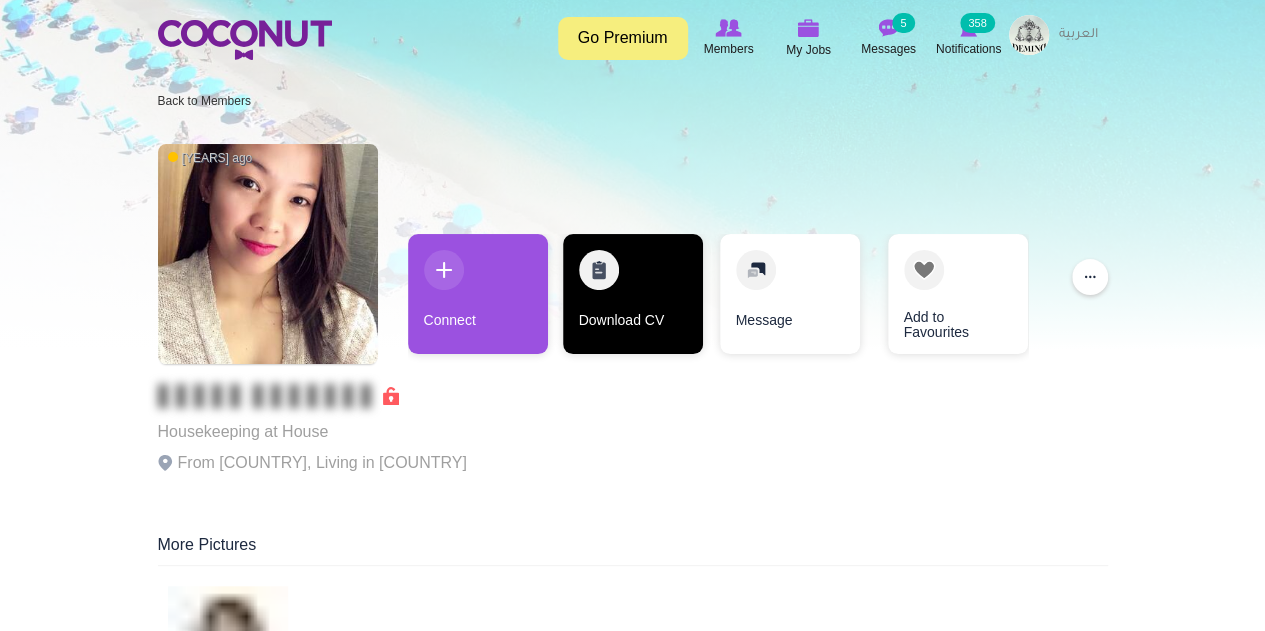 click on "Download CV" at bounding box center [633, 294] 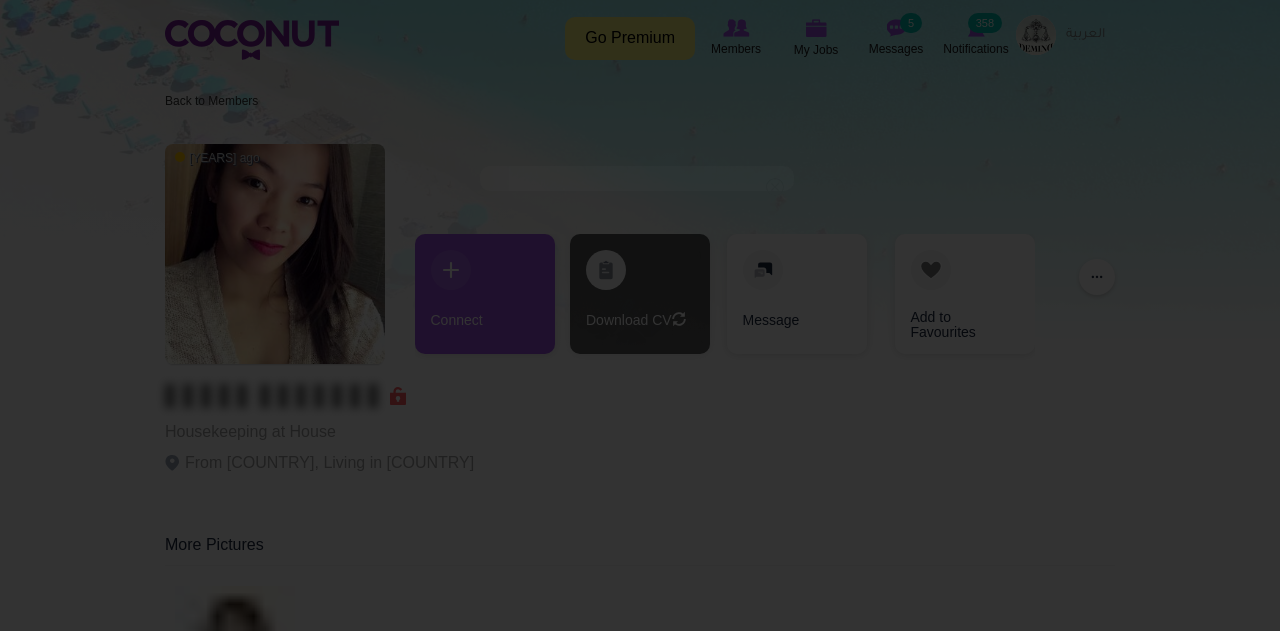 click on "Loading...          x" at bounding box center (640, 316) 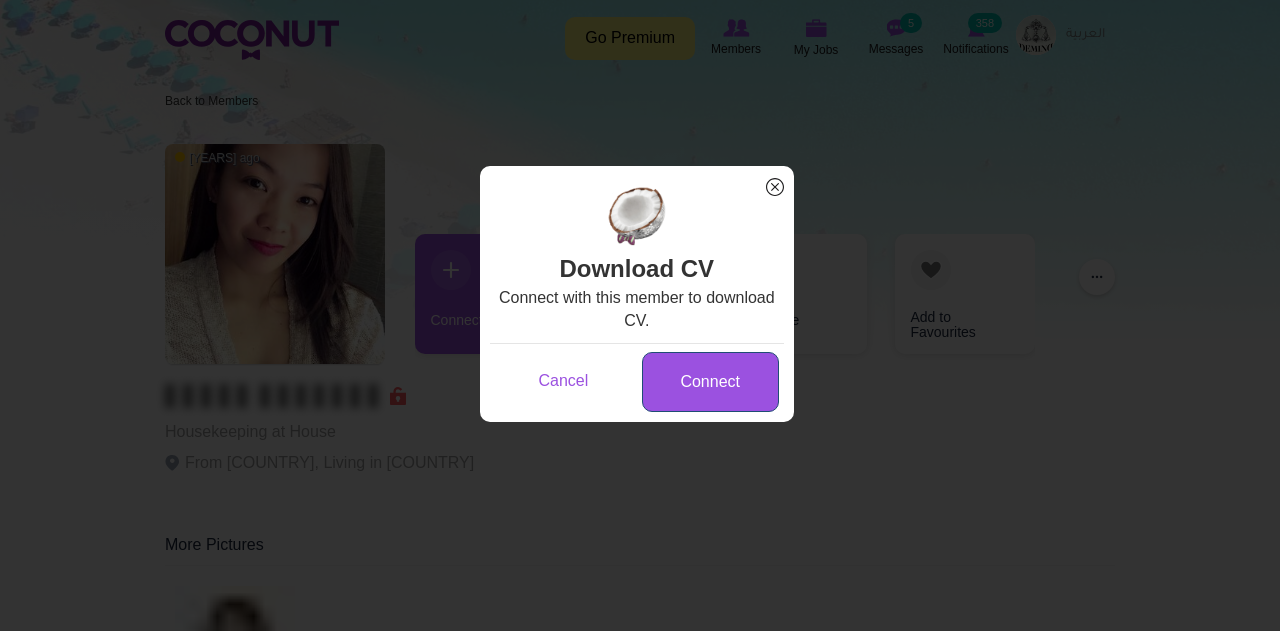click on "Connect" at bounding box center [710, 382] 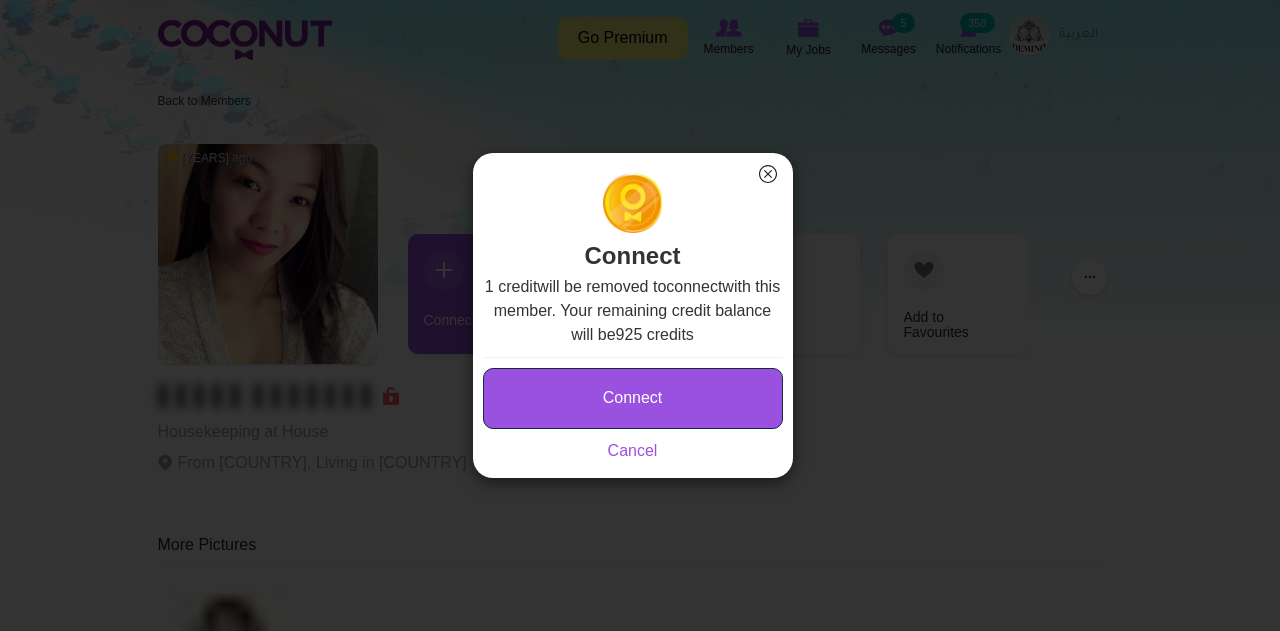 drag, startPoint x: 650, startPoint y: 385, endPoint x: 464, endPoint y: 123, distance: 321.3098 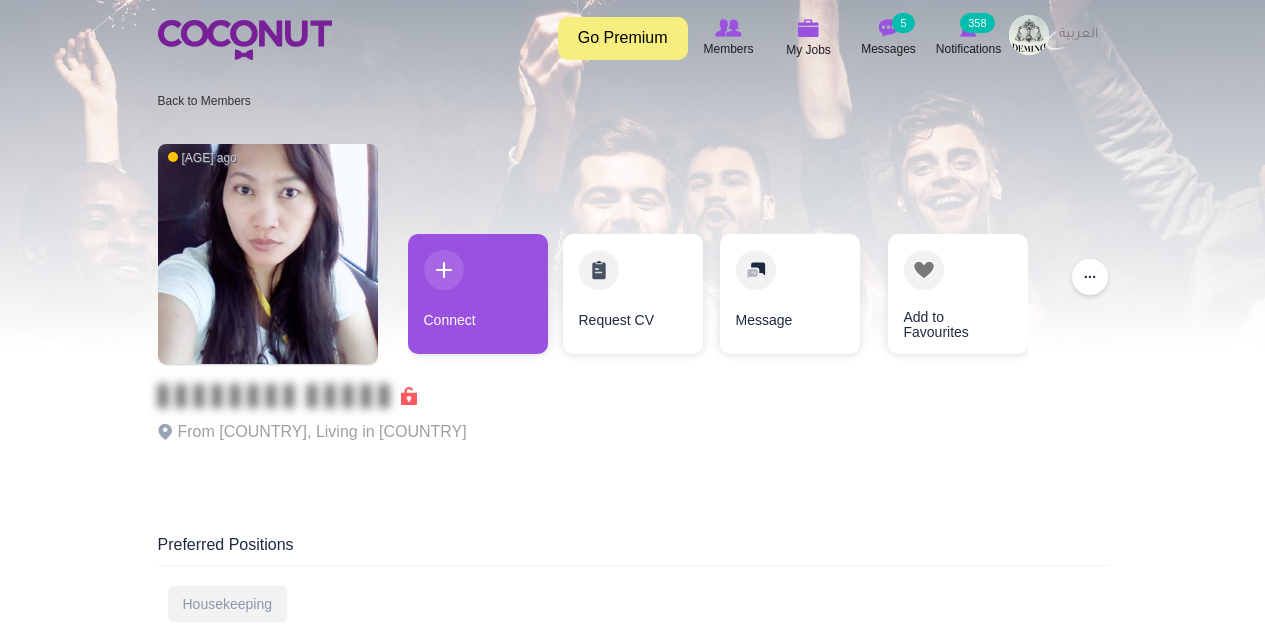 scroll, scrollTop: 0, scrollLeft: 0, axis: both 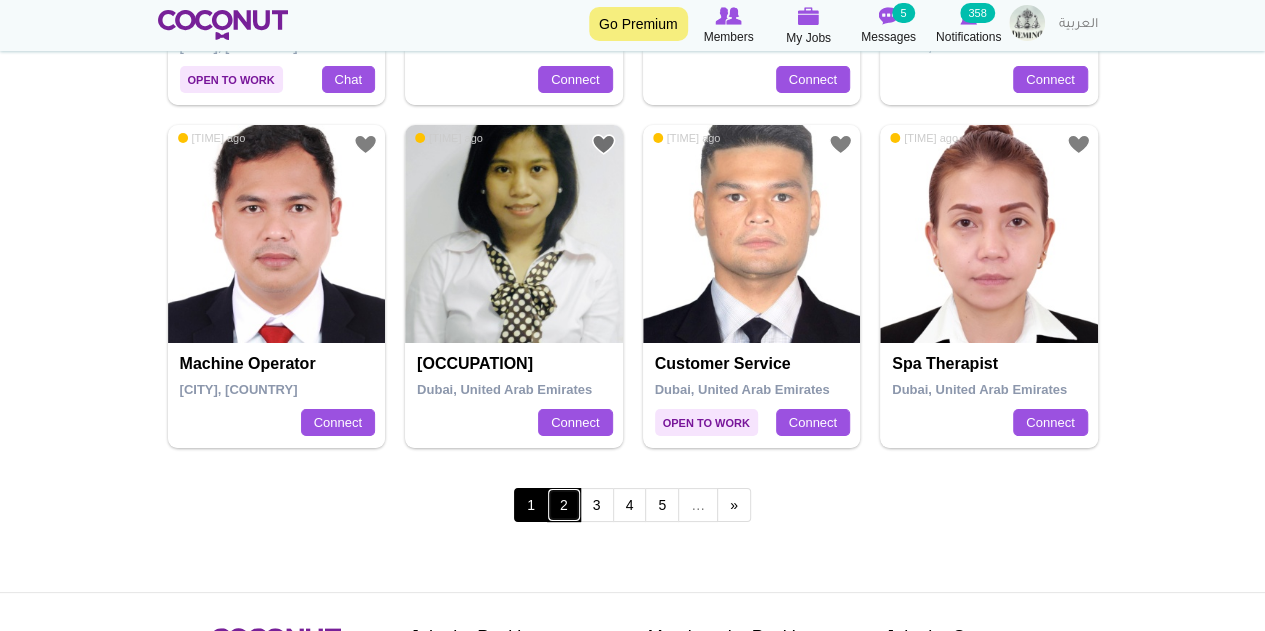 click on "2" at bounding box center (564, 505) 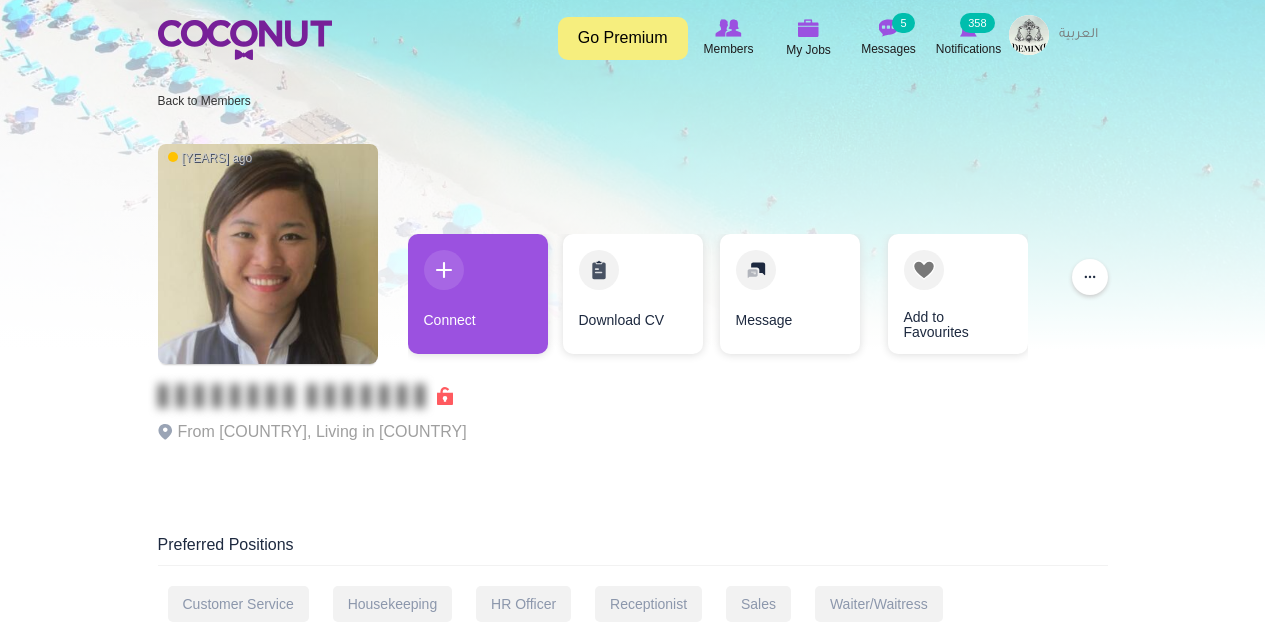 scroll, scrollTop: 0, scrollLeft: 0, axis: both 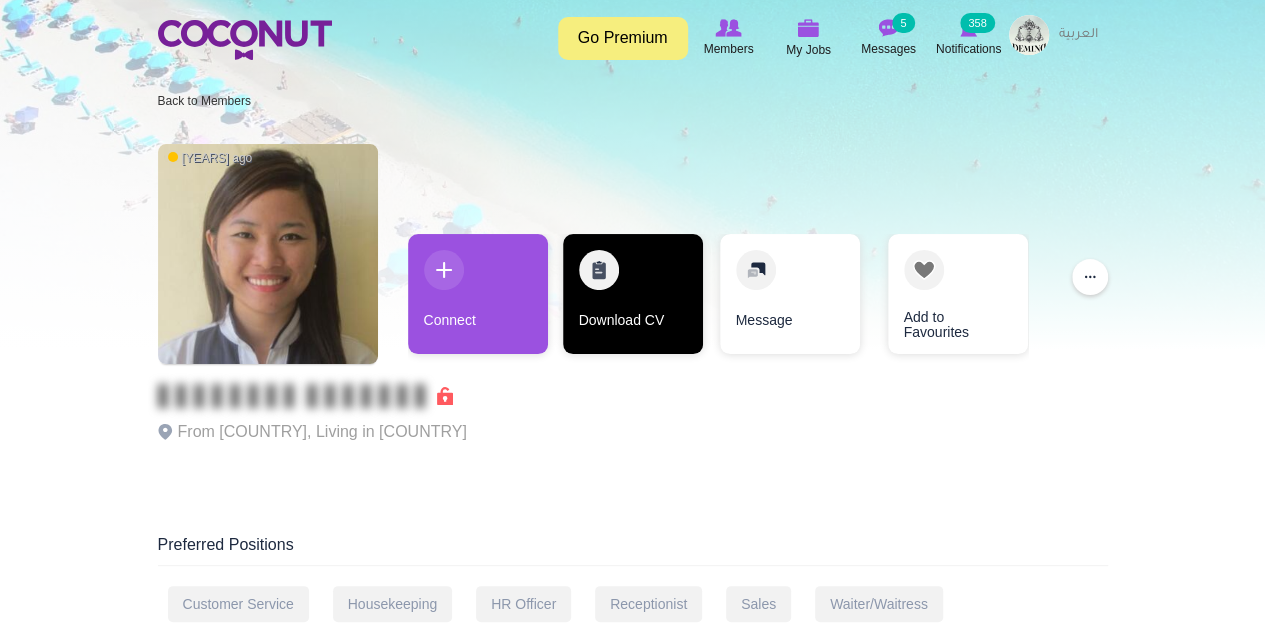 click on "Download CV" at bounding box center [633, 294] 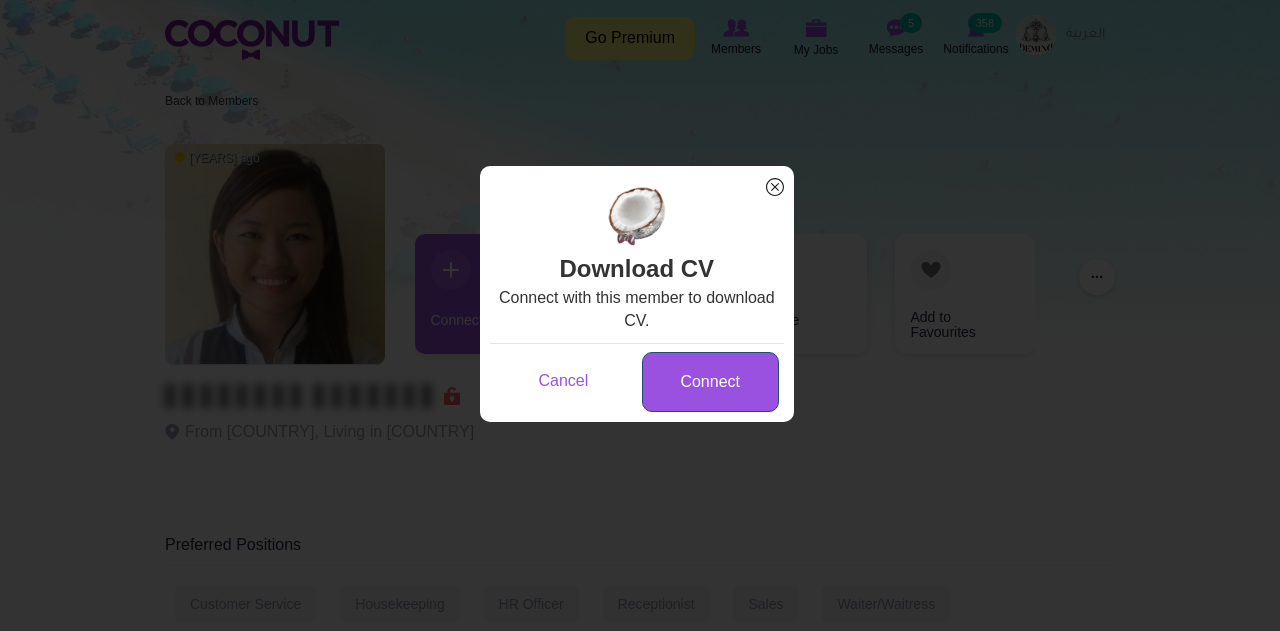 click on "Connect" at bounding box center (710, 382) 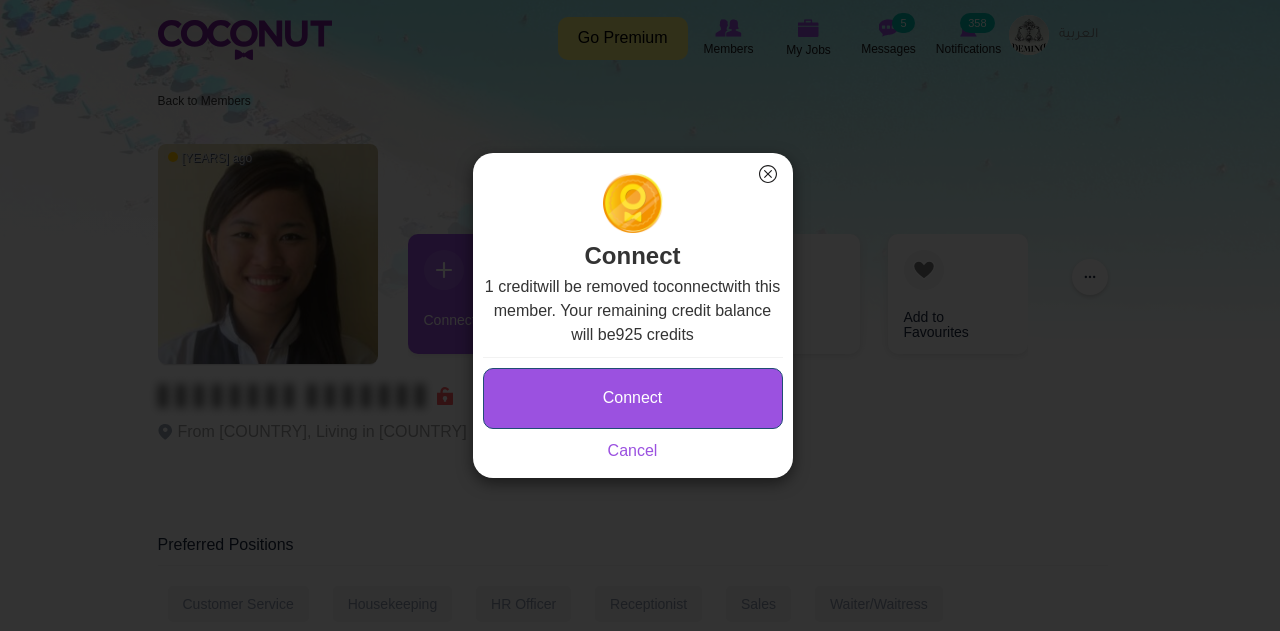 click on "Connect" at bounding box center (633, 398) 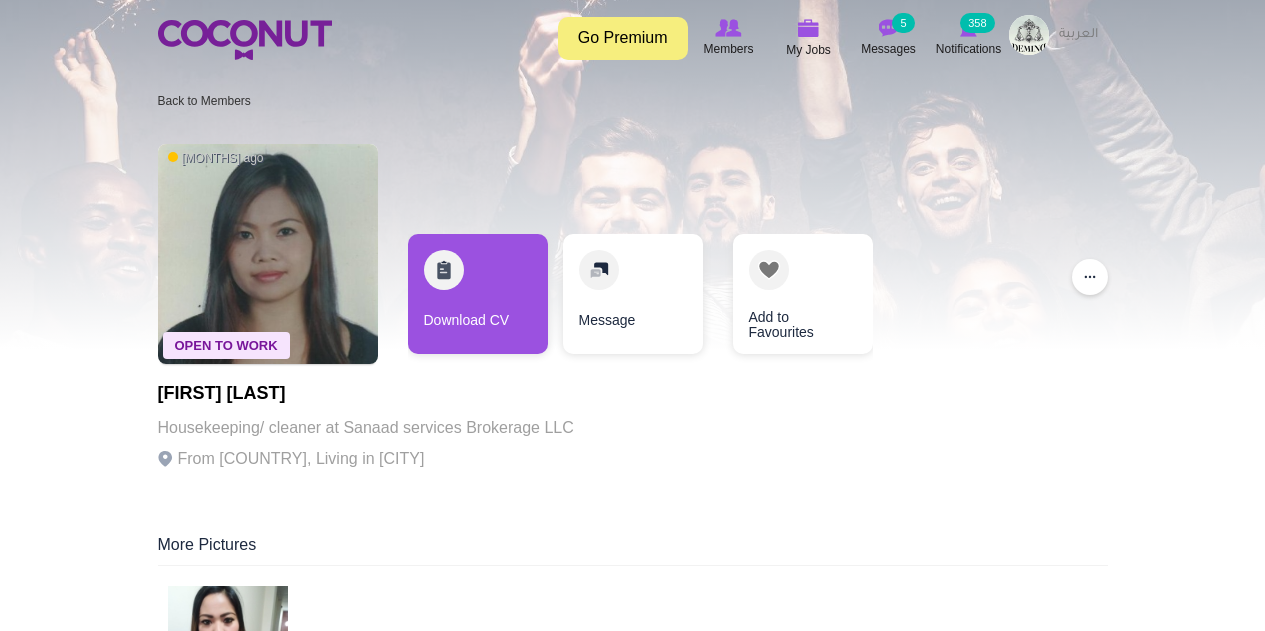 scroll, scrollTop: 0, scrollLeft: 0, axis: both 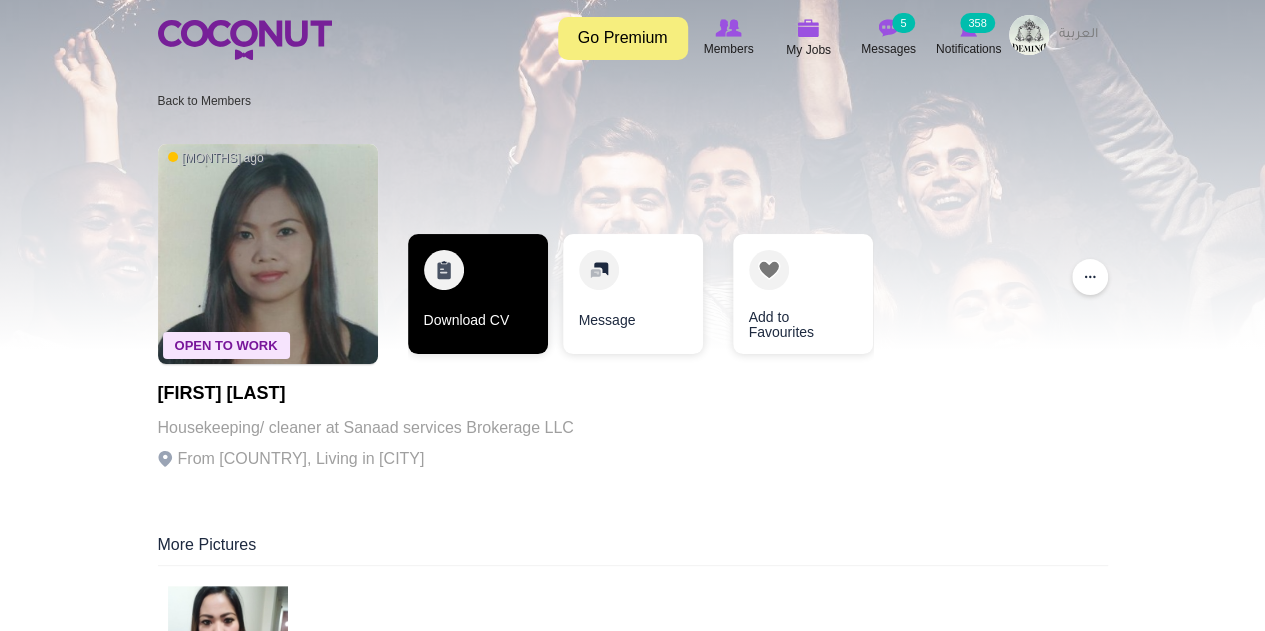 click on "Download CV" at bounding box center [478, 294] 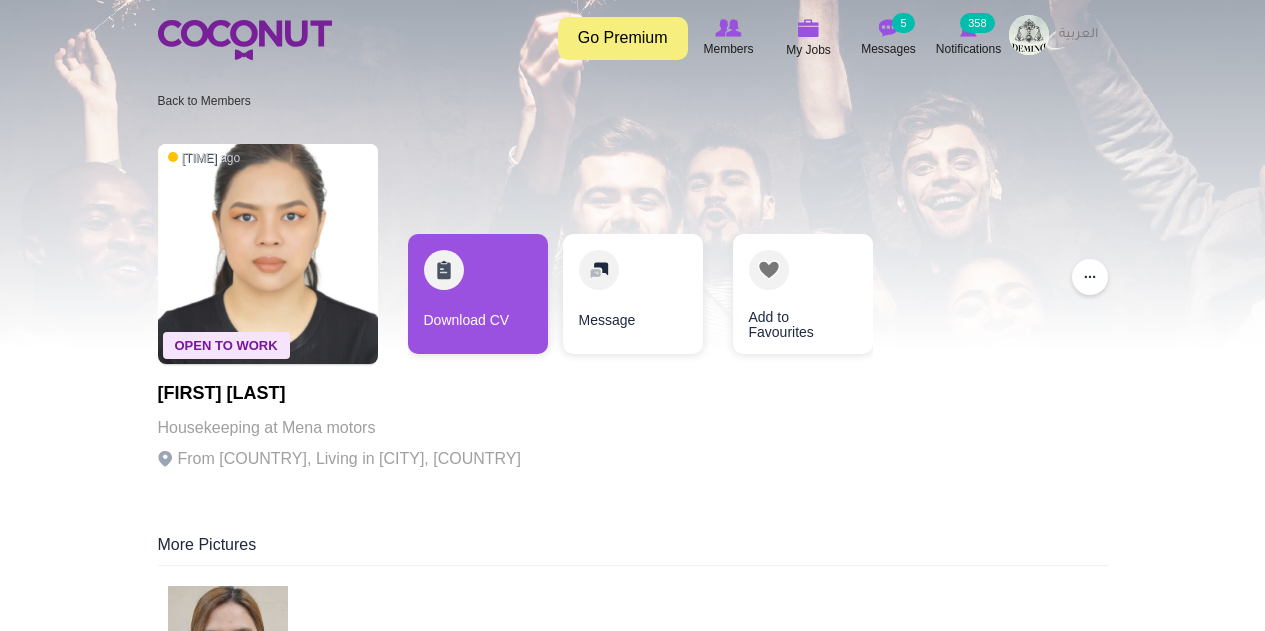 scroll, scrollTop: 0, scrollLeft: 0, axis: both 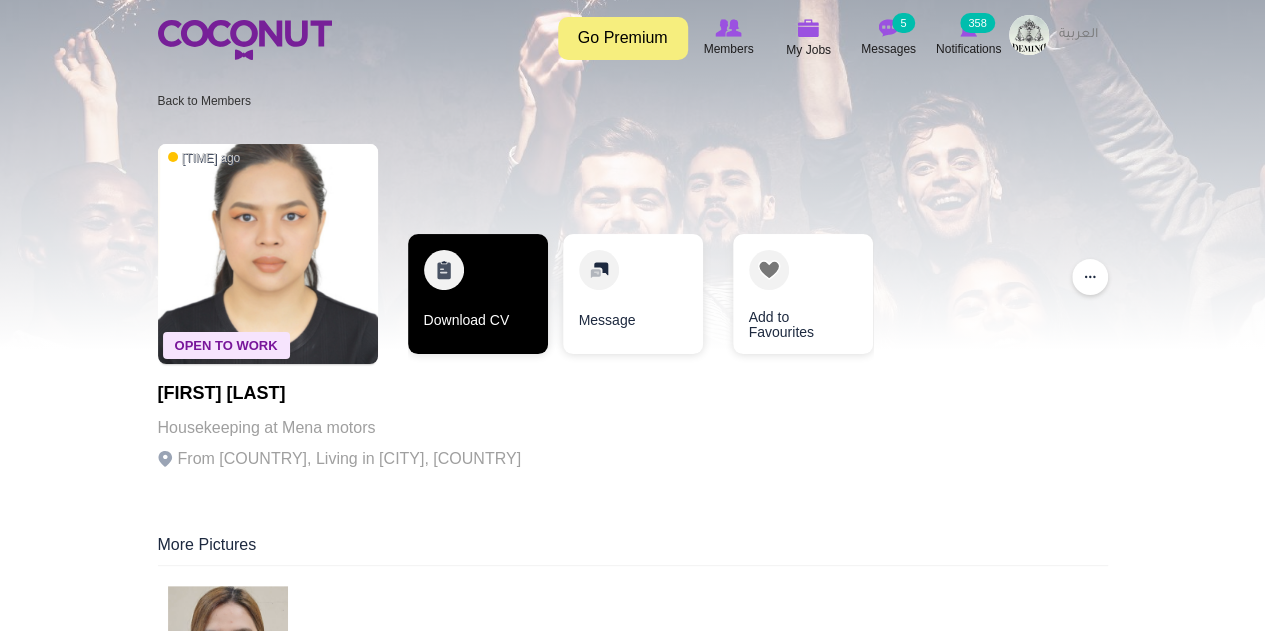 click on "Download CV" at bounding box center (478, 294) 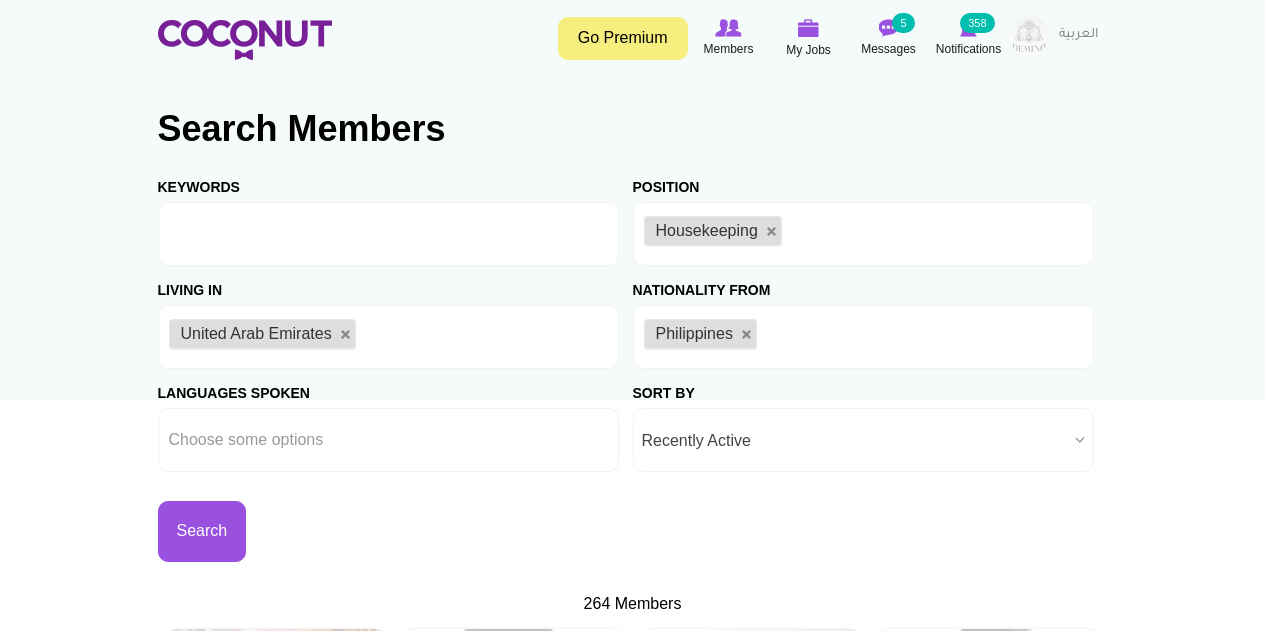 scroll, scrollTop: 0, scrollLeft: 0, axis: both 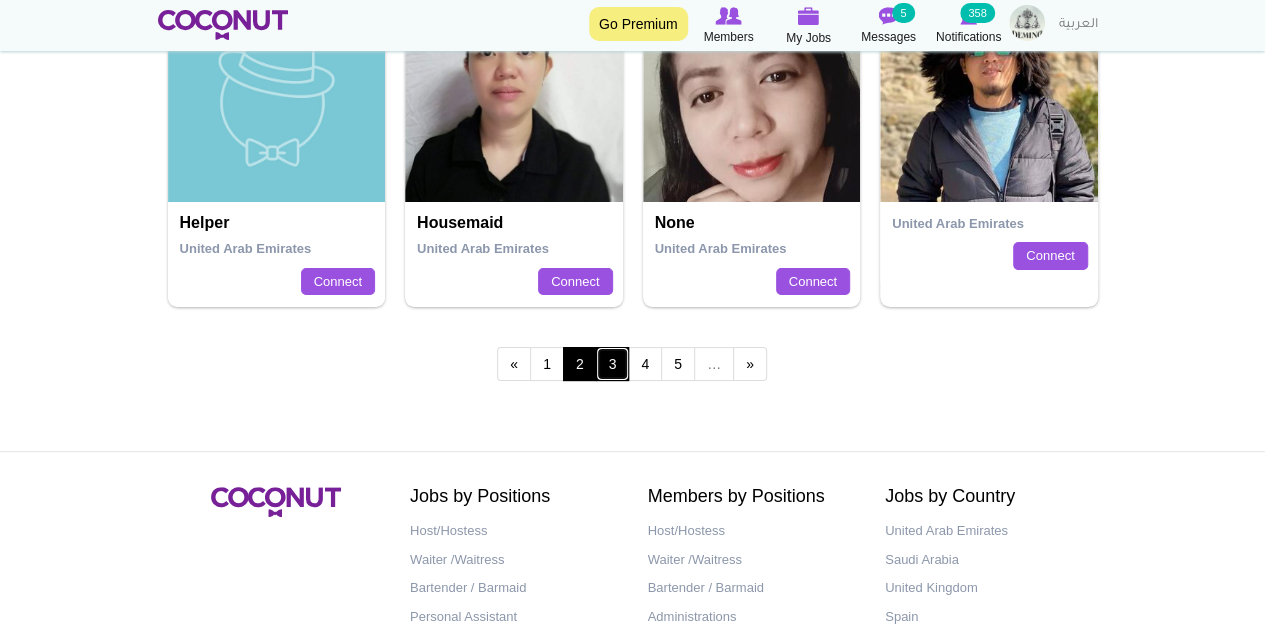 click on "3" at bounding box center [613, 364] 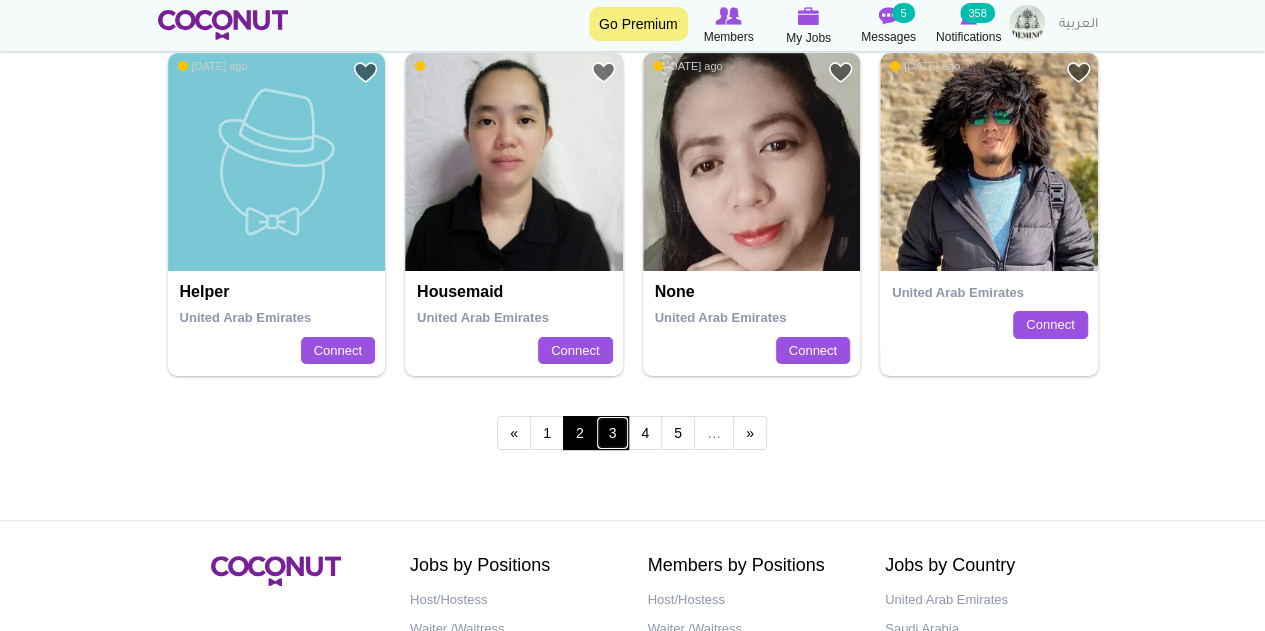 scroll, scrollTop: 3700, scrollLeft: 0, axis: vertical 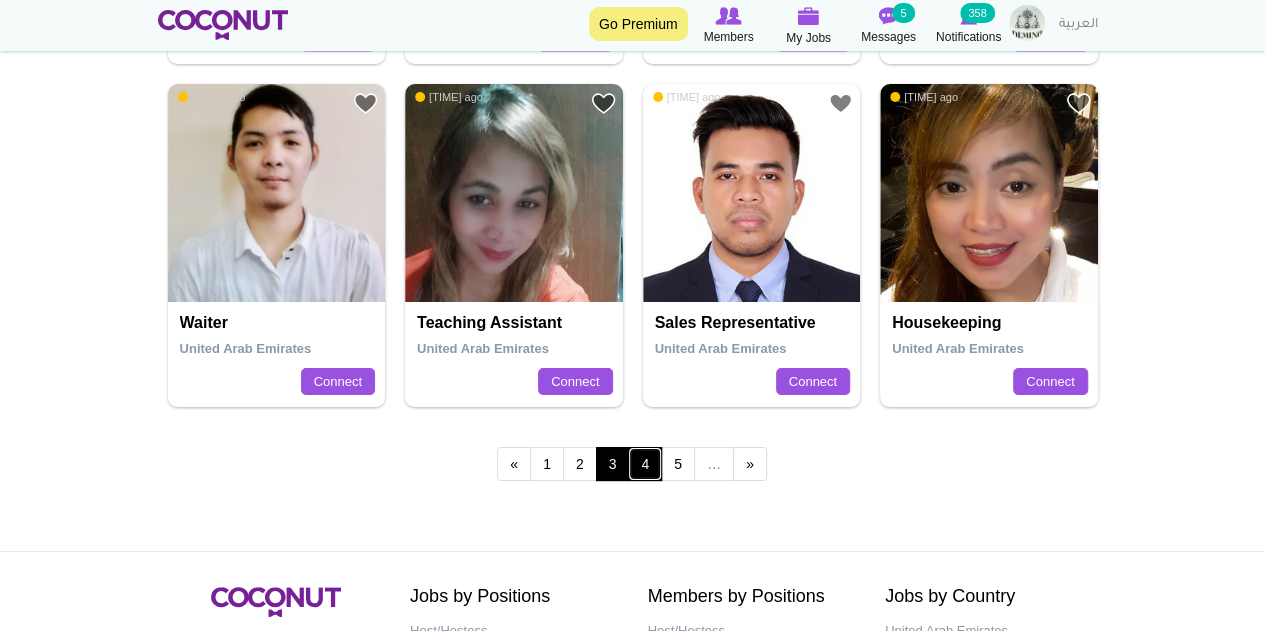 click on "4" at bounding box center (645, 464) 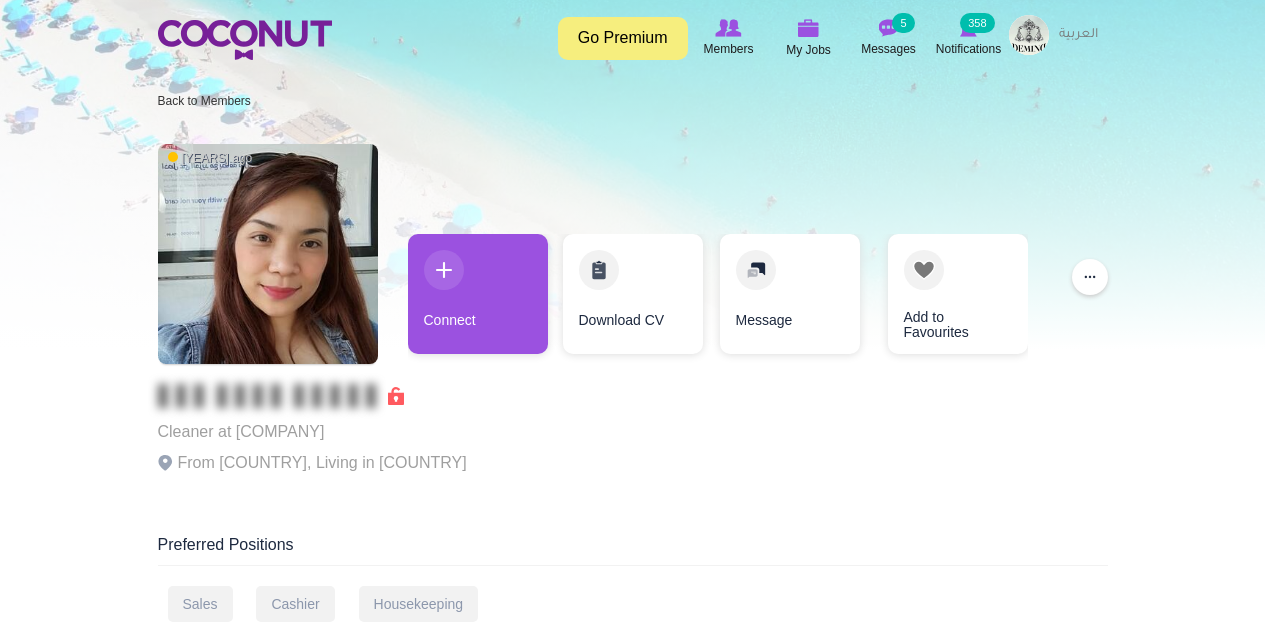 scroll, scrollTop: 0, scrollLeft: 0, axis: both 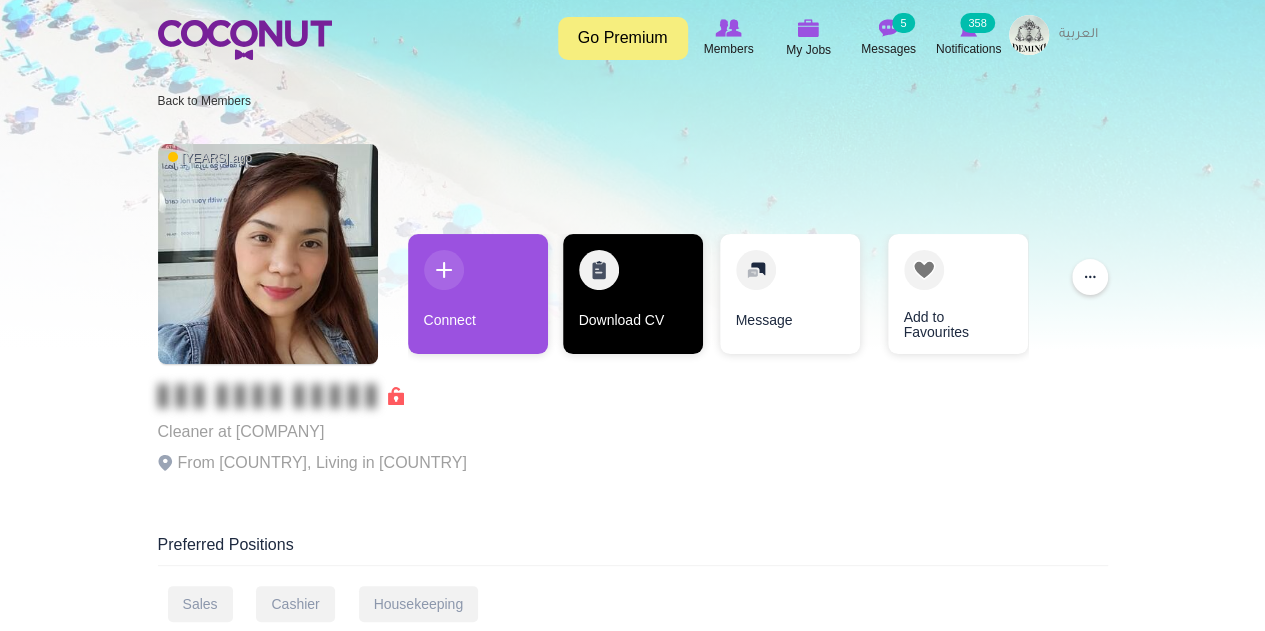 click on "Download CV" at bounding box center (633, 294) 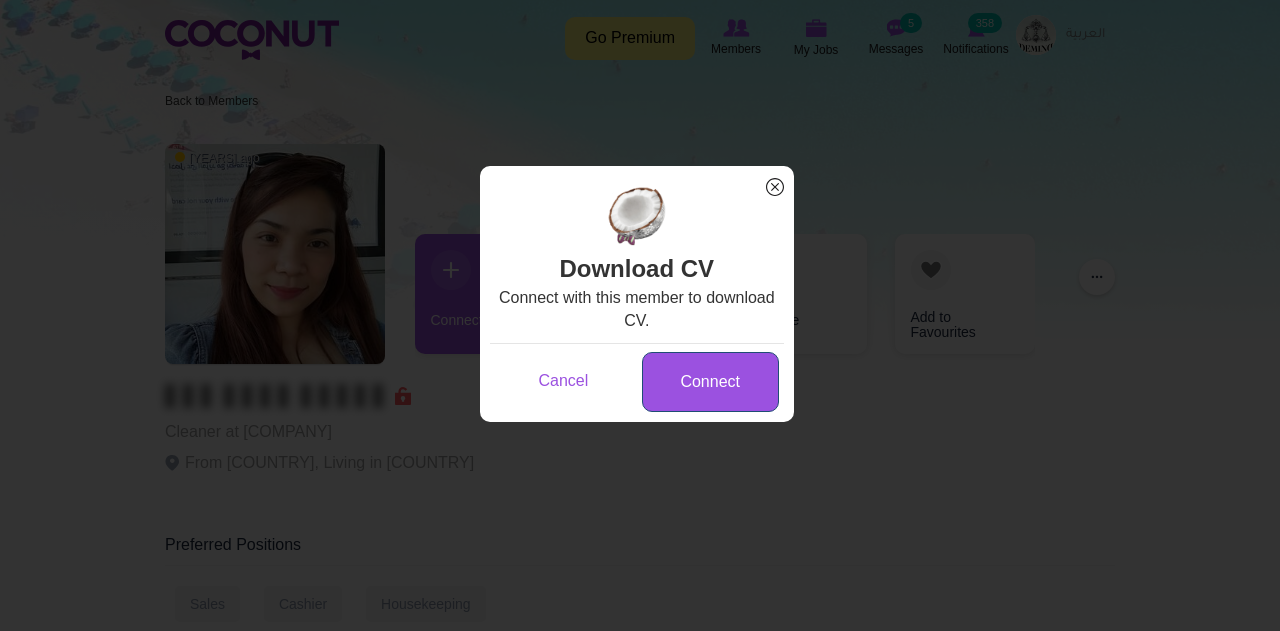 click on "Connect" at bounding box center [710, 382] 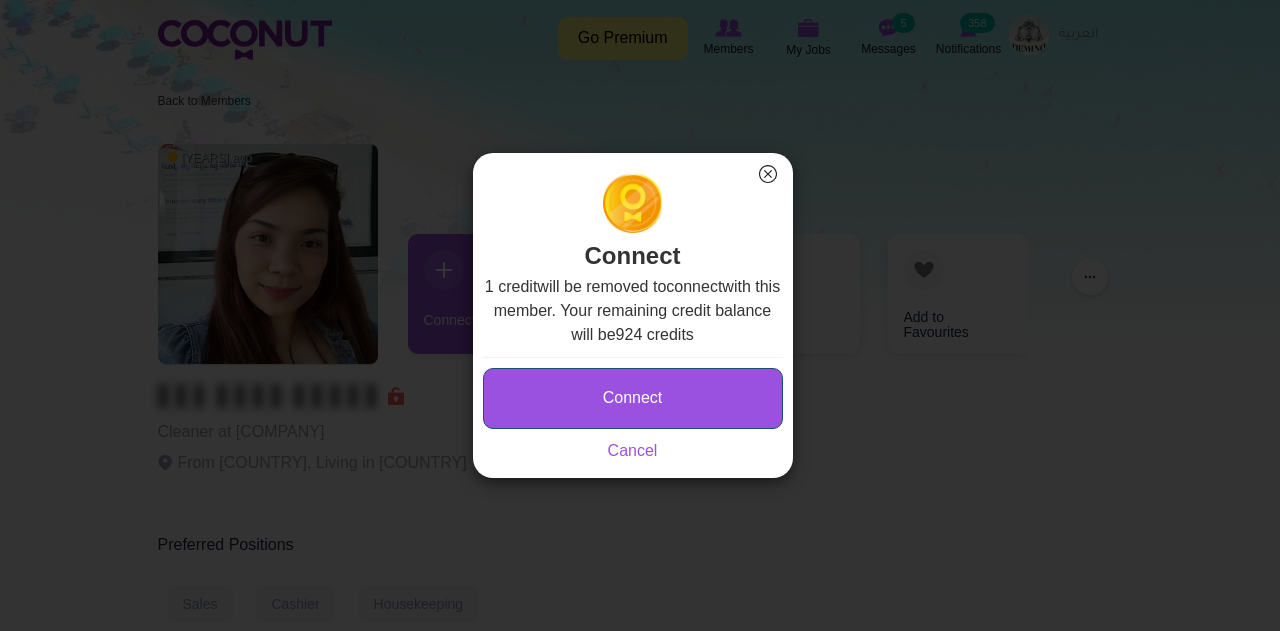 click on "Connect" at bounding box center (633, 398) 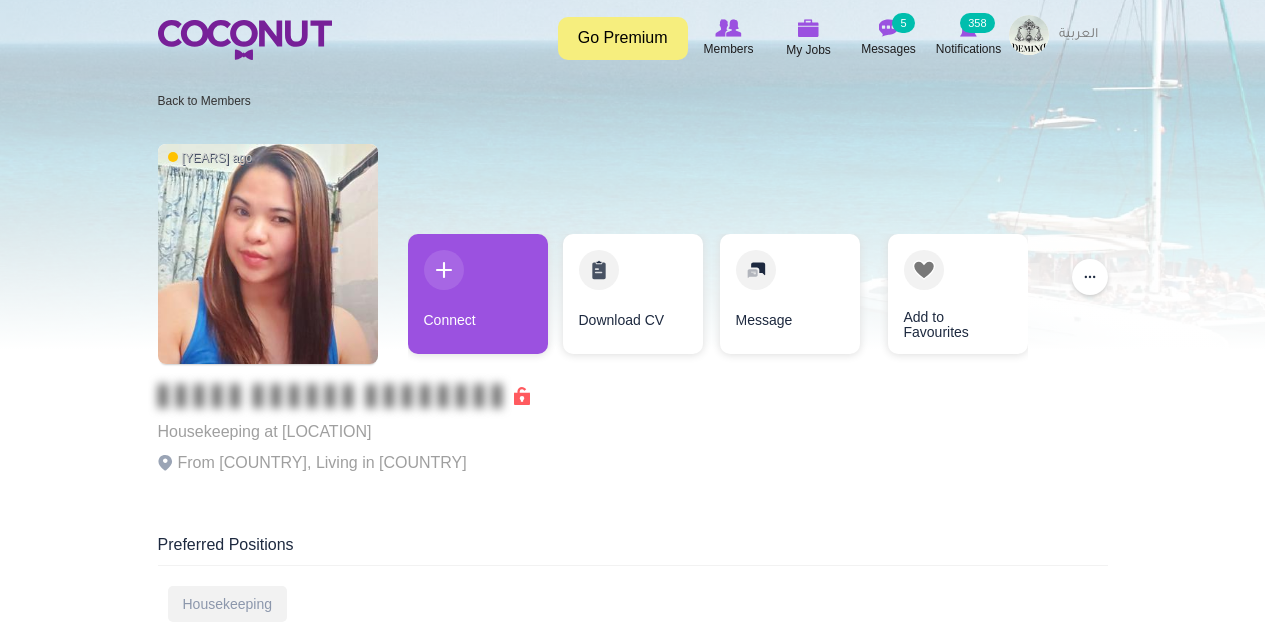 scroll, scrollTop: 0, scrollLeft: 0, axis: both 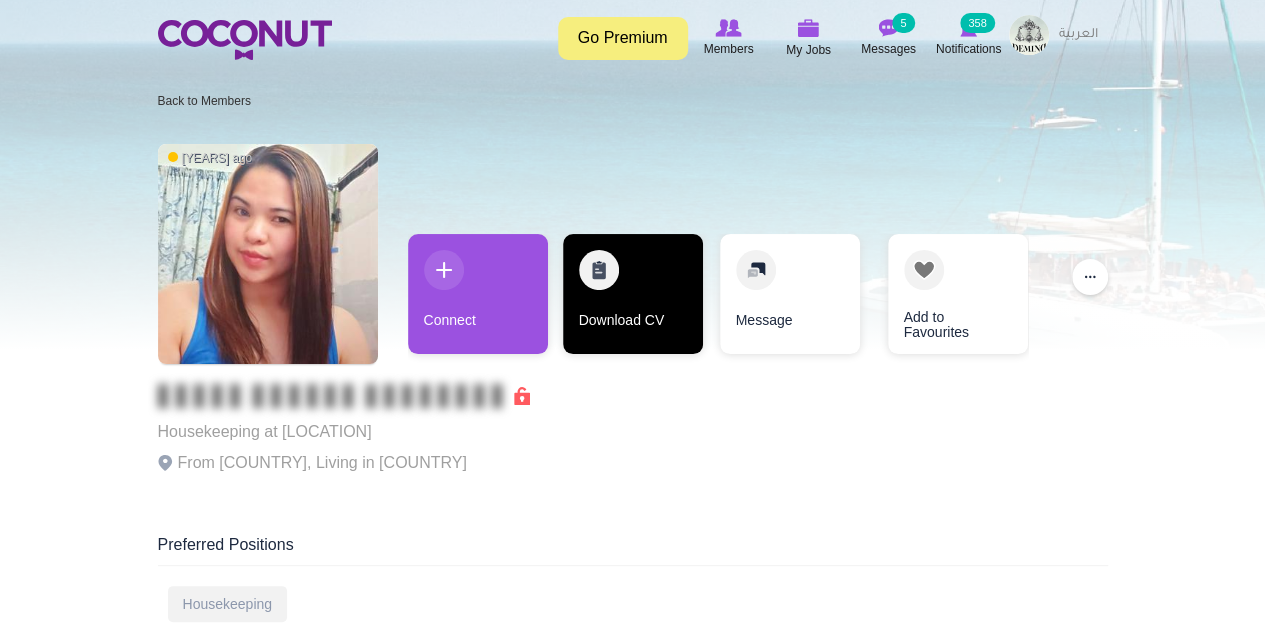 click on "Download CV" at bounding box center (633, 294) 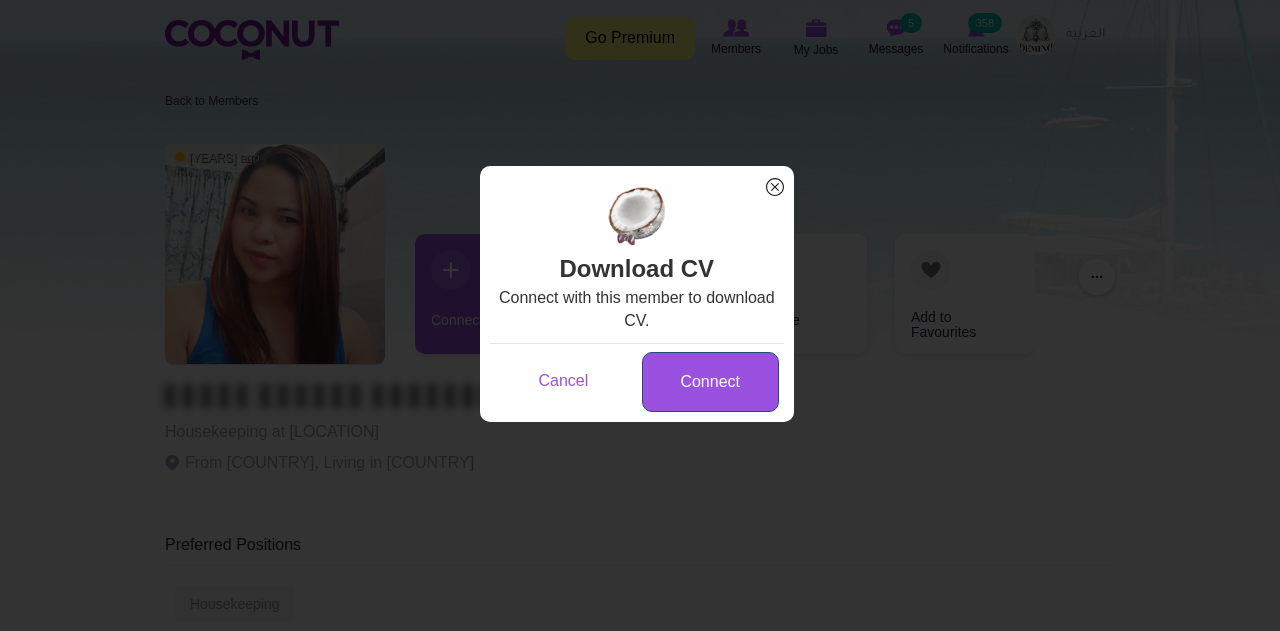 click on "Connect" at bounding box center (710, 382) 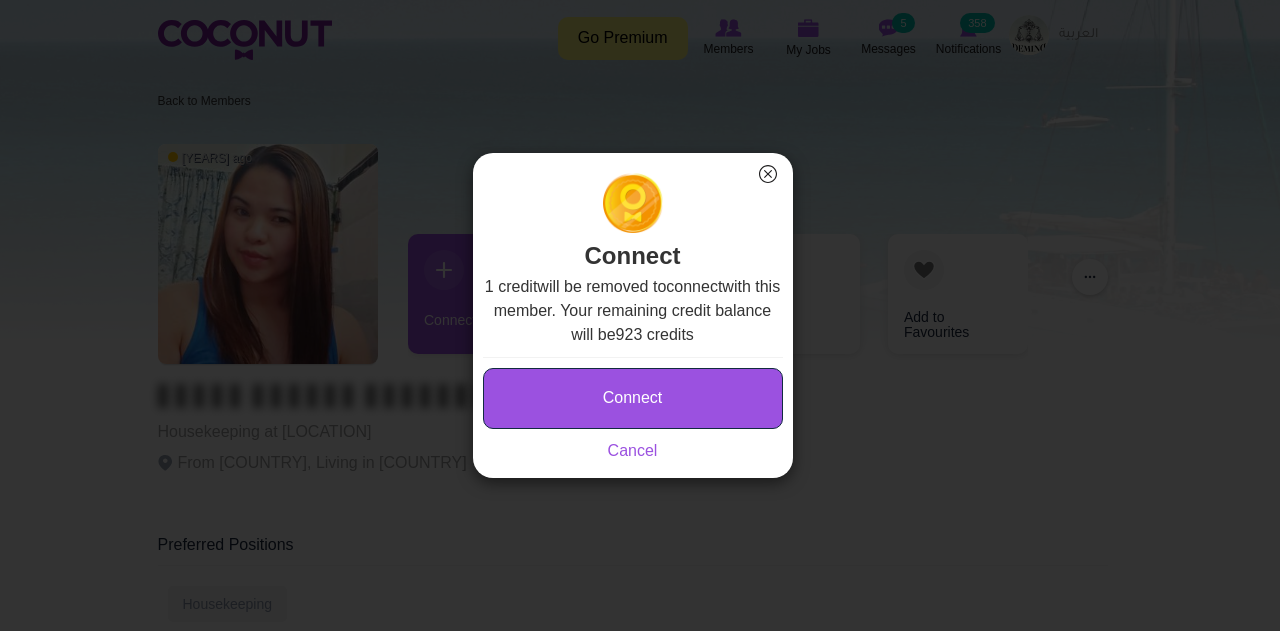 click on "Connect" at bounding box center [633, 398] 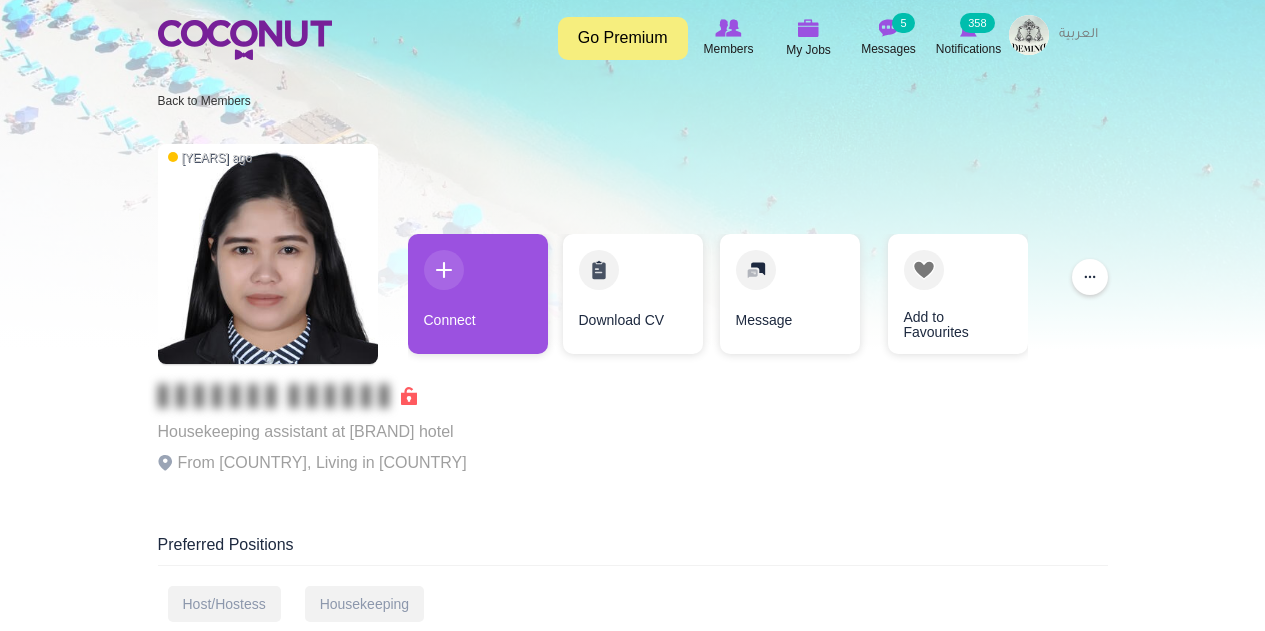 scroll, scrollTop: 0, scrollLeft: 0, axis: both 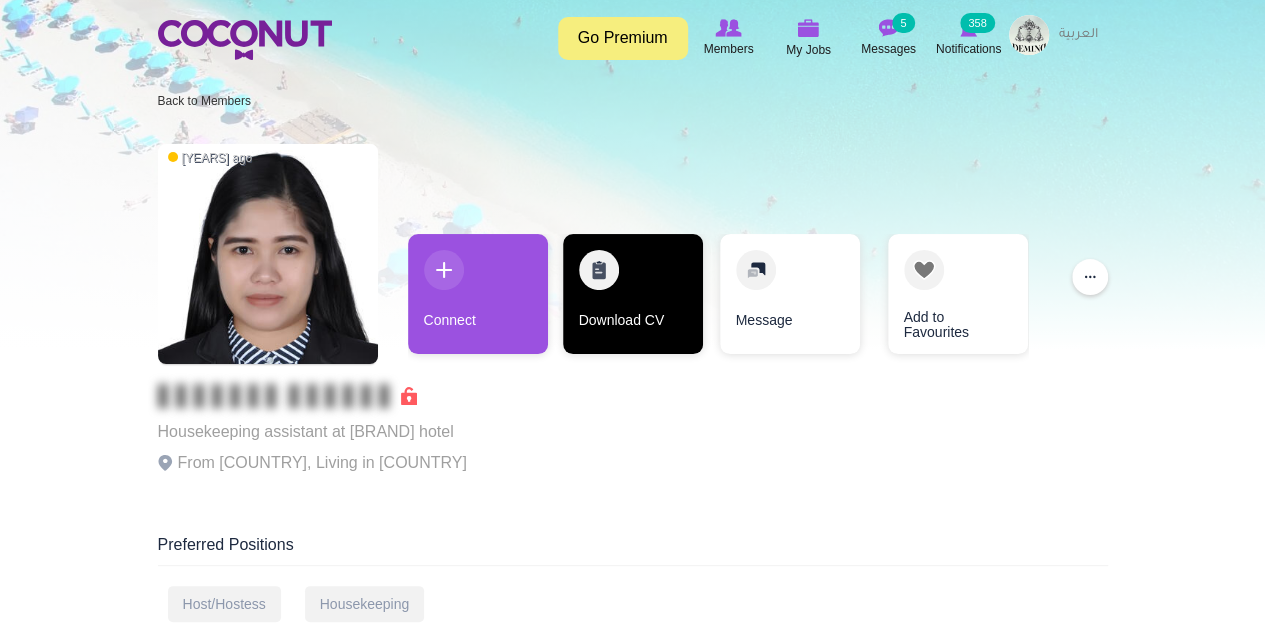 click on "Download CV" at bounding box center (633, 294) 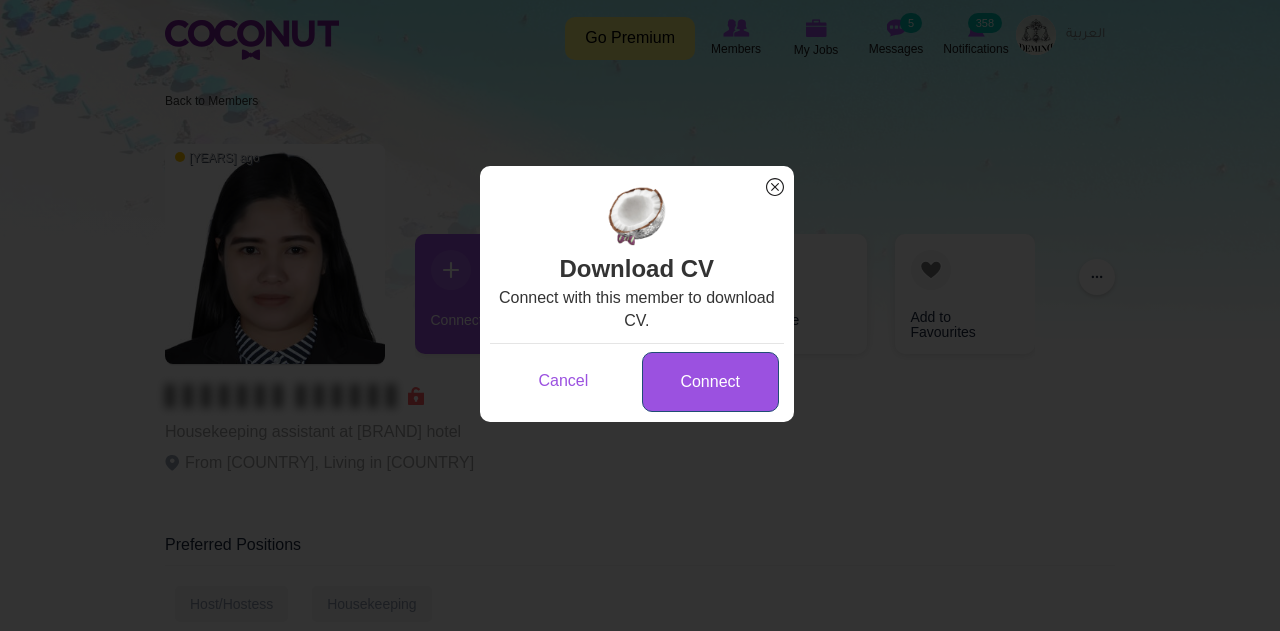 click on "Connect" at bounding box center (710, 382) 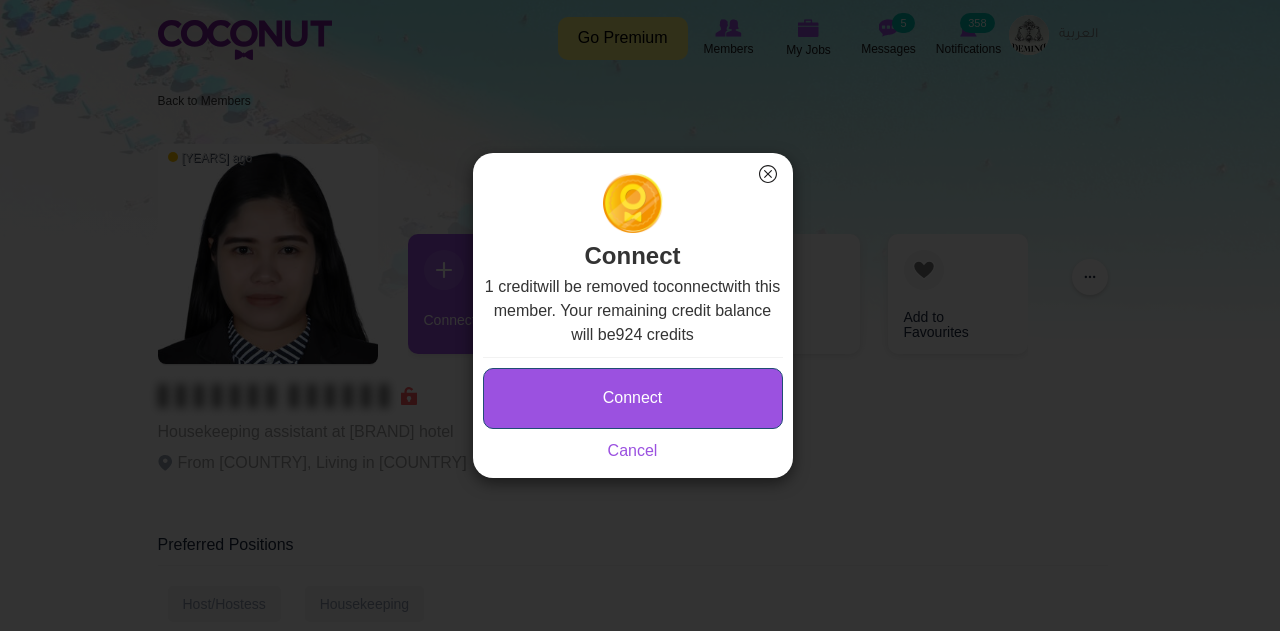 click on "Connect" at bounding box center [633, 398] 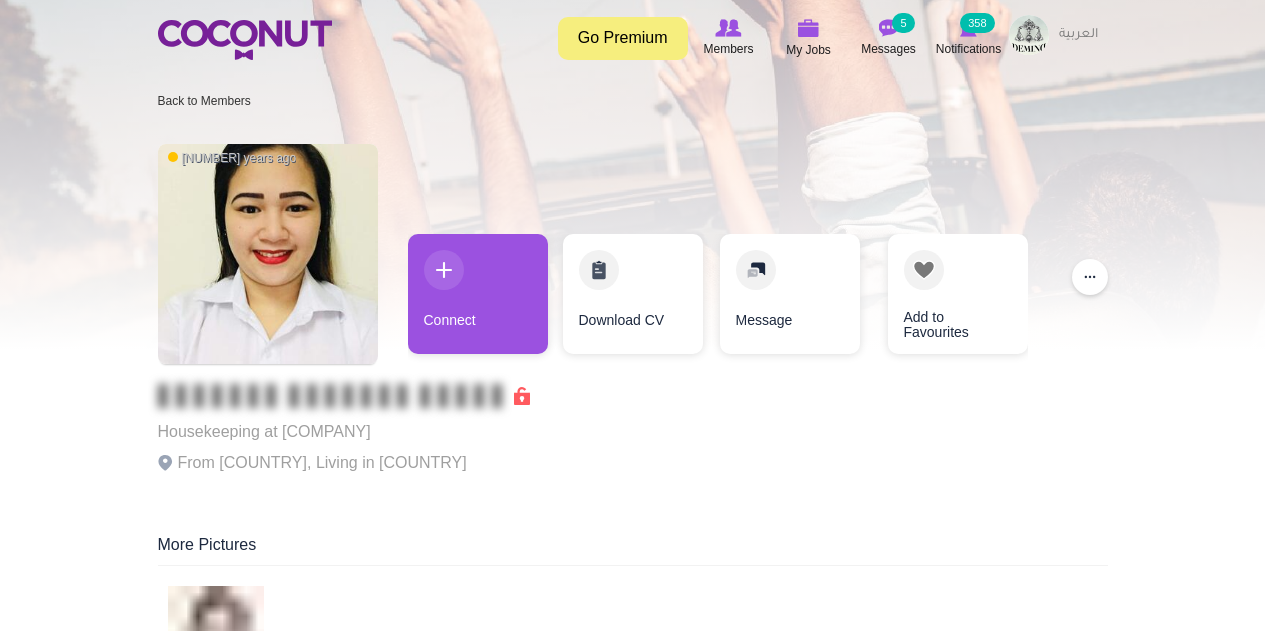 scroll, scrollTop: 0, scrollLeft: 0, axis: both 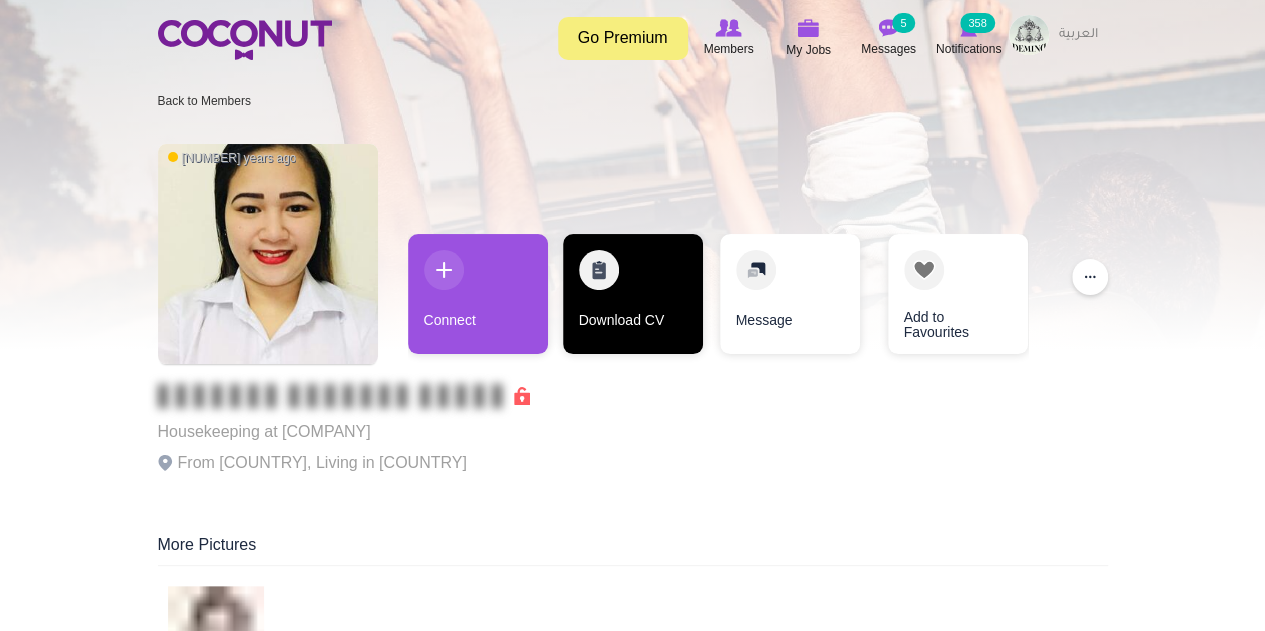 click on "Download CV" at bounding box center (633, 294) 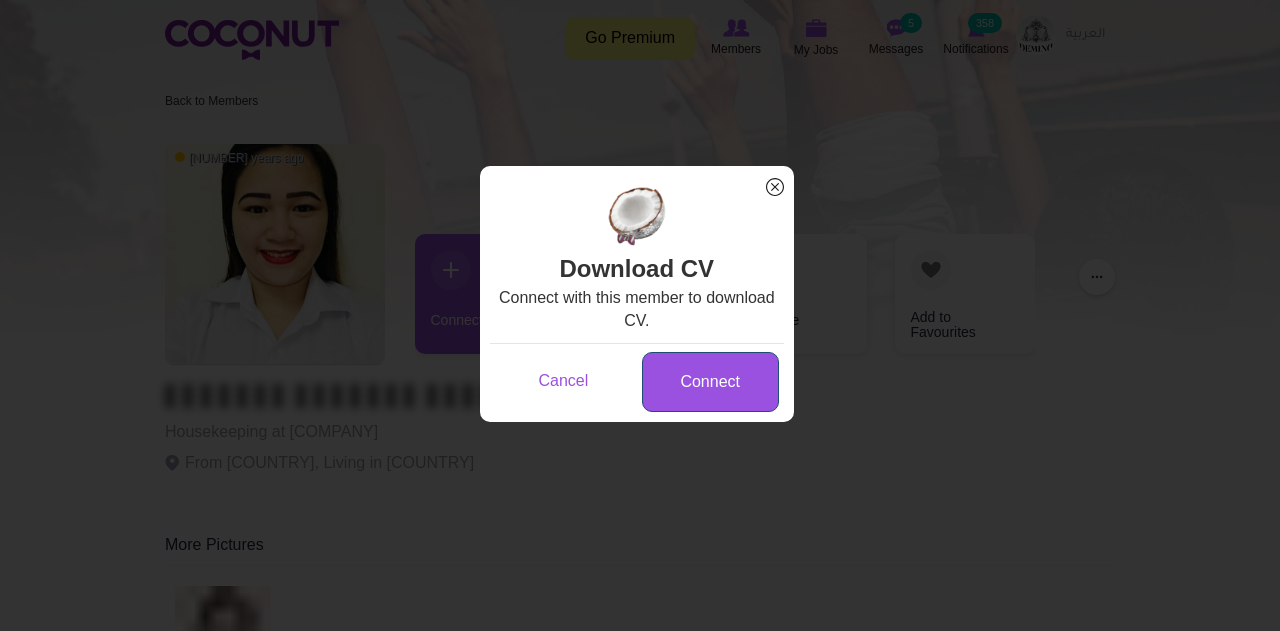 click on "Connect" at bounding box center (710, 382) 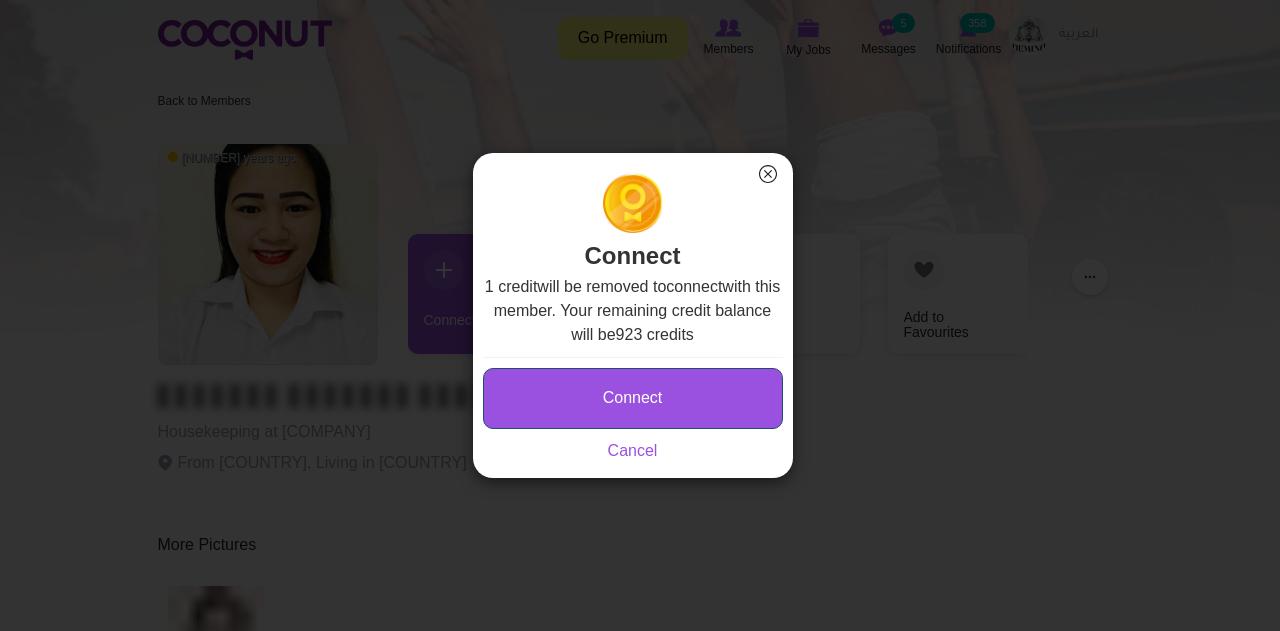 click on "Connect" at bounding box center (633, 398) 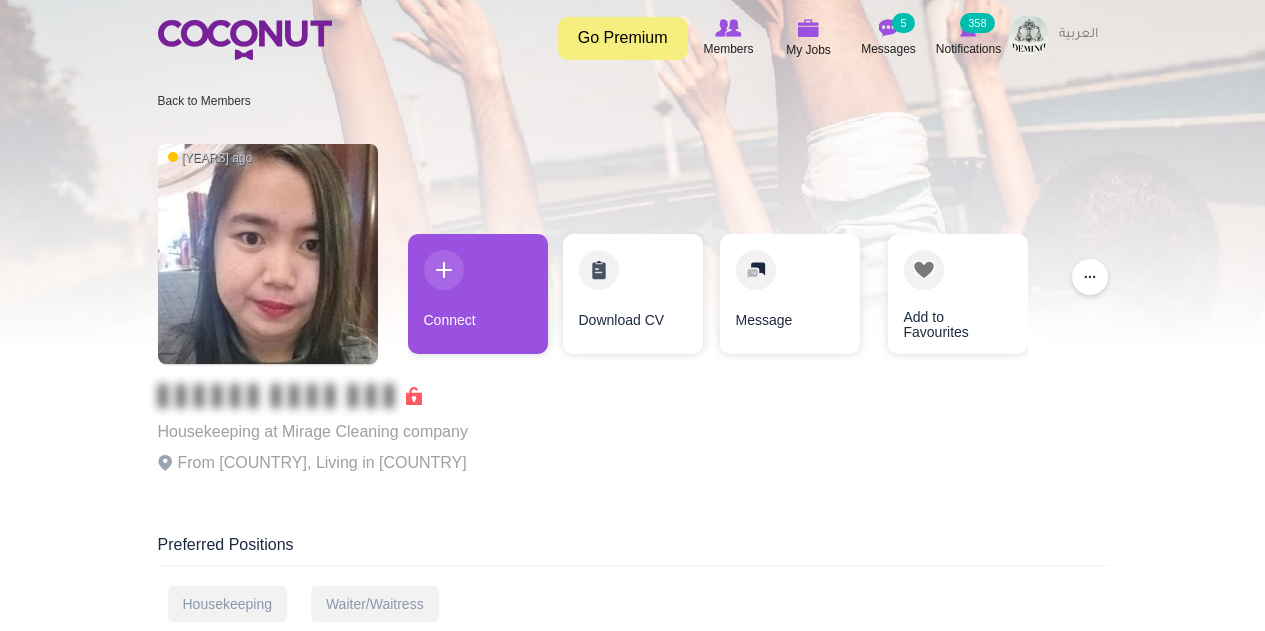 scroll, scrollTop: 0, scrollLeft: 0, axis: both 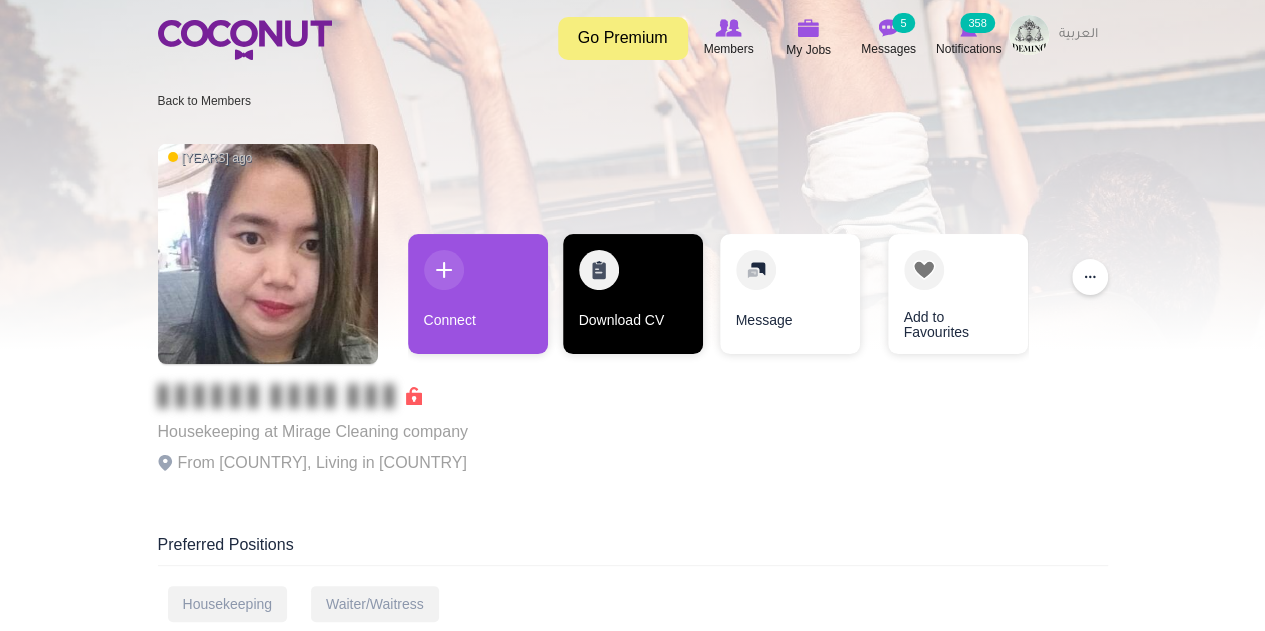 click on "Download CV" at bounding box center (633, 294) 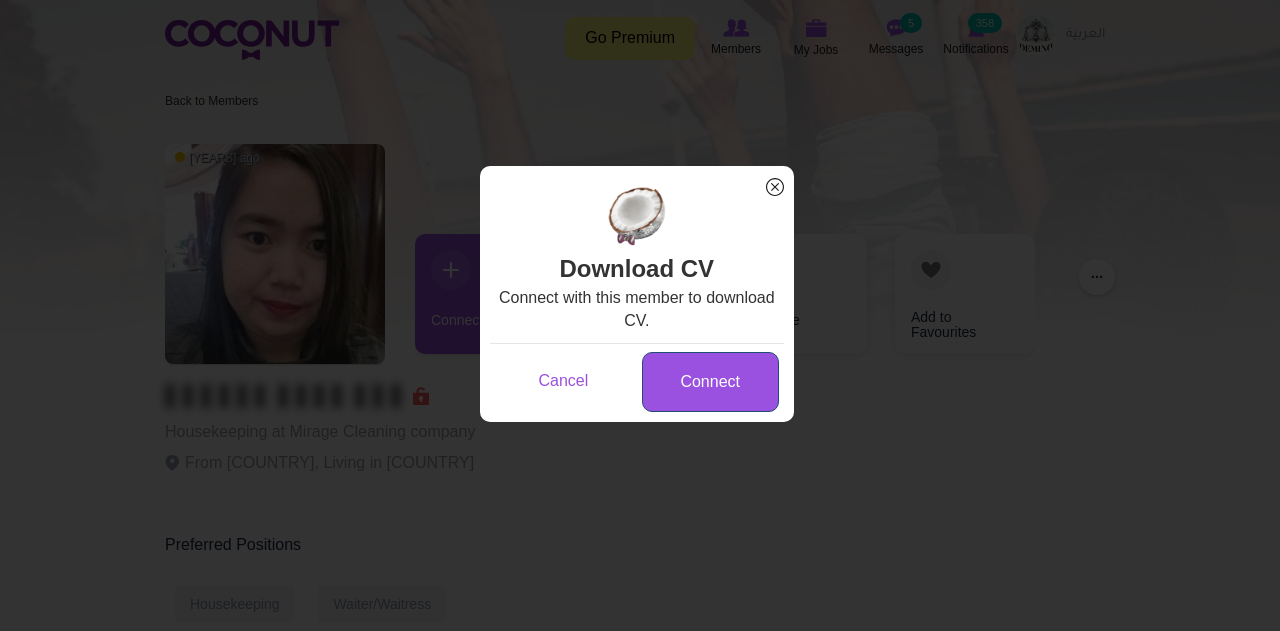 click on "Connect" at bounding box center [710, 382] 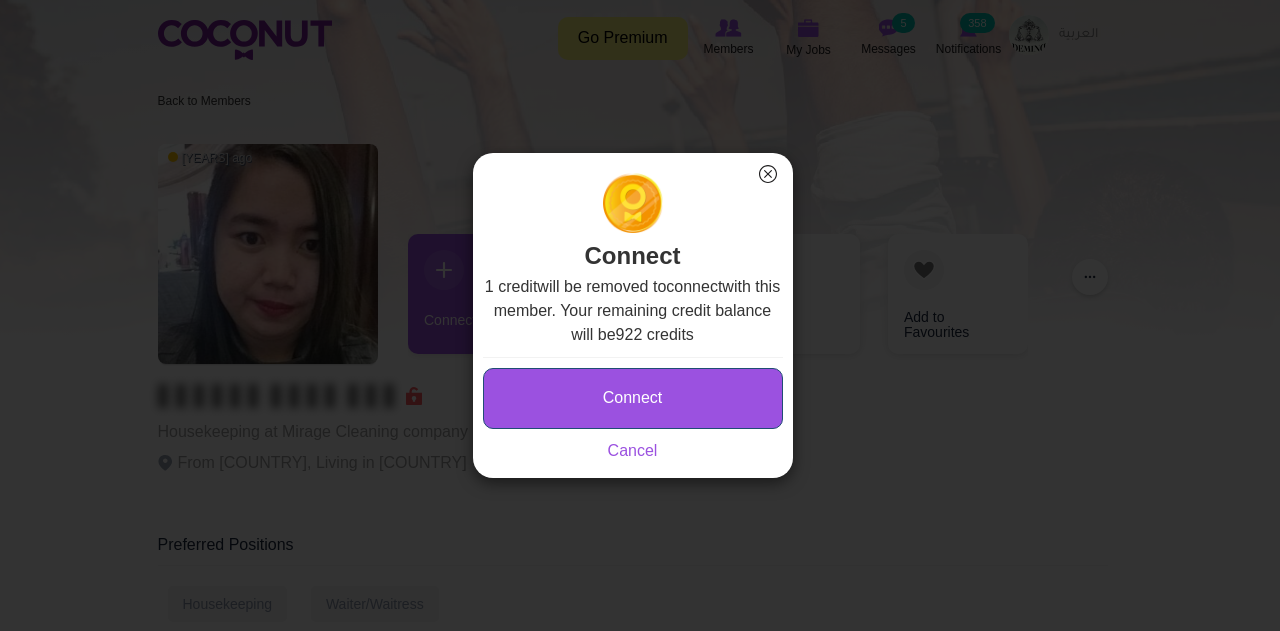click on "Connect" at bounding box center (633, 398) 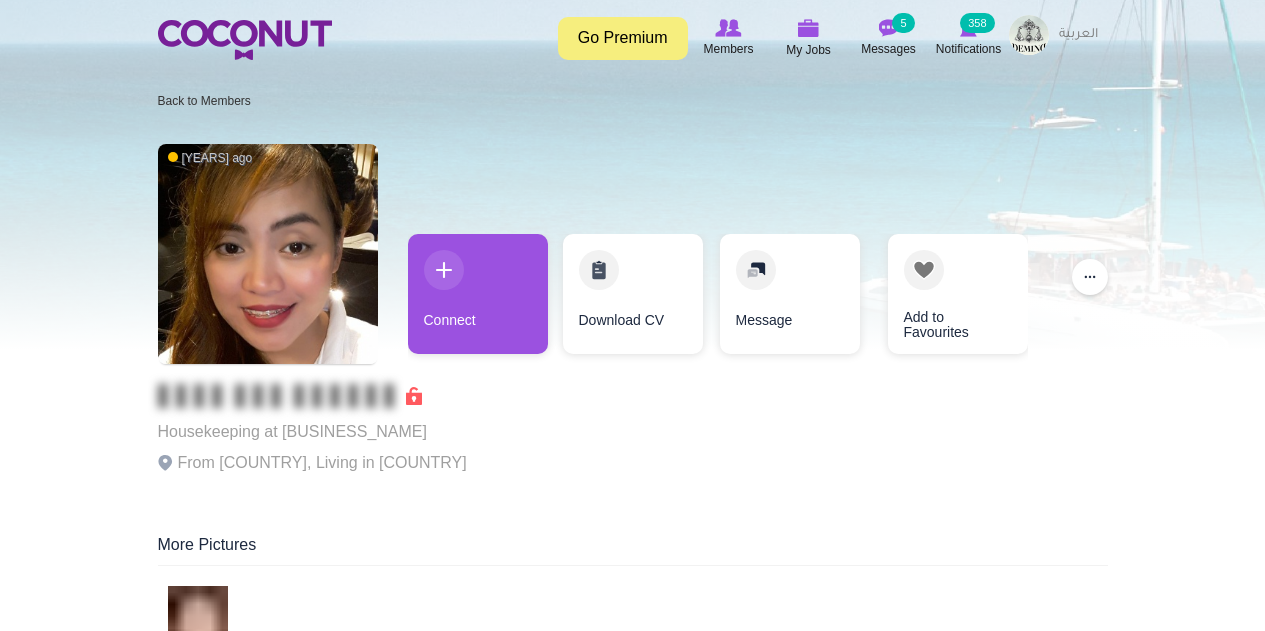 scroll, scrollTop: 0, scrollLeft: 0, axis: both 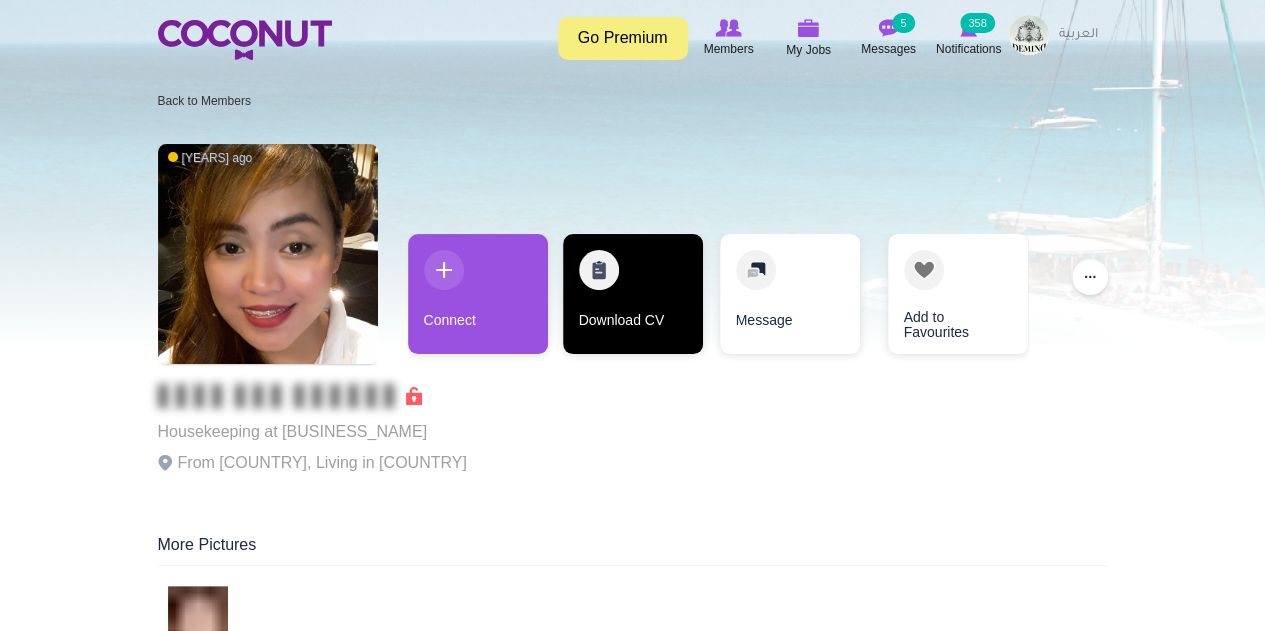 click on "Download CV" at bounding box center [633, 294] 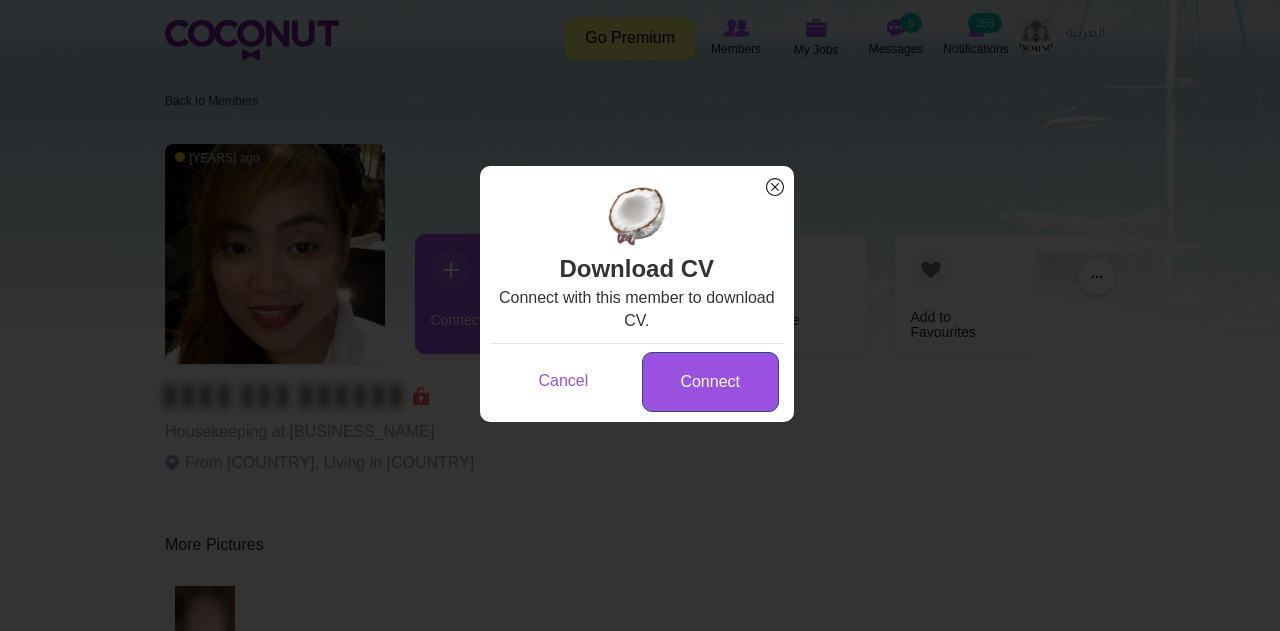 click on "Connect" at bounding box center [710, 382] 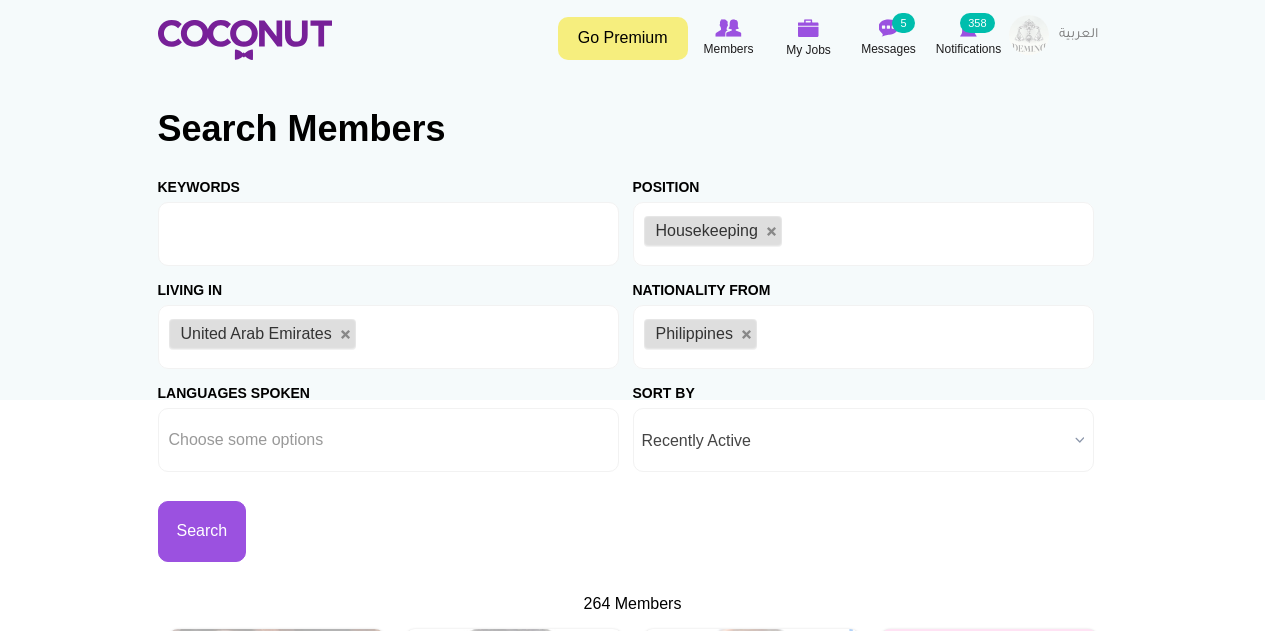 scroll, scrollTop: 0, scrollLeft: 0, axis: both 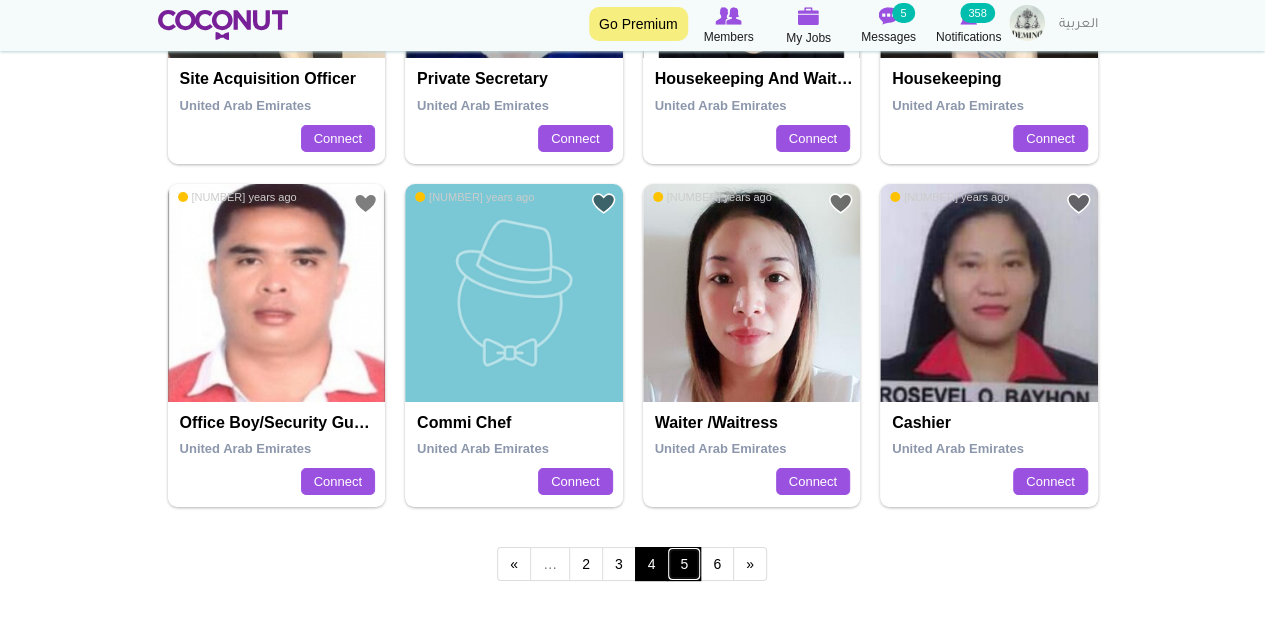 click on "5" at bounding box center [684, 564] 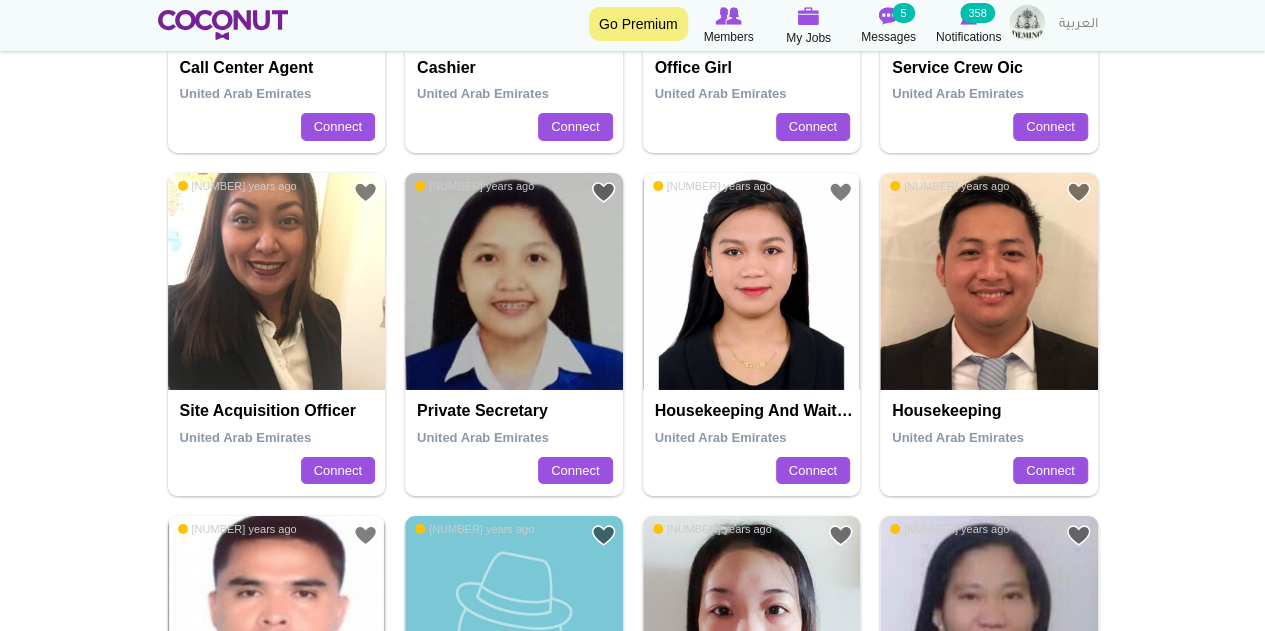 scroll, scrollTop: 3200, scrollLeft: 0, axis: vertical 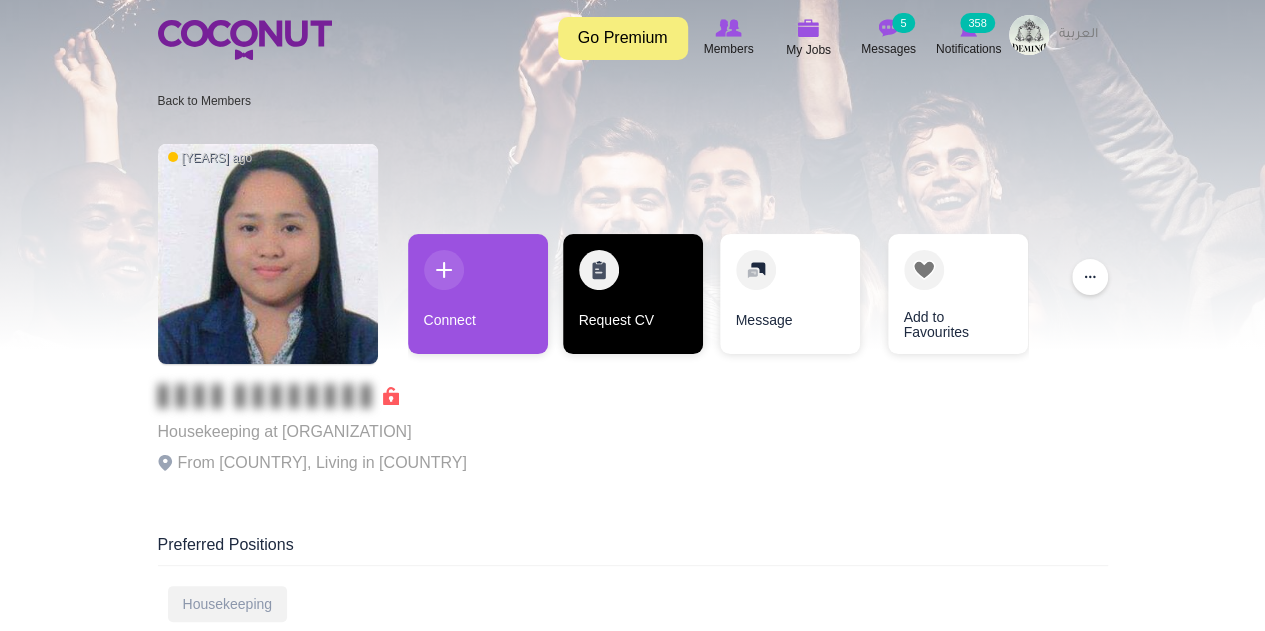 click on "Request CV" at bounding box center (633, 294) 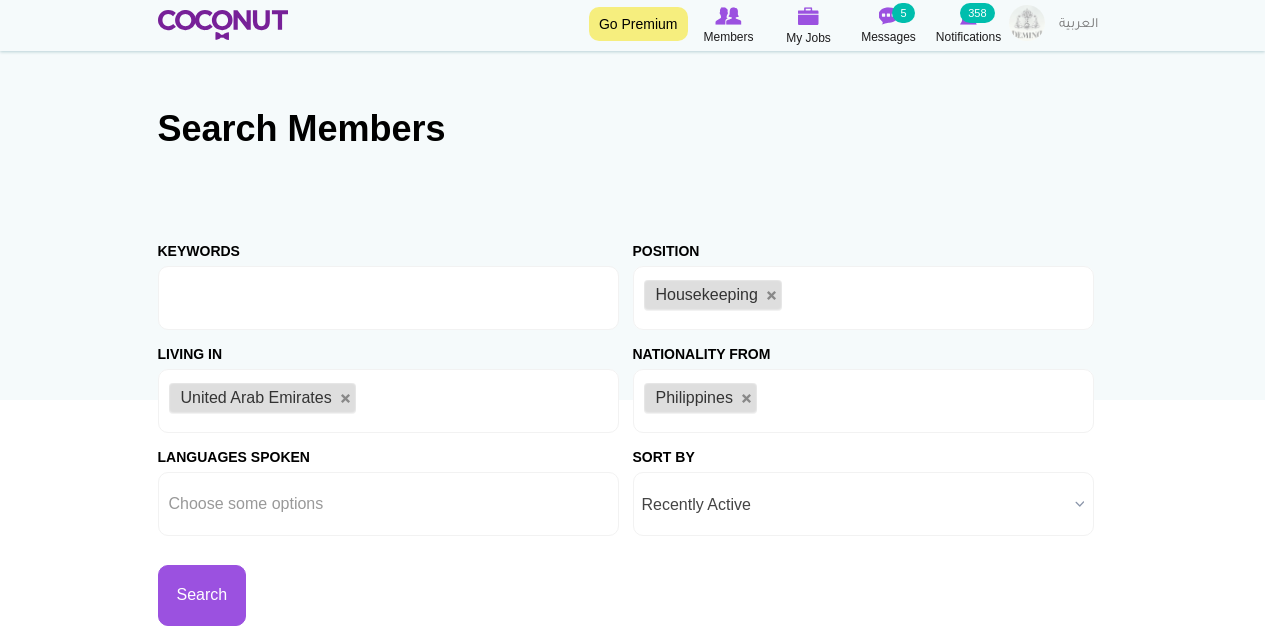 scroll, scrollTop: 400, scrollLeft: 0, axis: vertical 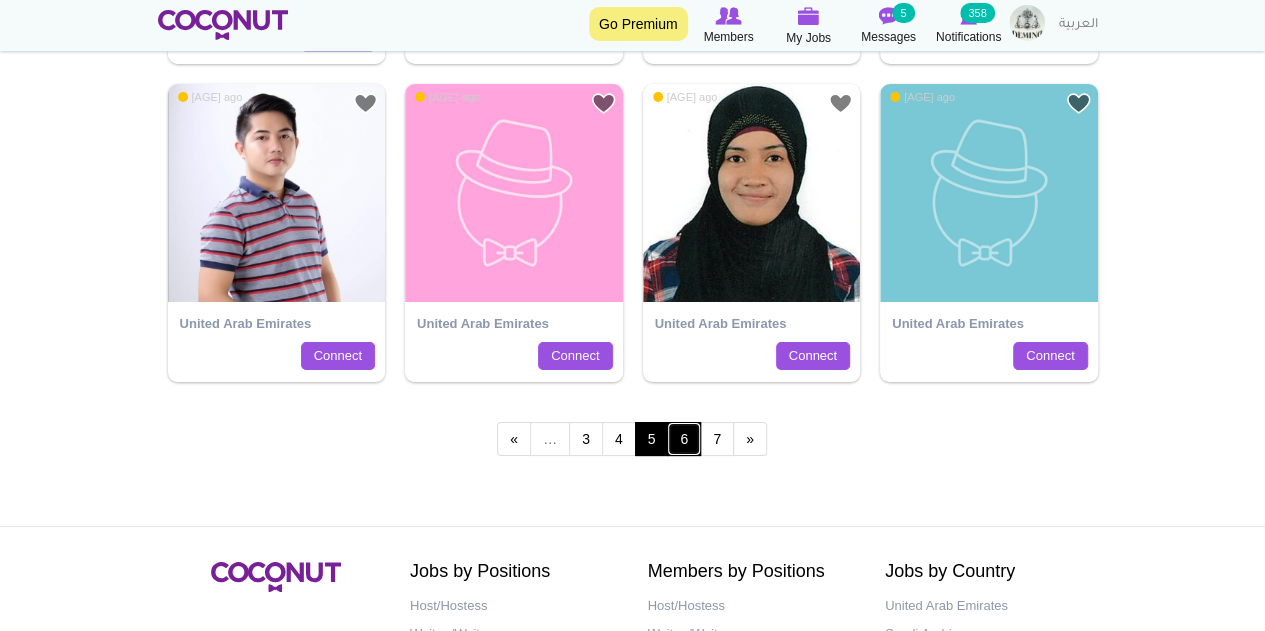 click on "6" at bounding box center (684, 439) 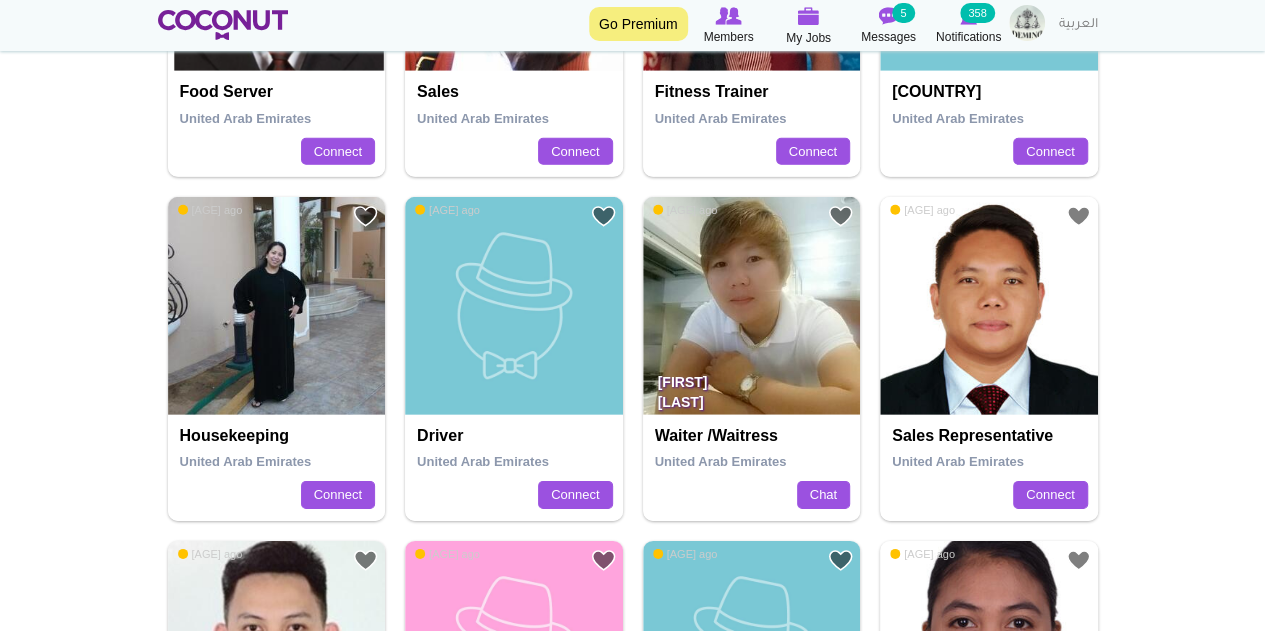 scroll, scrollTop: 2900, scrollLeft: 0, axis: vertical 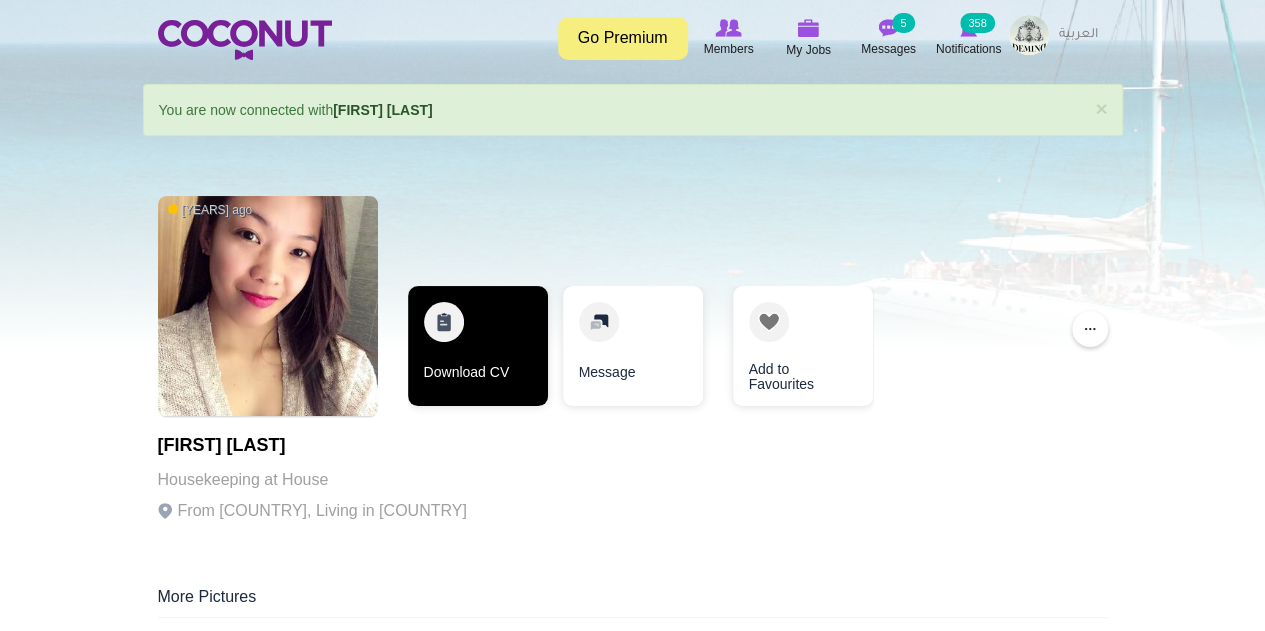 click on "Download CV" at bounding box center (478, 346) 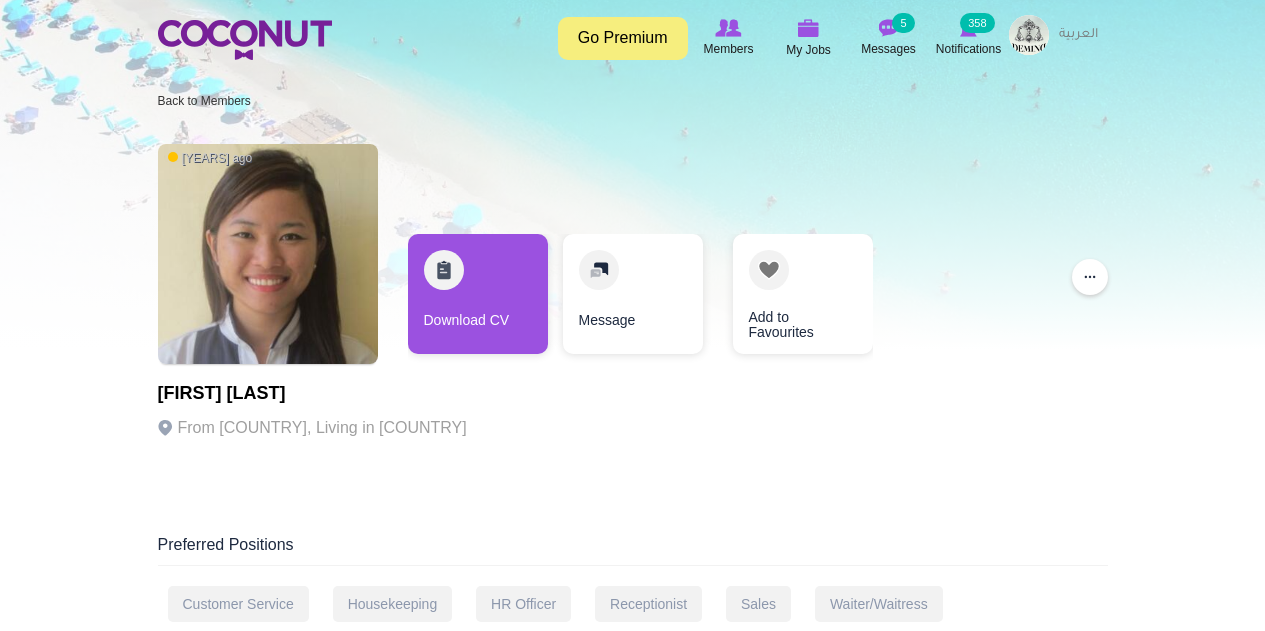 scroll, scrollTop: 0, scrollLeft: 0, axis: both 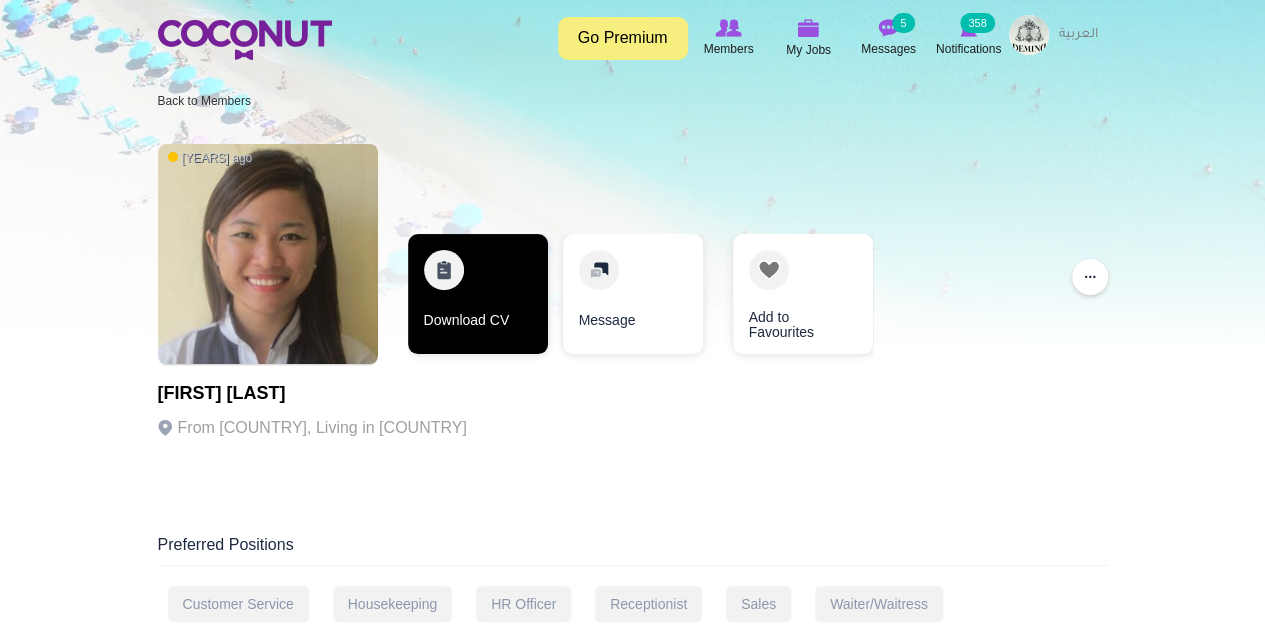click on "Download CV" at bounding box center (478, 294) 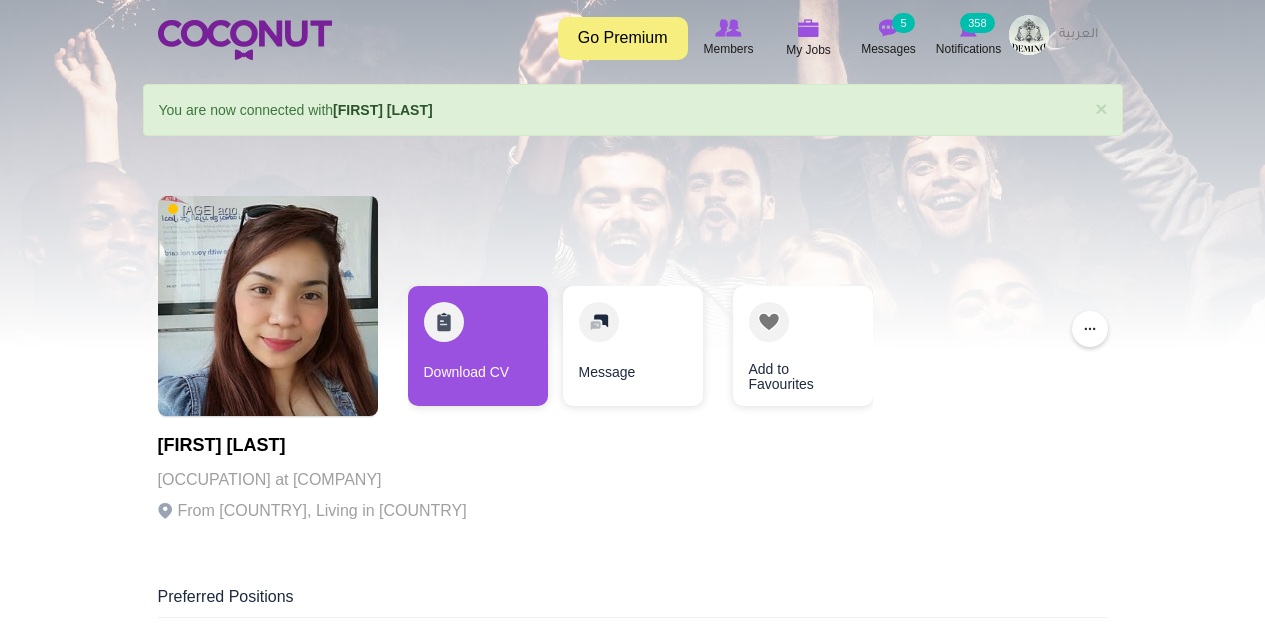 scroll, scrollTop: 0, scrollLeft: 0, axis: both 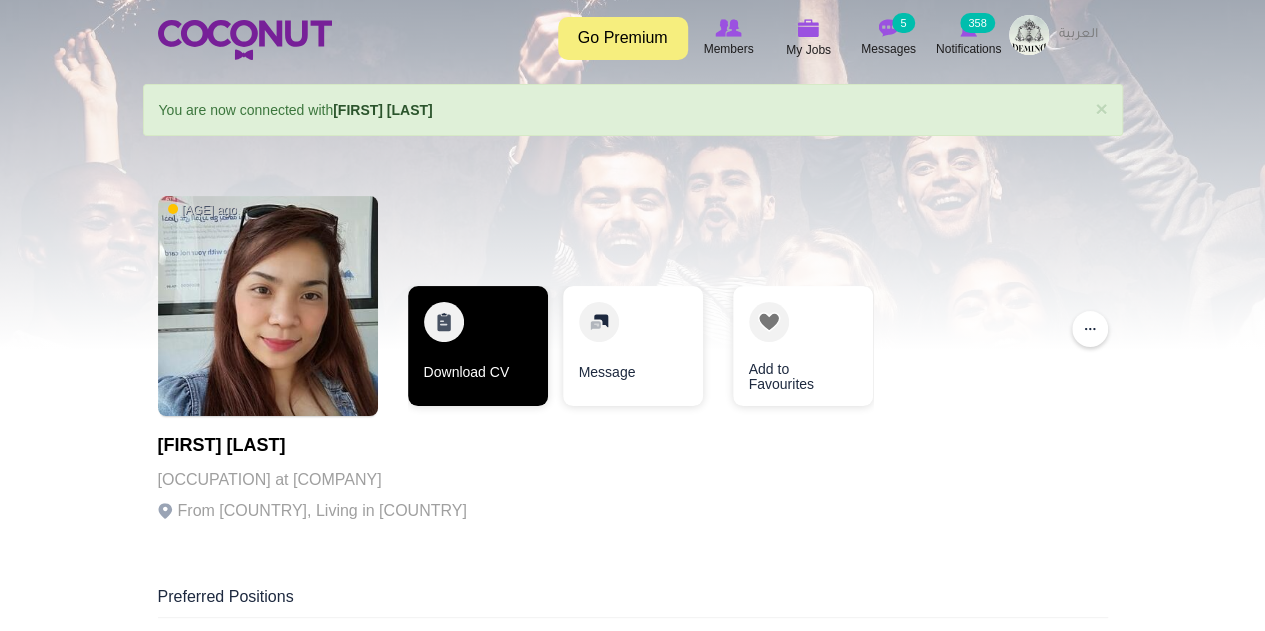 click on "Download CV" at bounding box center (478, 346) 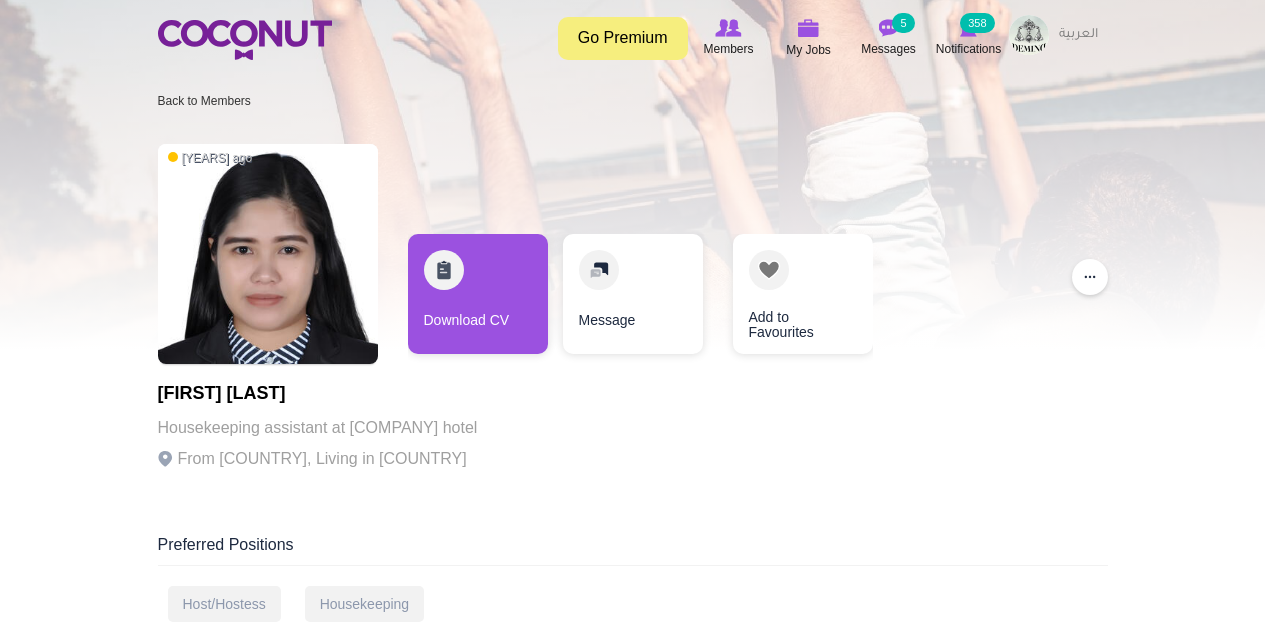 scroll, scrollTop: 0, scrollLeft: 0, axis: both 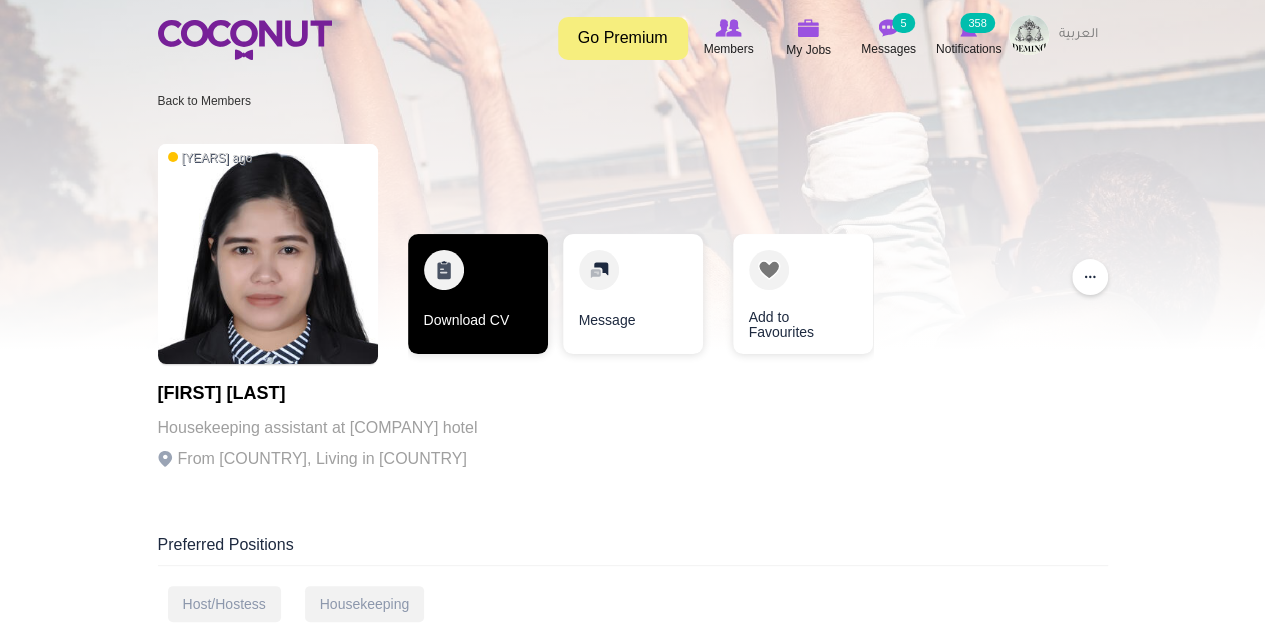 click on "Download CV" at bounding box center (478, 294) 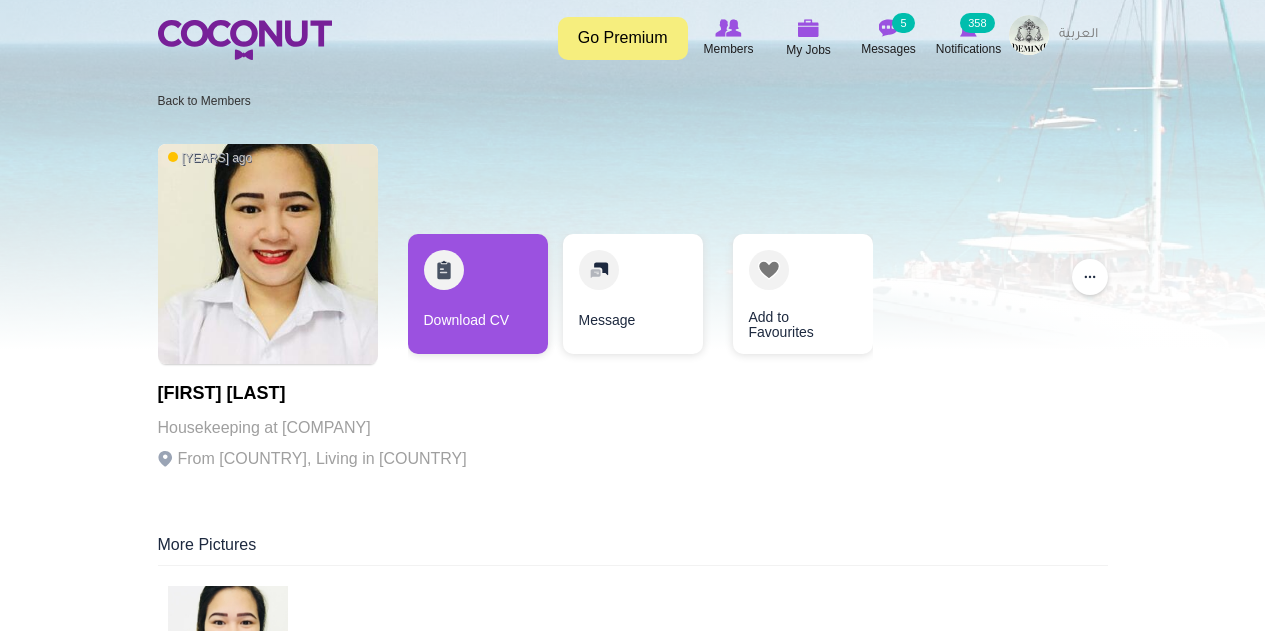 scroll, scrollTop: 0, scrollLeft: 0, axis: both 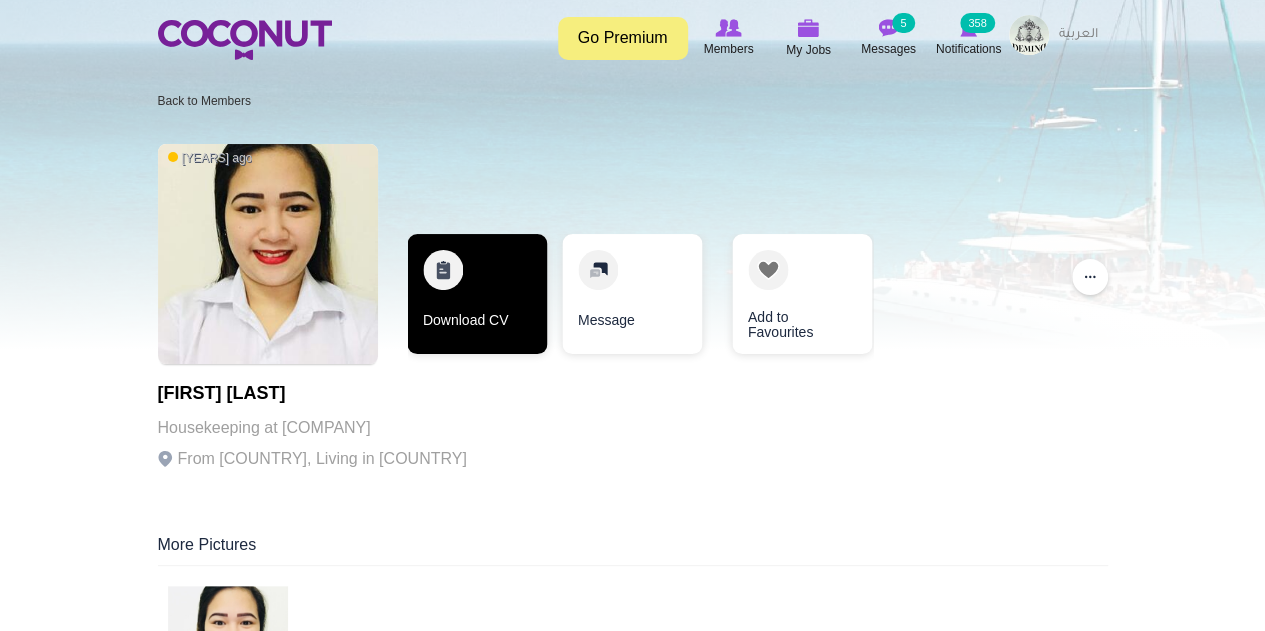click on "Download CV" at bounding box center [477, 294] 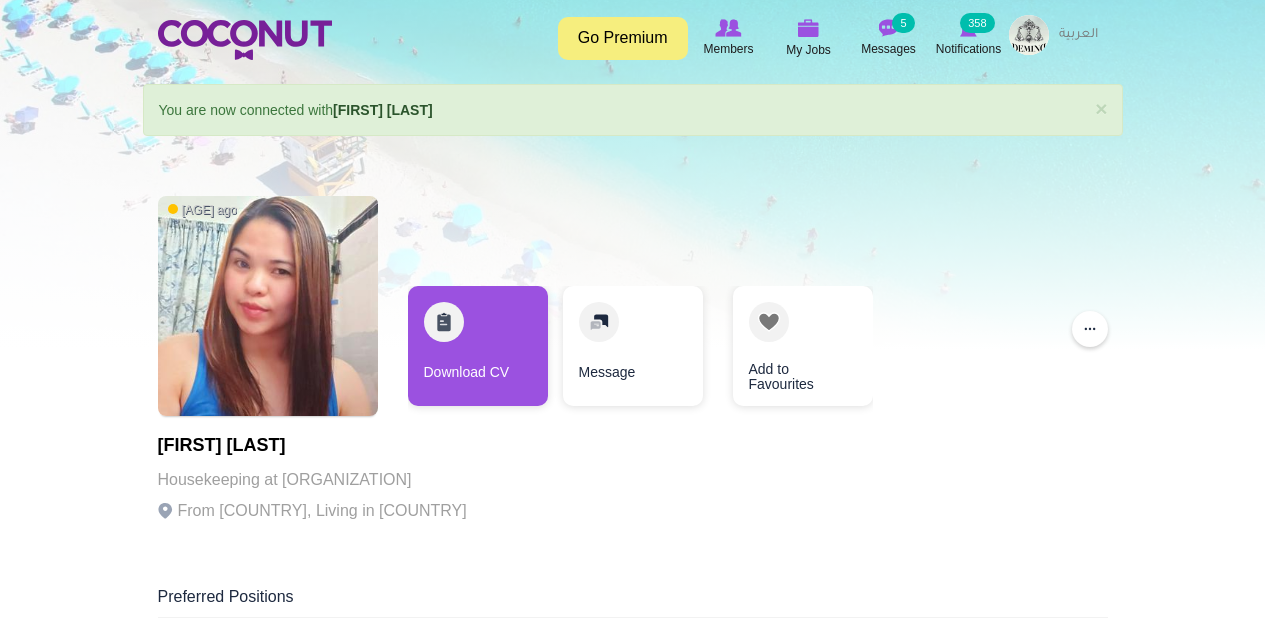 scroll, scrollTop: 0, scrollLeft: 0, axis: both 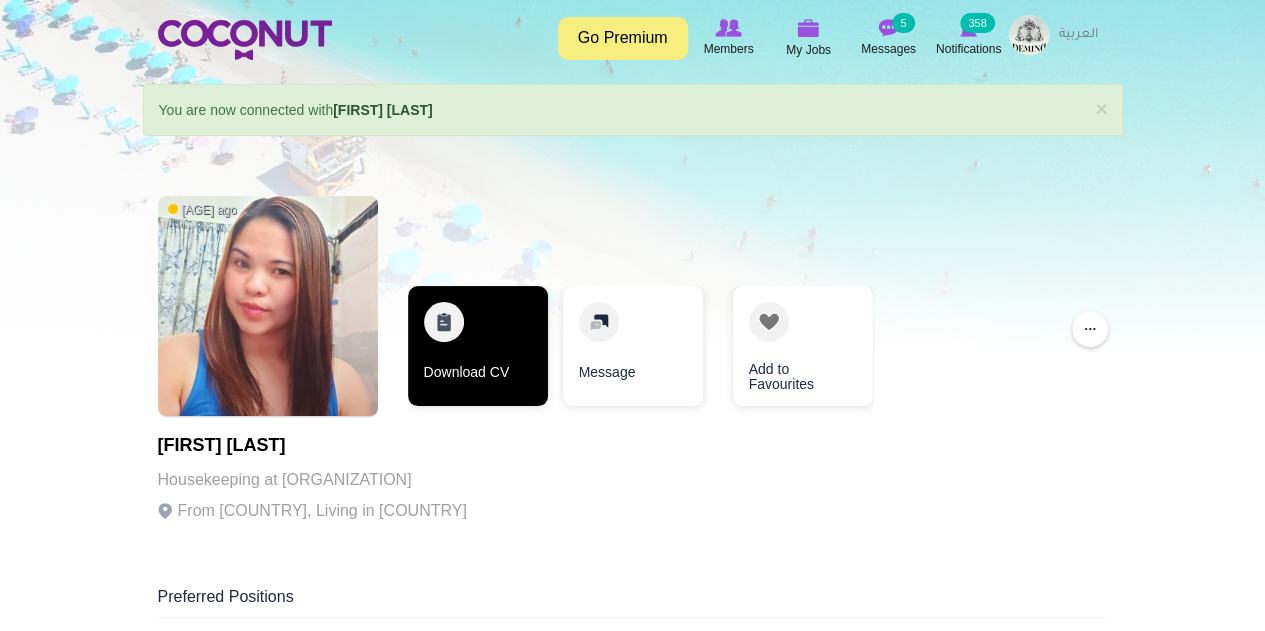 click on "Download CV" at bounding box center [478, 346] 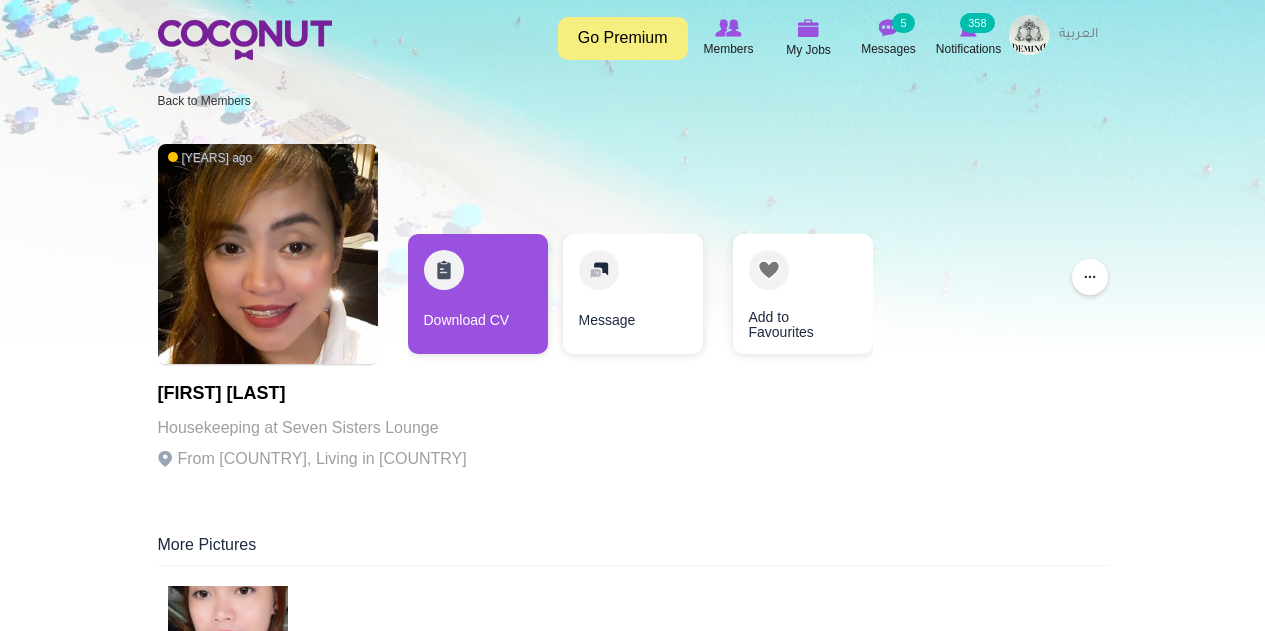 scroll, scrollTop: 0, scrollLeft: 0, axis: both 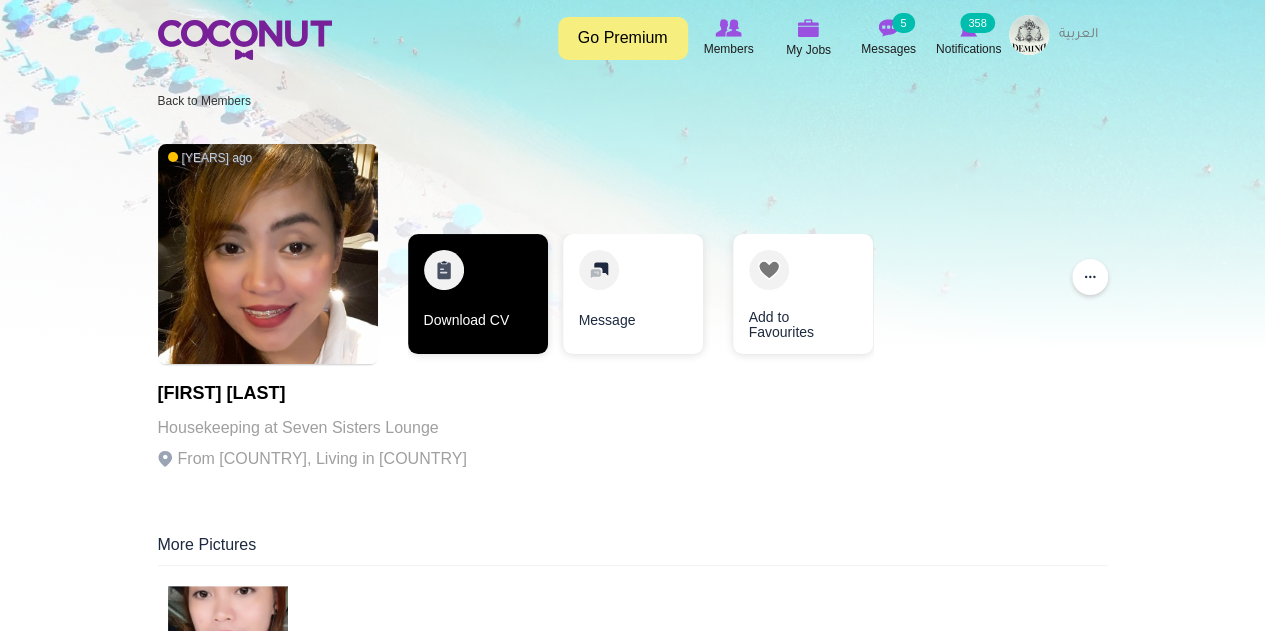 click on "Download CV" at bounding box center [478, 294] 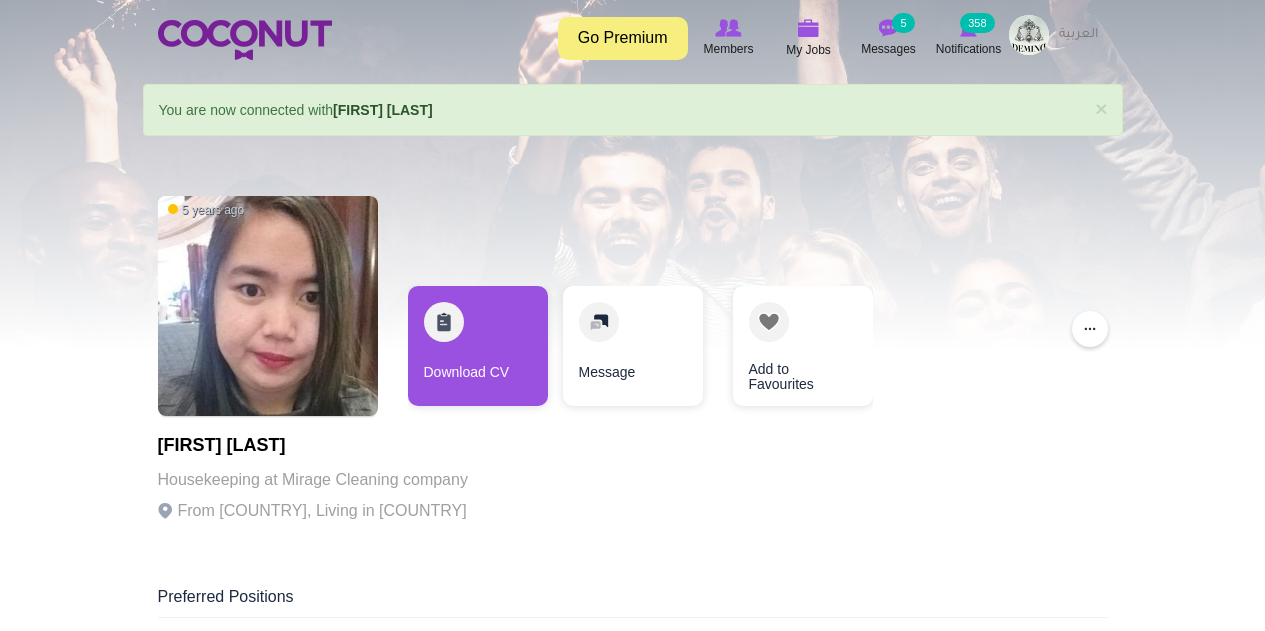scroll, scrollTop: 0, scrollLeft: 0, axis: both 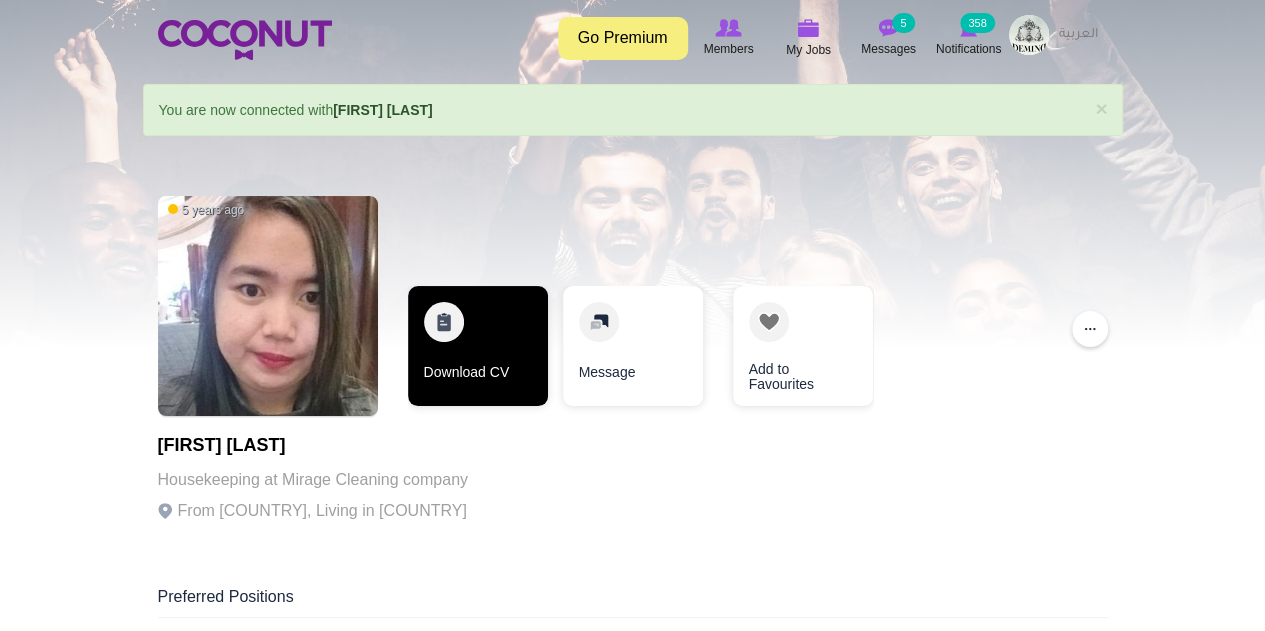 click on "Download CV" at bounding box center (478, 346) 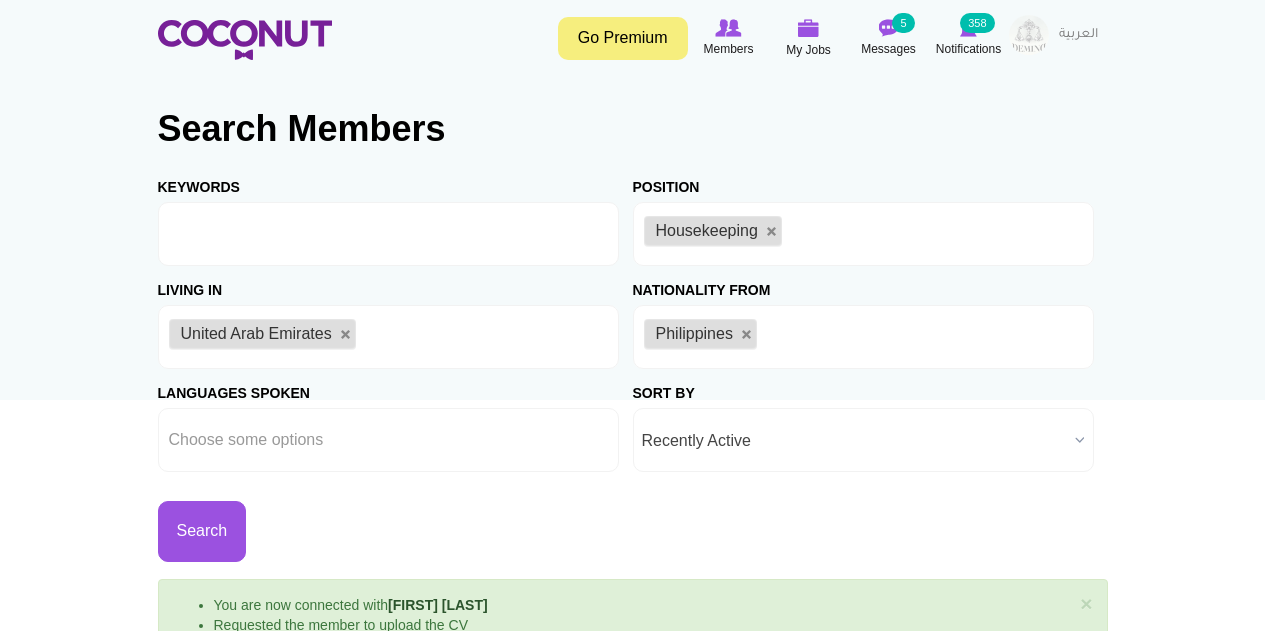 scroll, scrollTop: 103, scrollLeft: 0, axis: vertical 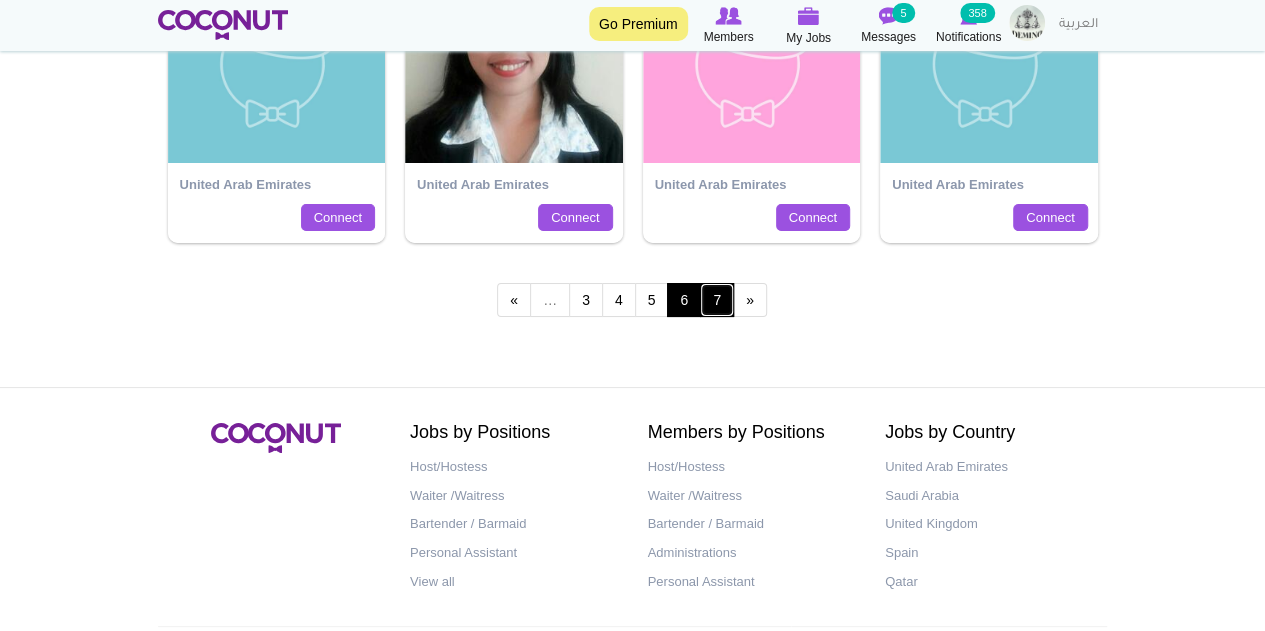 click on "7" at bounding box center [717, 300] 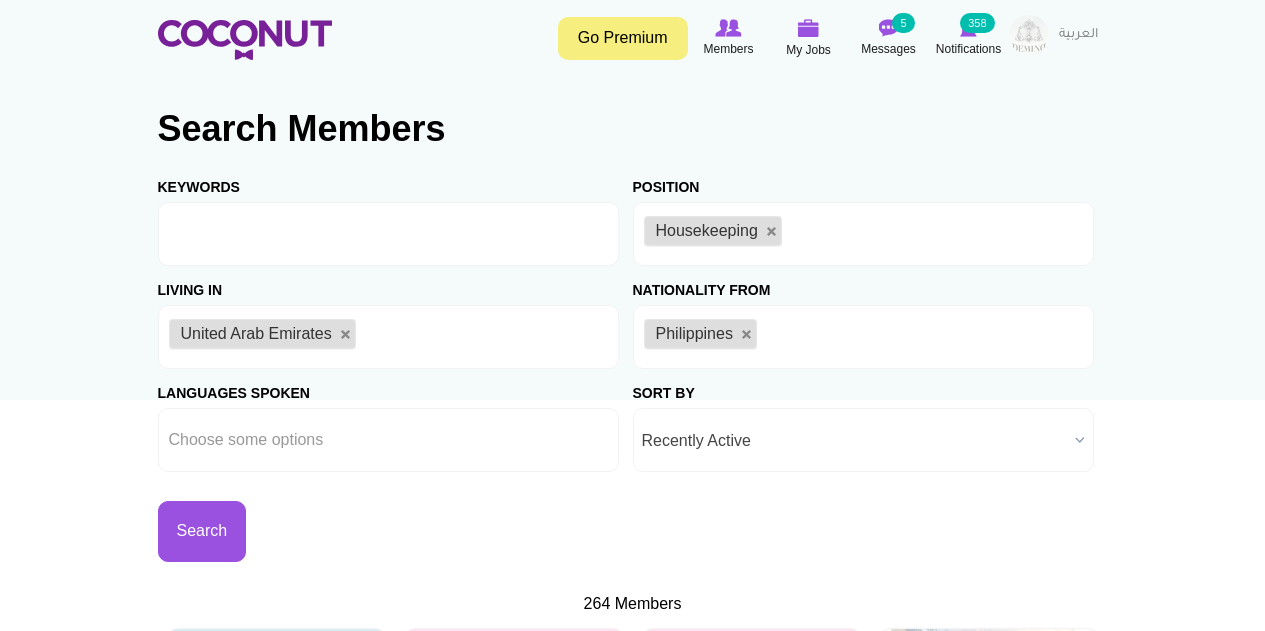 scroll, scrollTop: 0, scrollLeft: 0, axis: both 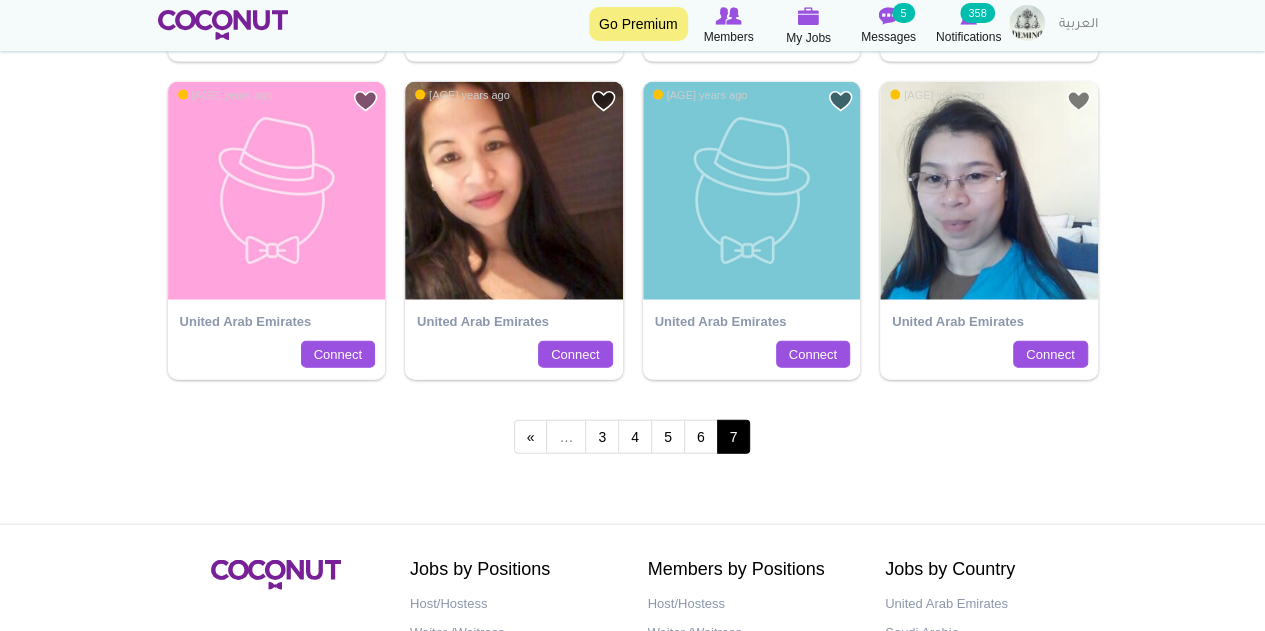 click on "Toggle navigation
Go Premium
Members
My Jobs
Post a Job
Messages
5
Notifications
358" at bounding box center (632, -677) 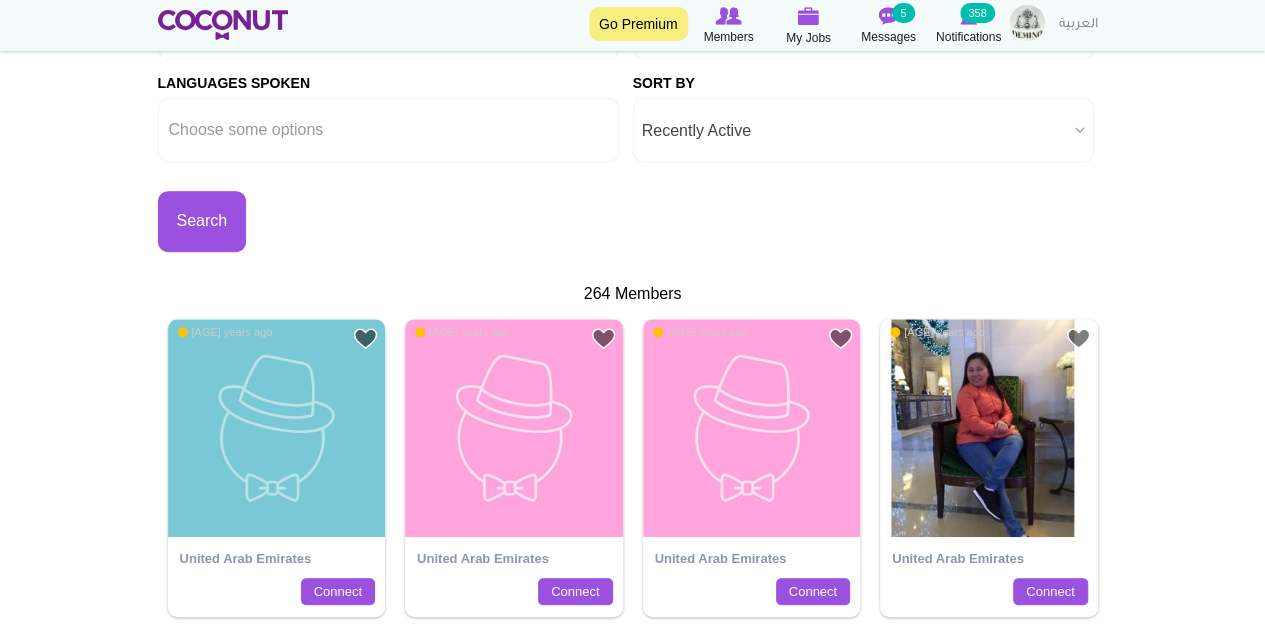 scroll, scrollTop: 0, scrollLeft: 0, axis: both 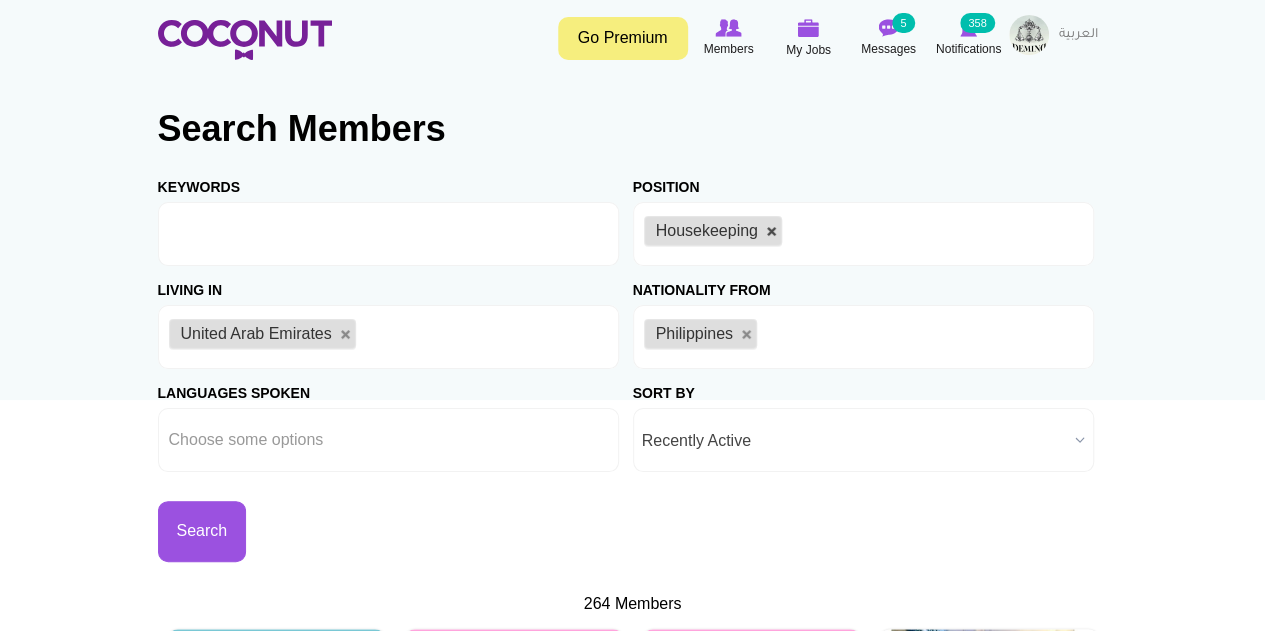 click at bounding box center [772, 232] 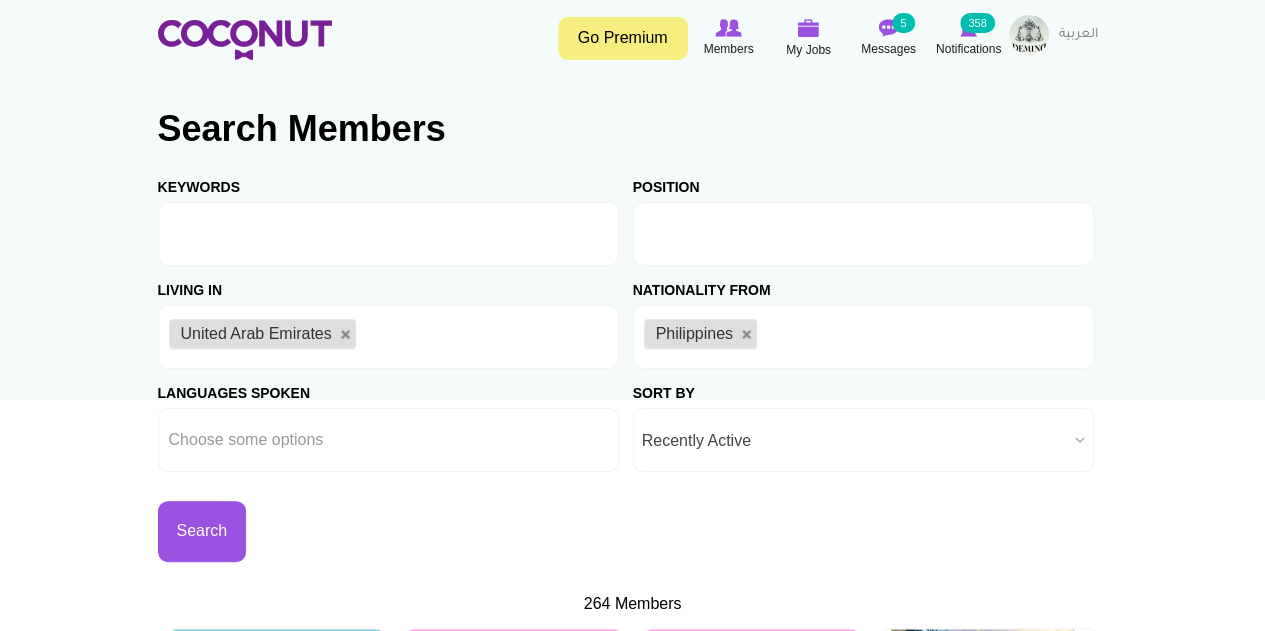 drag, startPoint x: 795, startPoint y: 229, endPoint x: 798, endPoint y: 242, distance: 13.341664 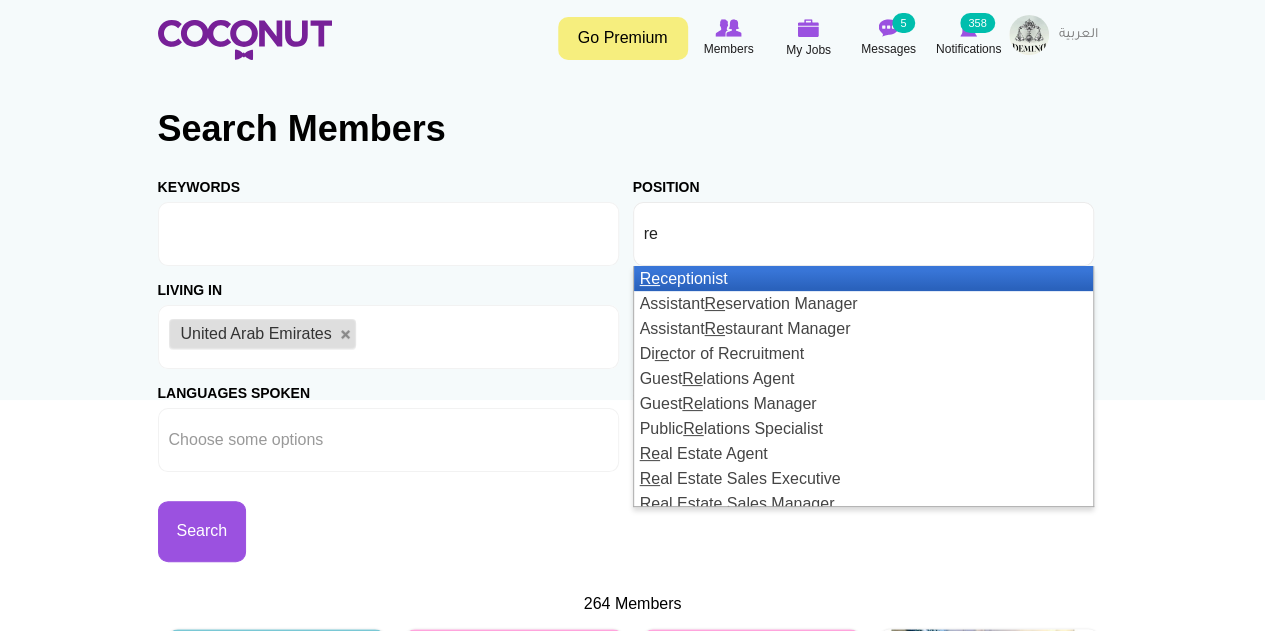 type on "re" 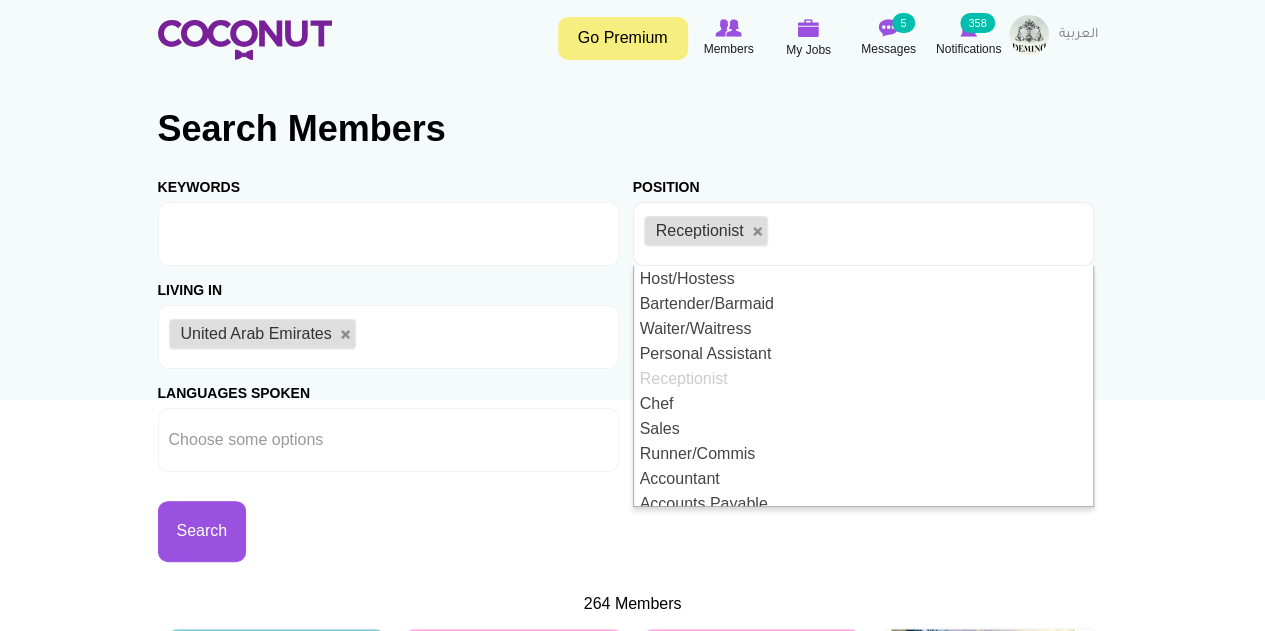 click on "Toggle navigation
Go Premium
Members
My Jobs
Post a Job
Messages
5
Notifications
358" at bounding box center (632, 1491) 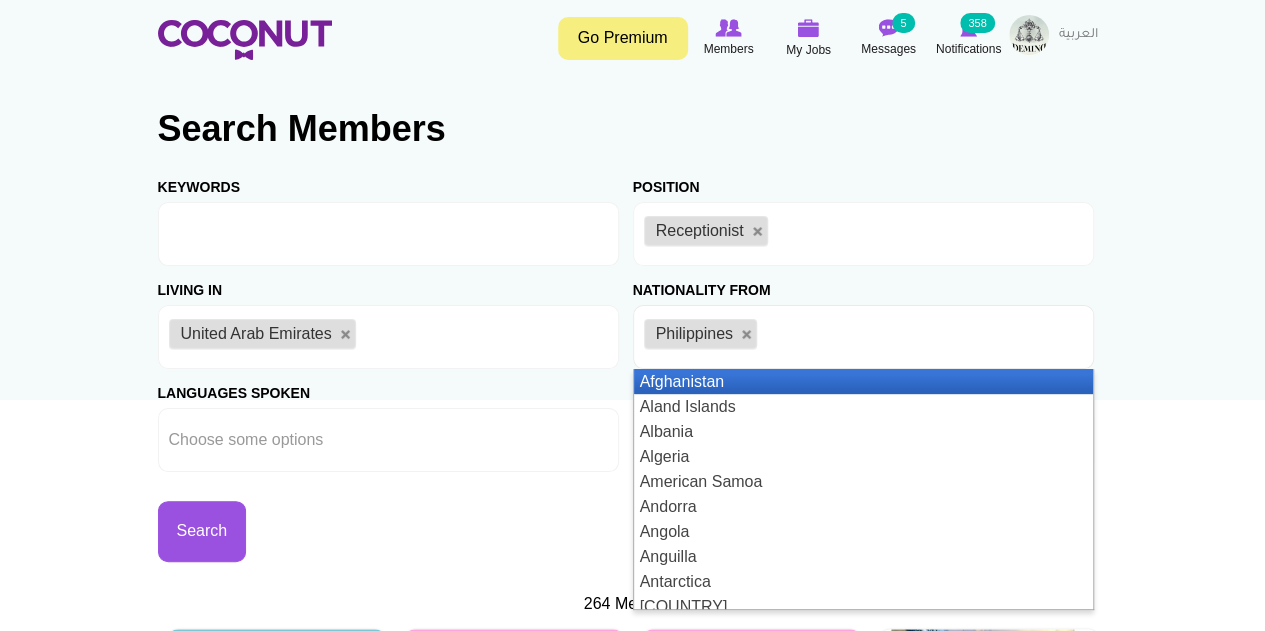 click on "Philippines" at bounding box center (863, 337) 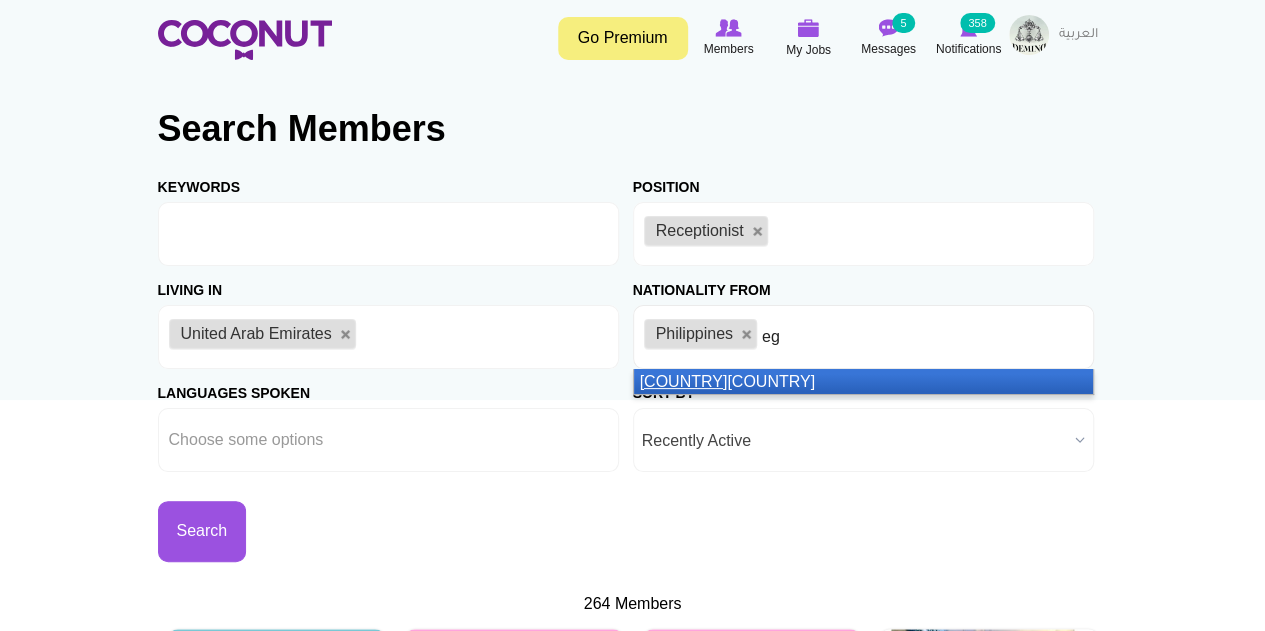 type on "eg" 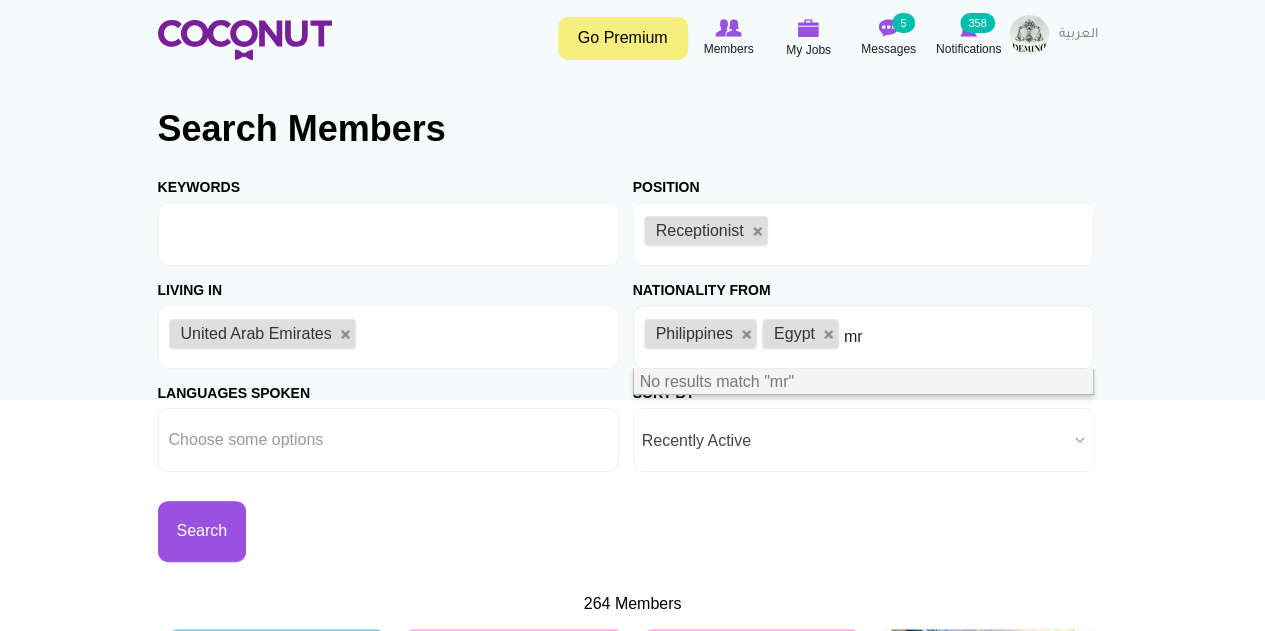 click on "Philippines Egypt mr" at bounding box center [863, 337] 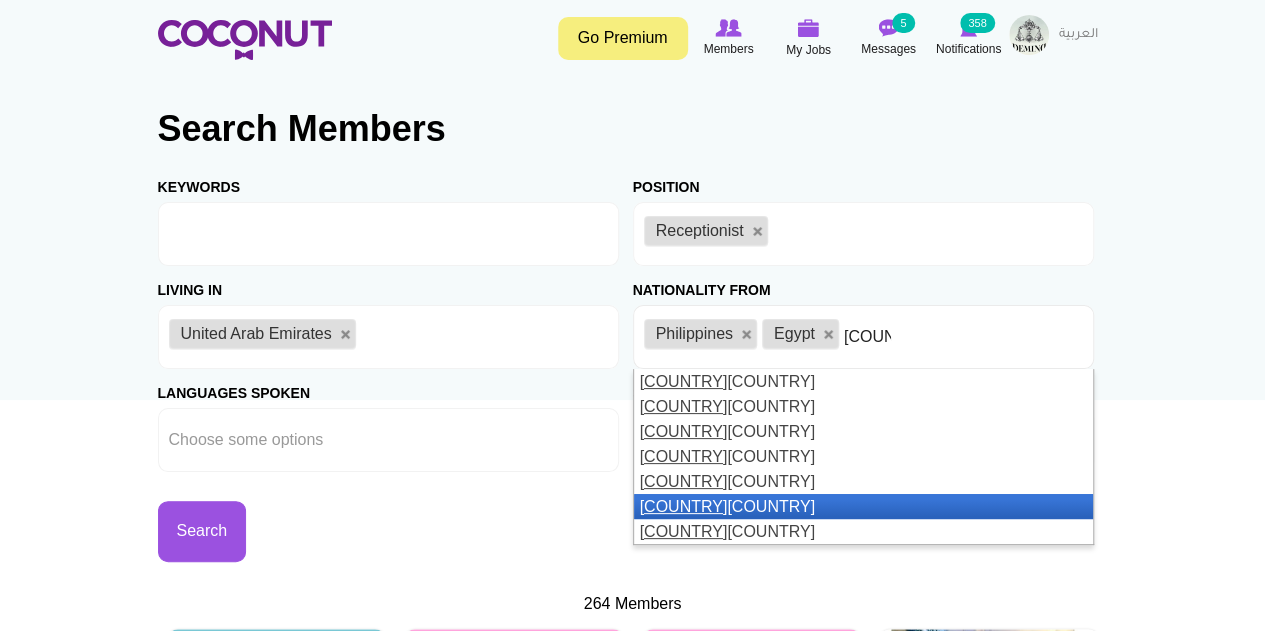 type on "mo" 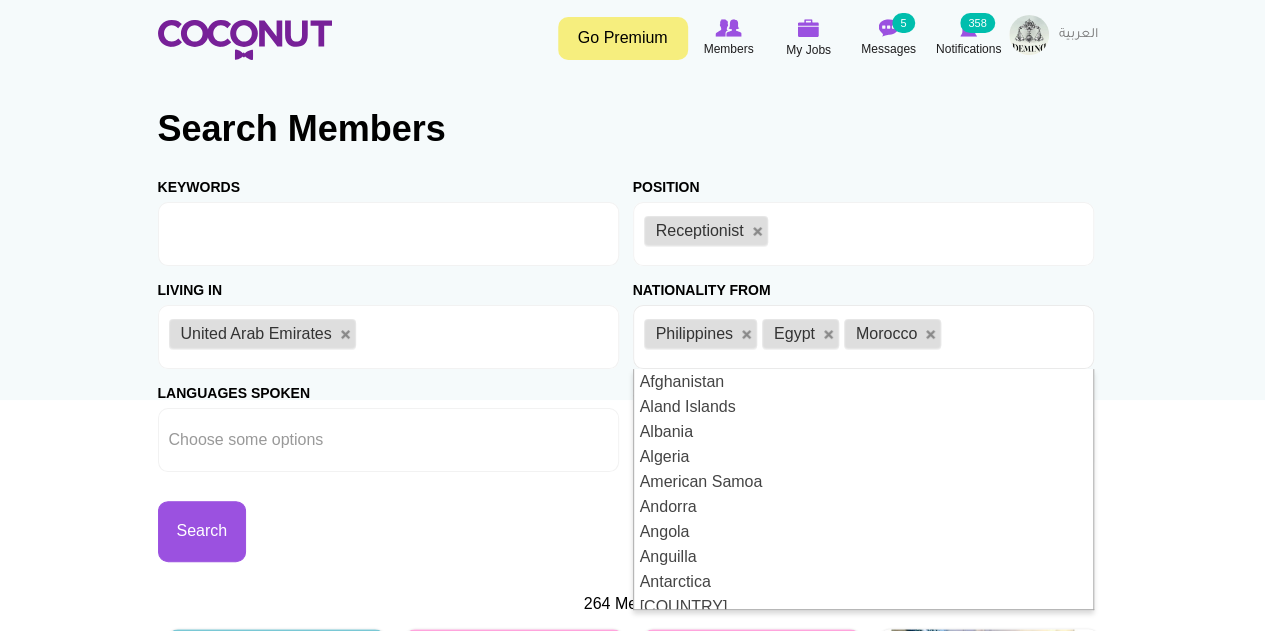click on "Search" at bounding box center [395, 517] 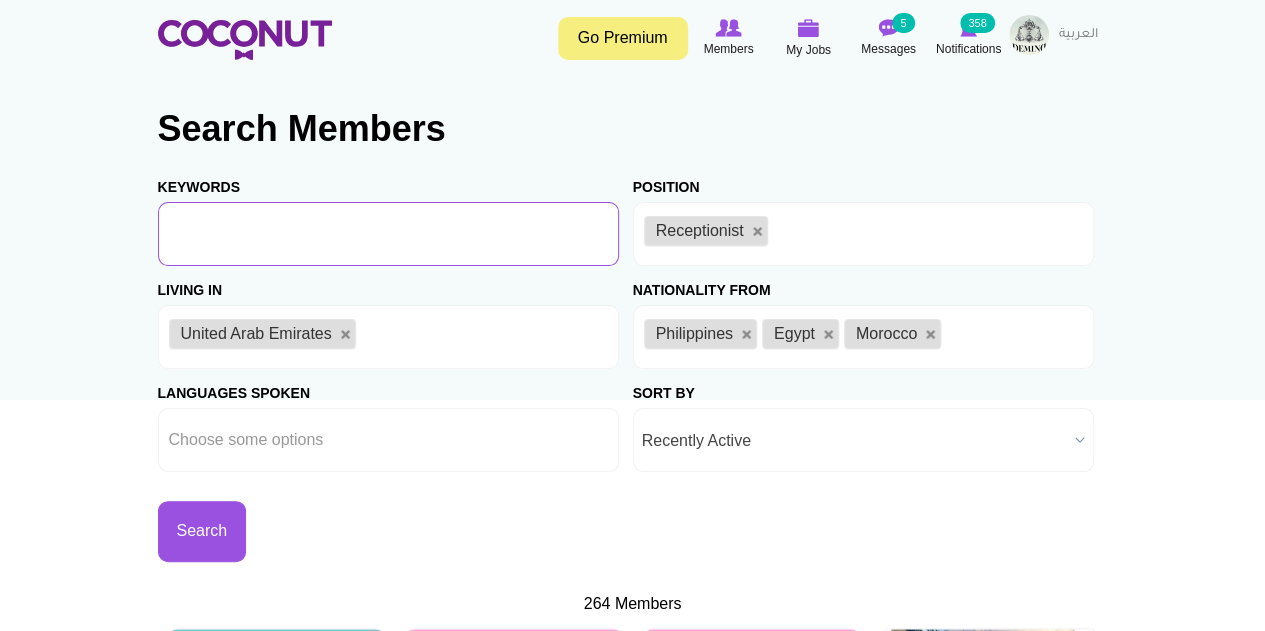 click on "Keywords" at bounding box center (388, 234) 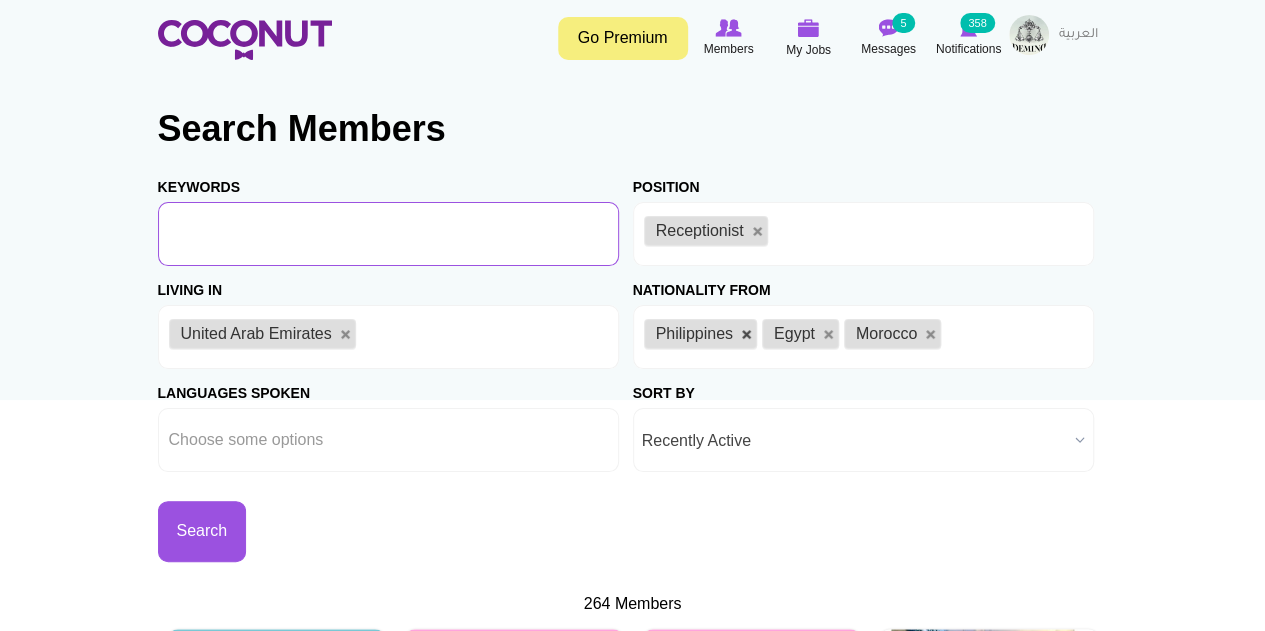 click at bounding box center [747, 335] 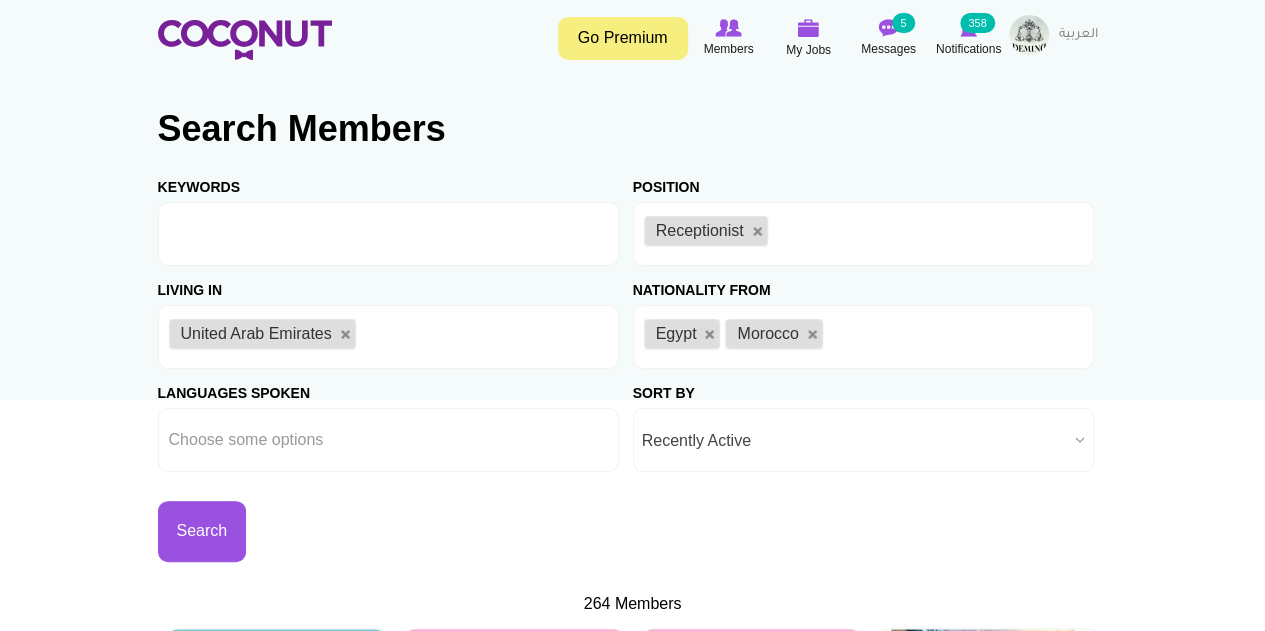 click on "Morocco" at bounding box center [773, 334] 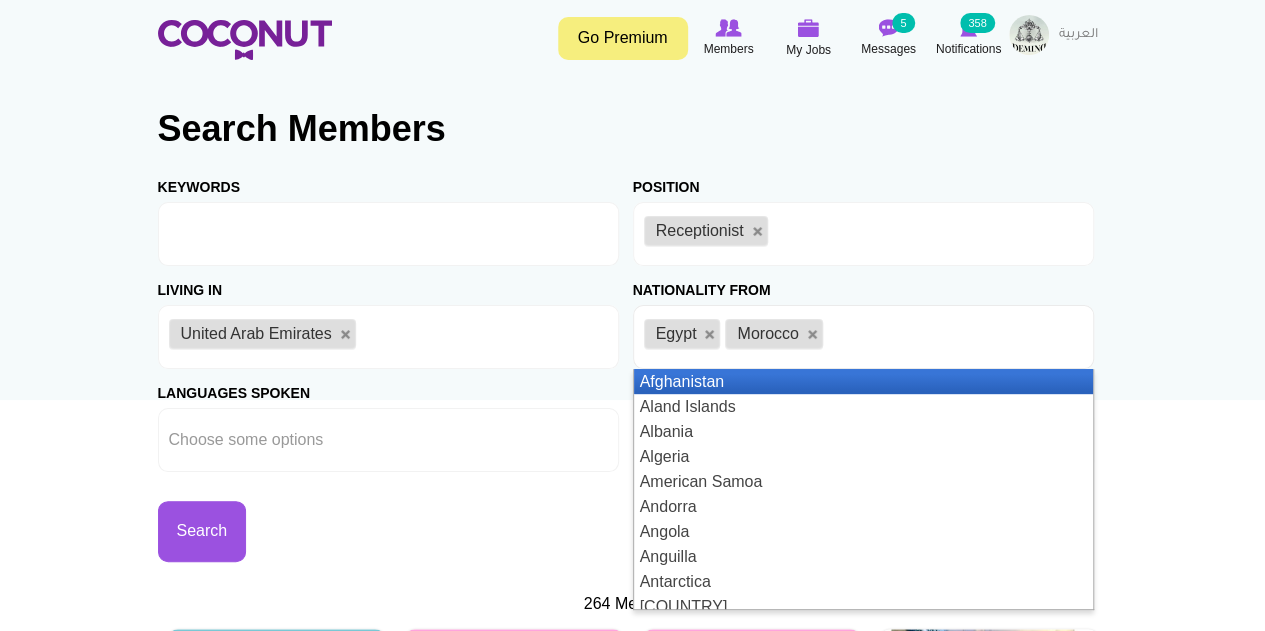 click at bounding box center (813, 335) 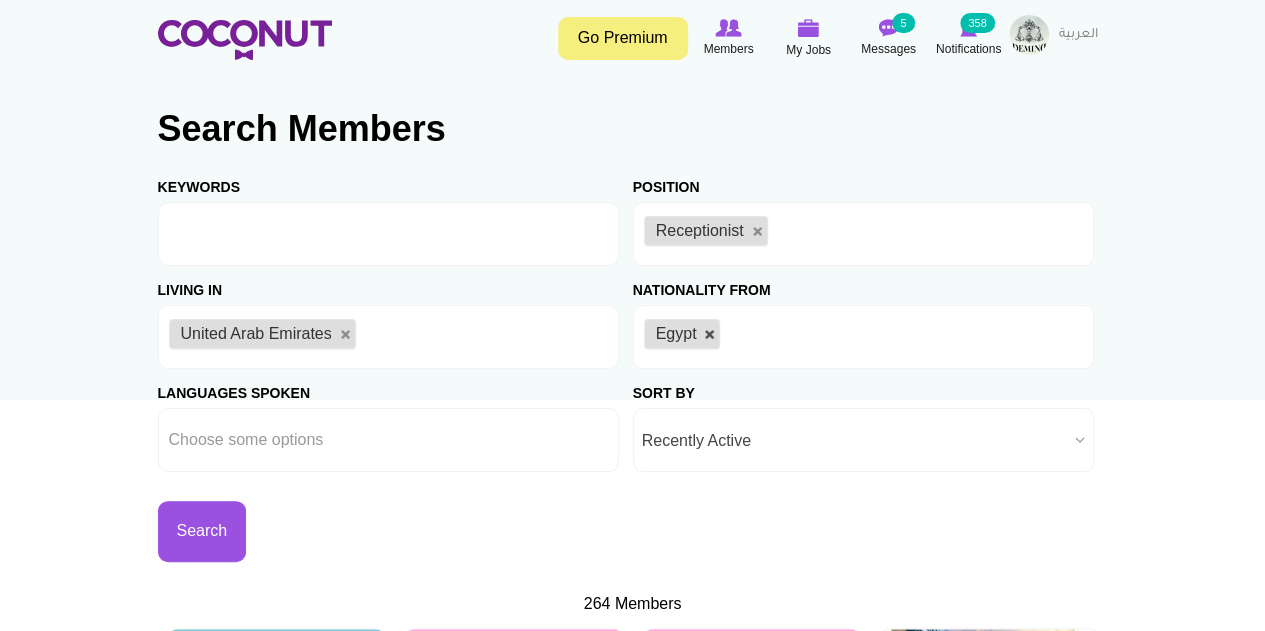 click at bounding box center [710, 335] 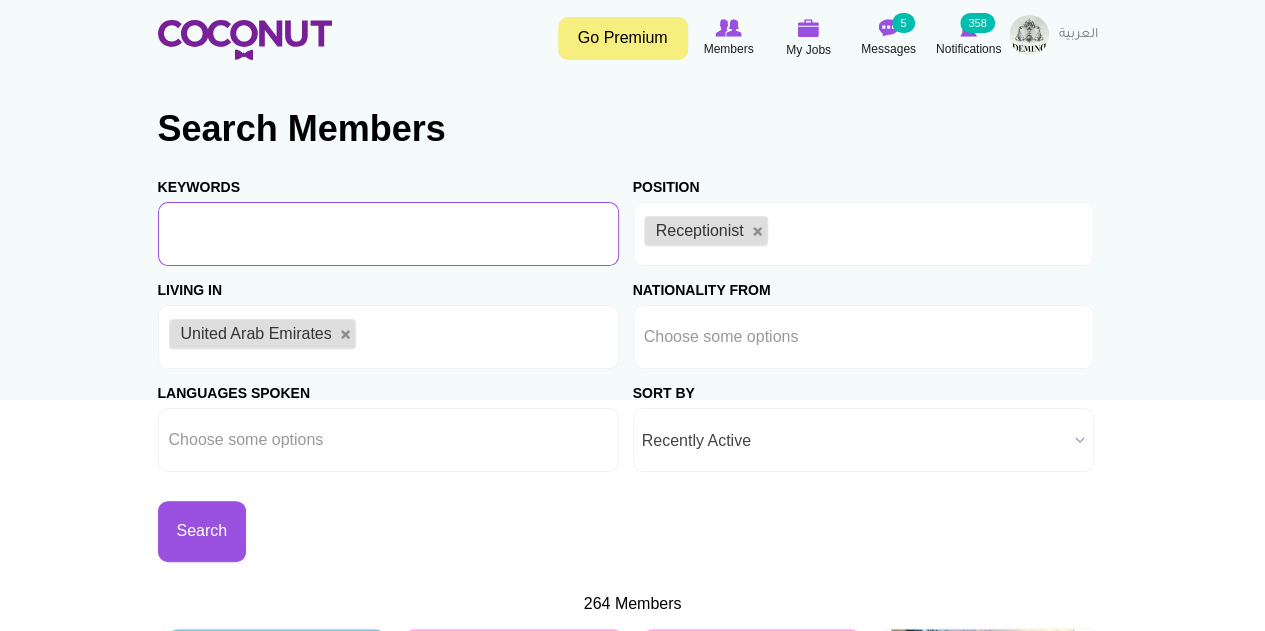 click on "Keywords" at bounding box center [388, 234] 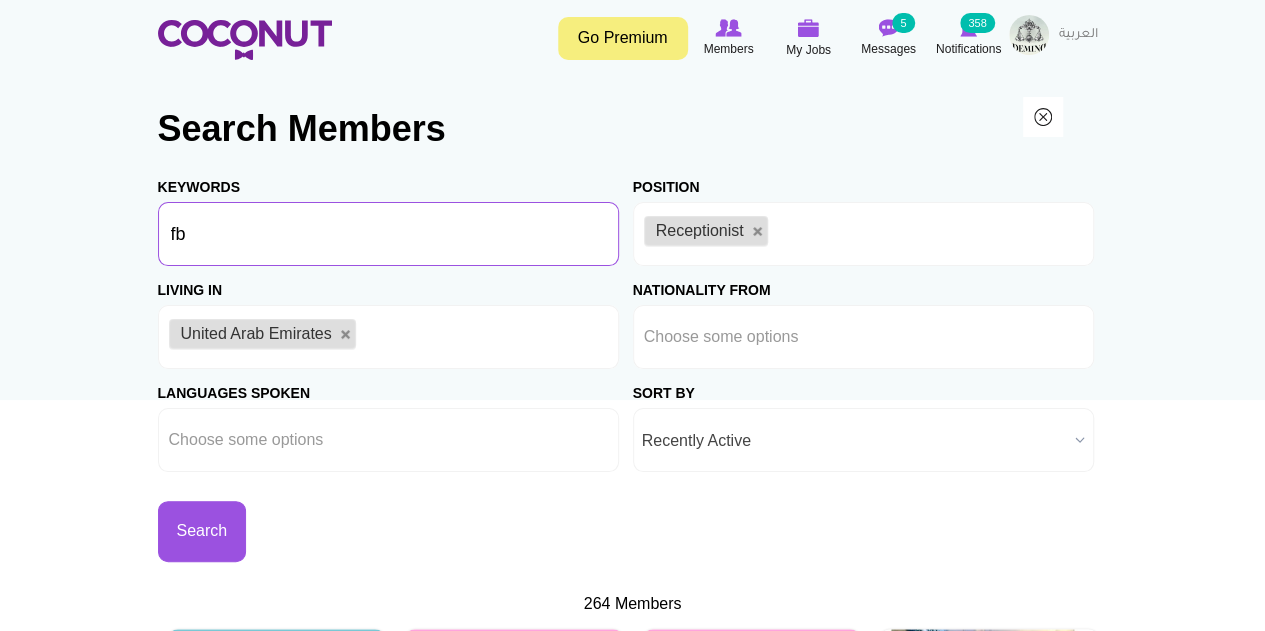 type on "fb" 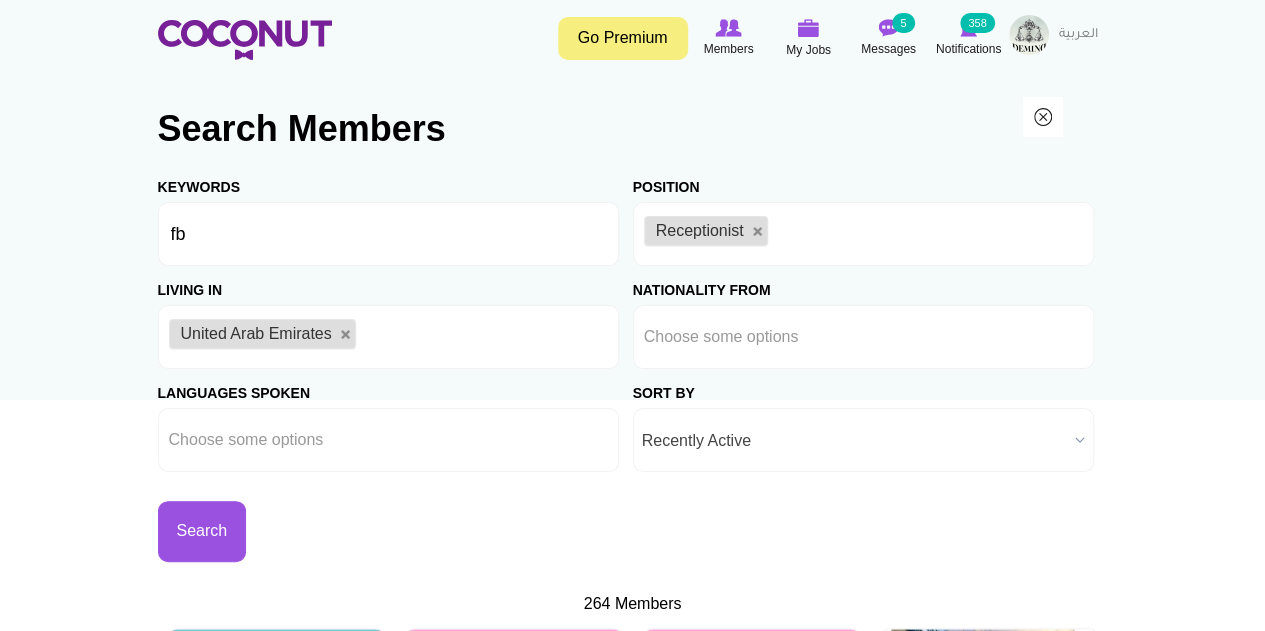 click on "Search" at bounding box center (395, 517) 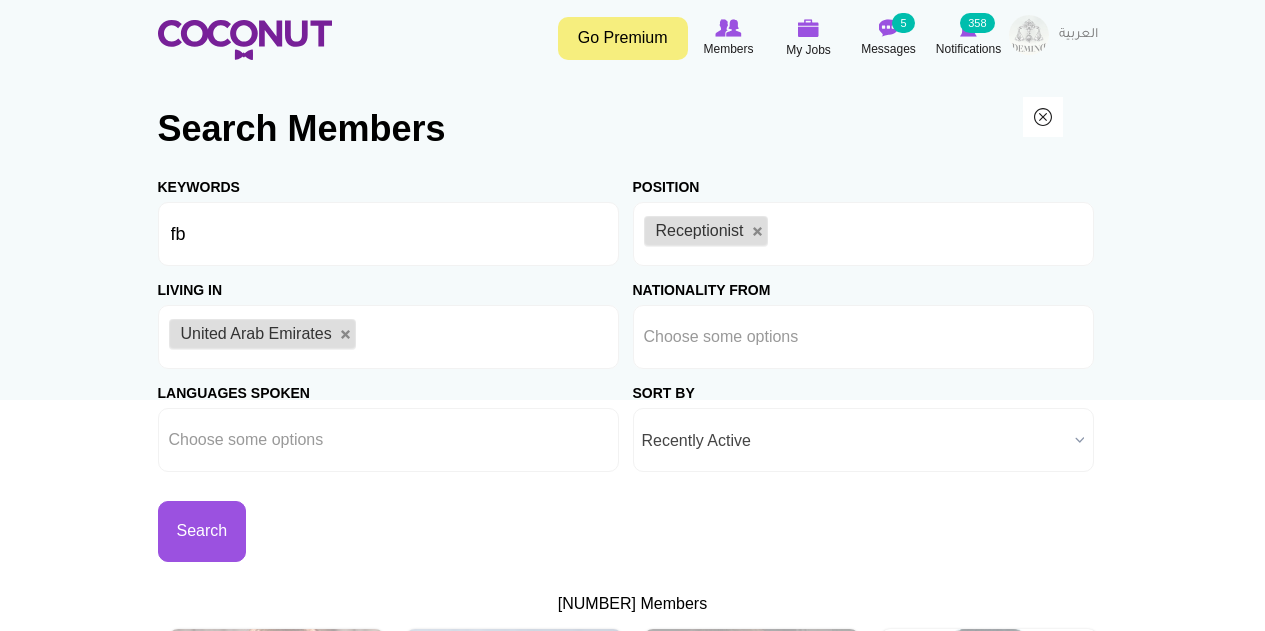 scroll, scrollTop: 0, scrollLeft: 0, axis: both 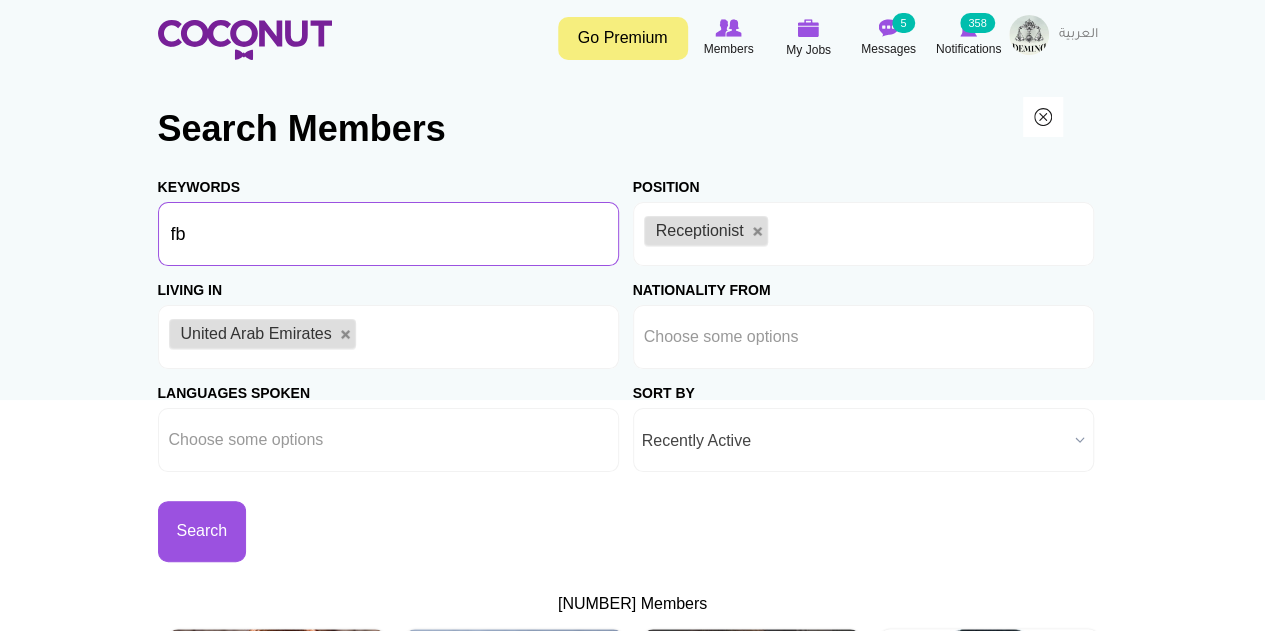 drag, startPoint x: 206, startPoint y: 241, endPoint x: 84, endPoint y: 218, distance: 124.1491 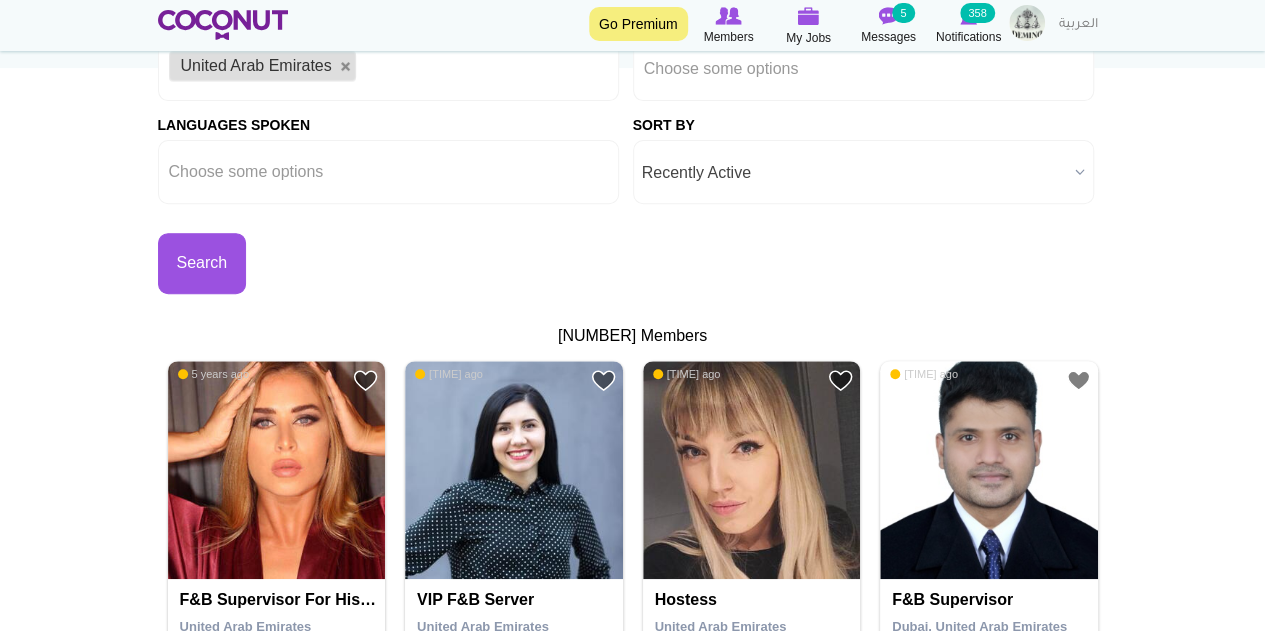 scroll, scrollTop: 100, scrollLeft: 0, axis: vertical 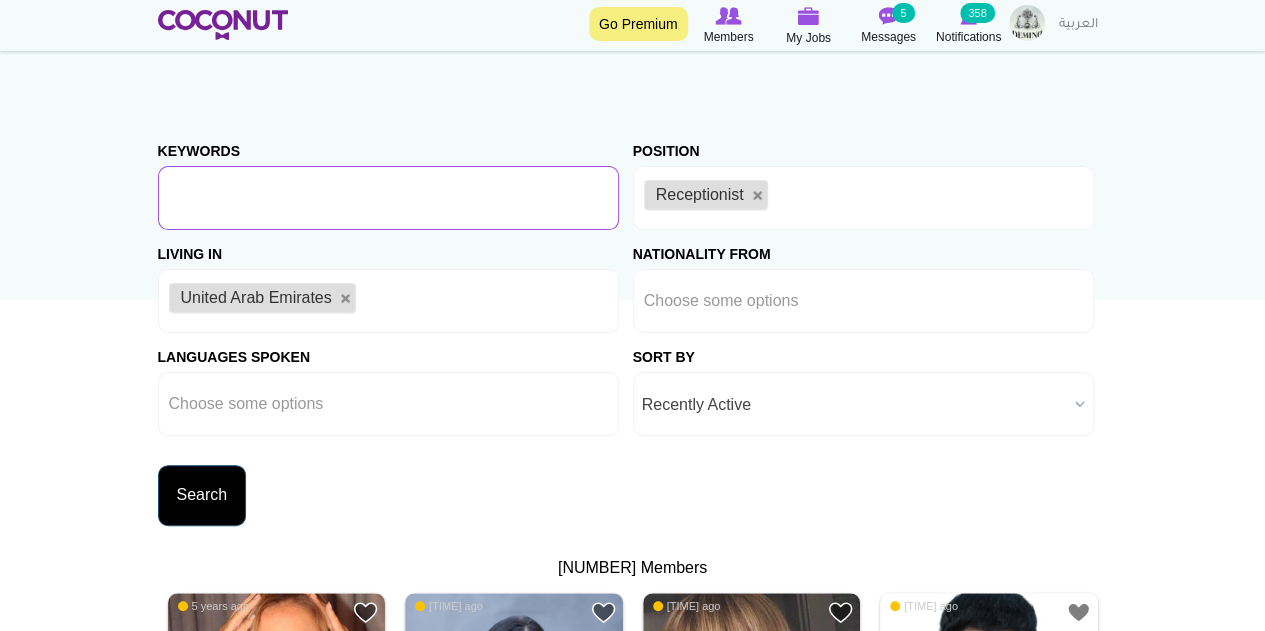 type 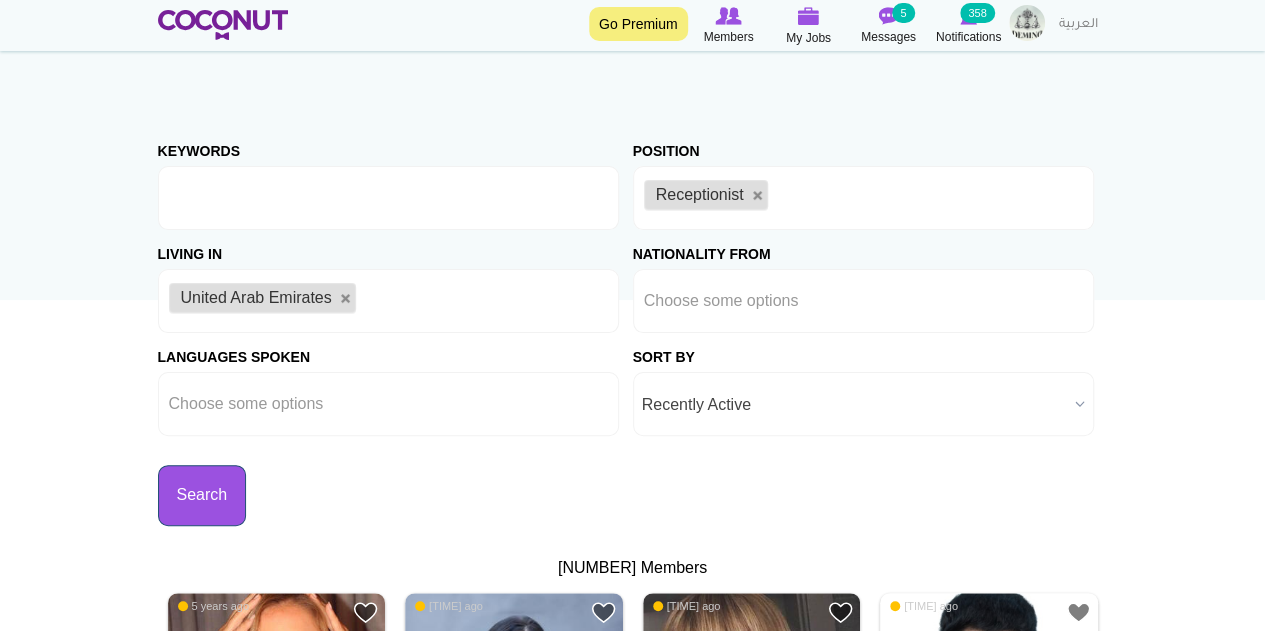 click on "Search" at bounding box center (202, 495) 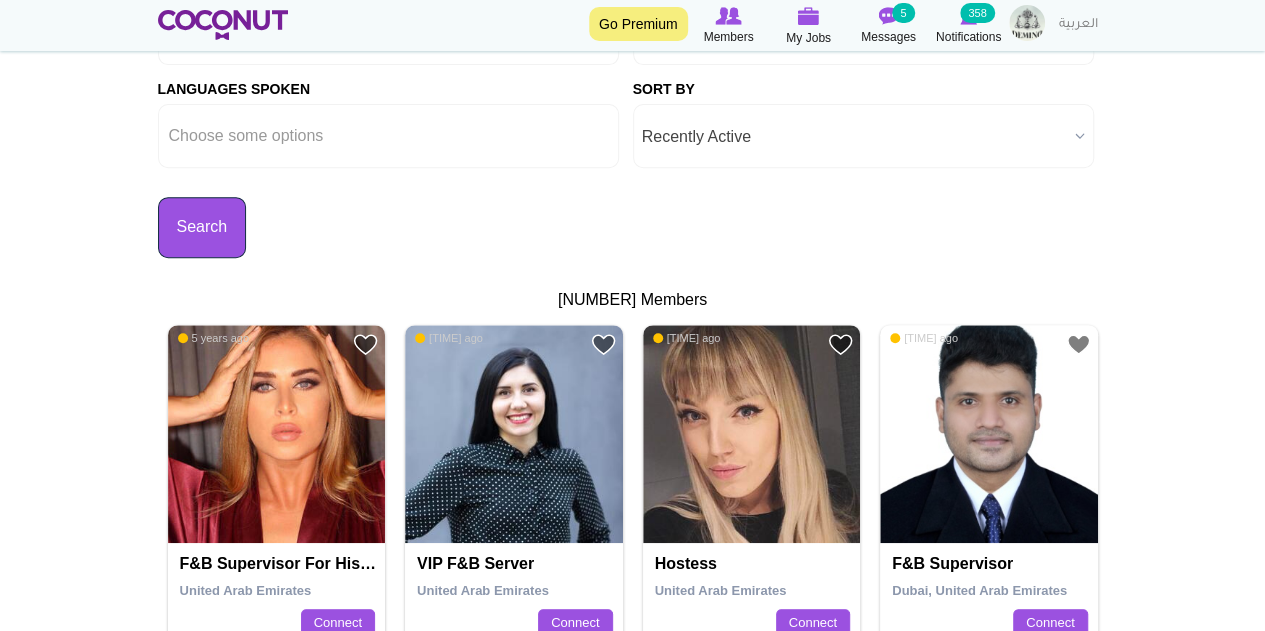 scroll, scrollTop: 400, scrollLeft: 0, axis: vertical 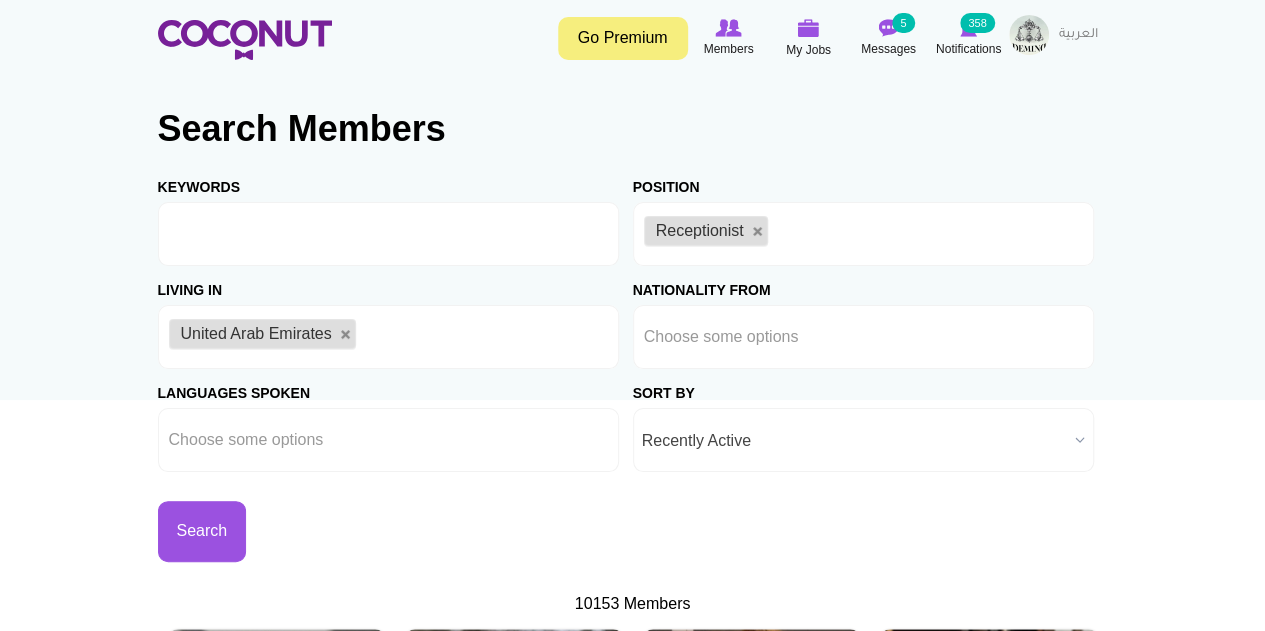 click on "Receptionist" at bounding box center [706, 231] 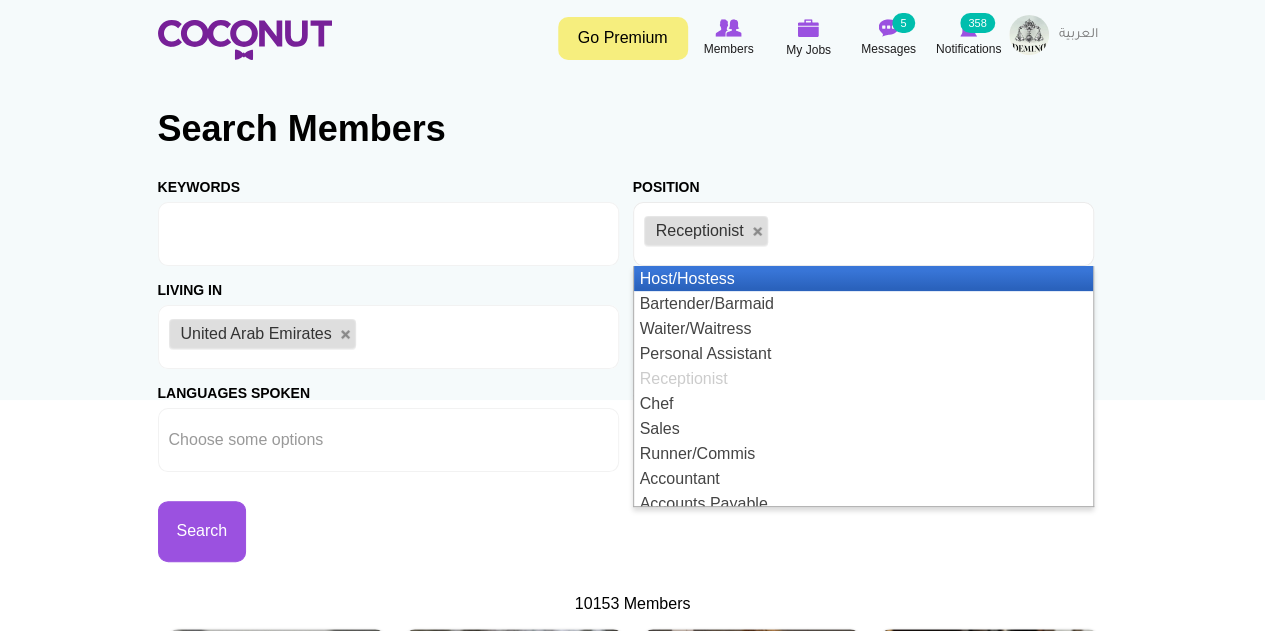 click at bounding box center [758, 232] 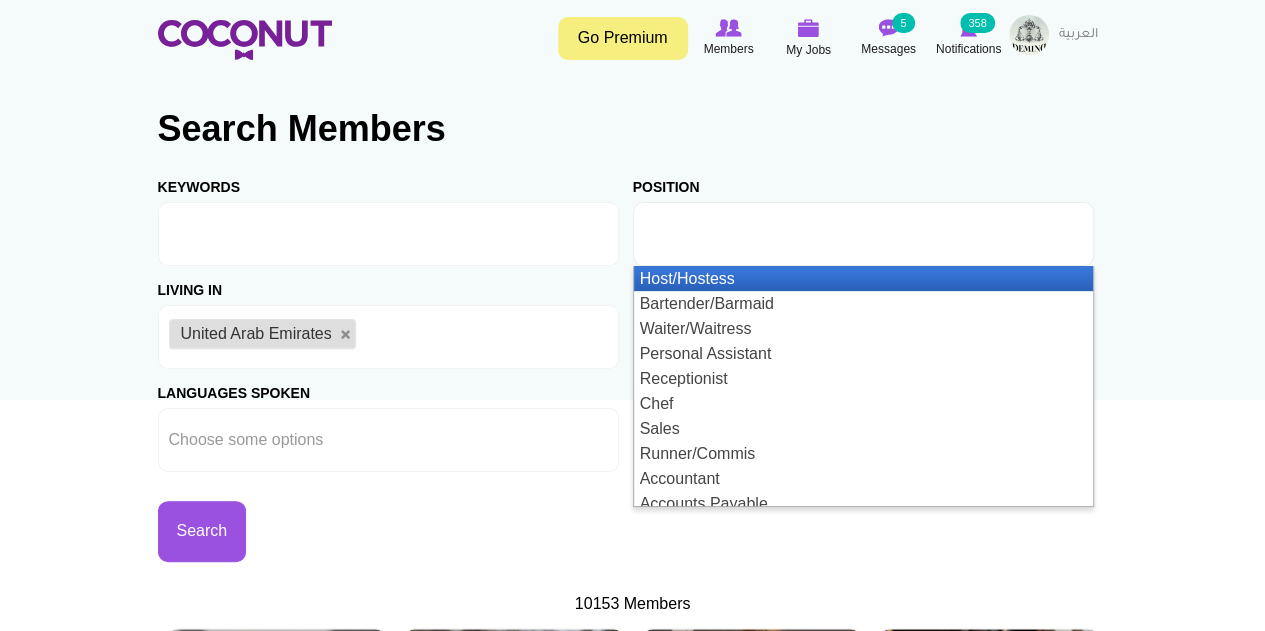 drag, startPoint x: 774, startPoint y: 214, endPoint x: 773, endPoint y: 178, distance: 36.013885 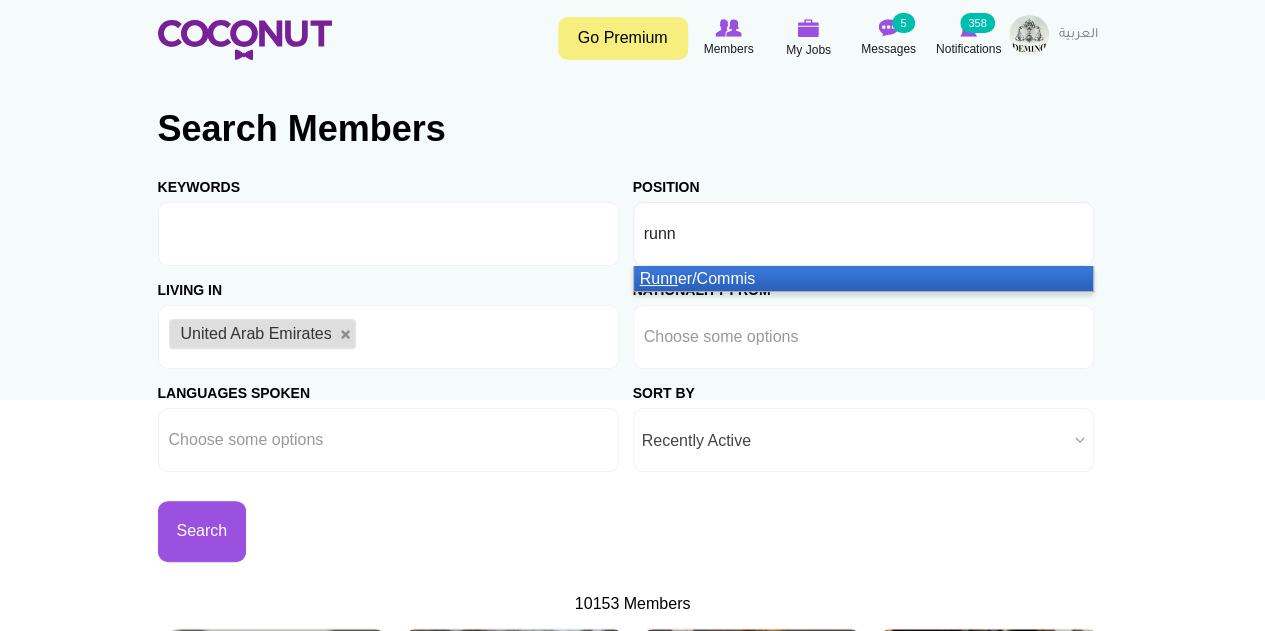 type on "runn" 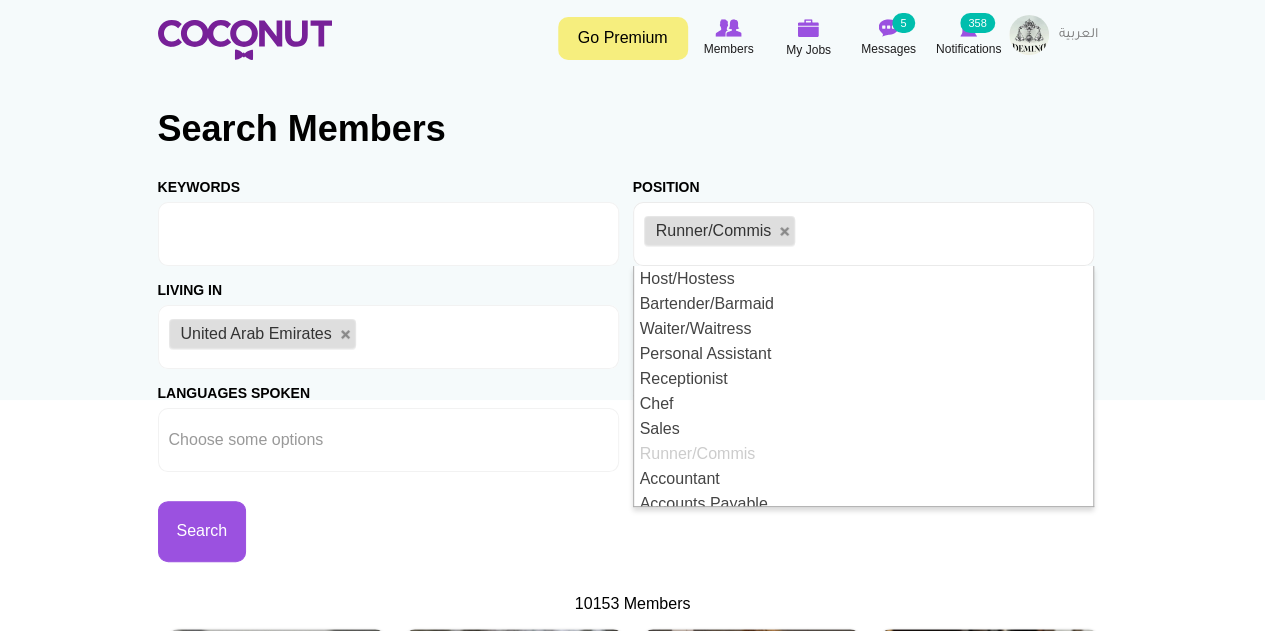 click on "Toggle navigation
Go Premium
Members
My Jobs
Post a Job
Messages
5
Notifications
358" at bounding box center [632, 2255] 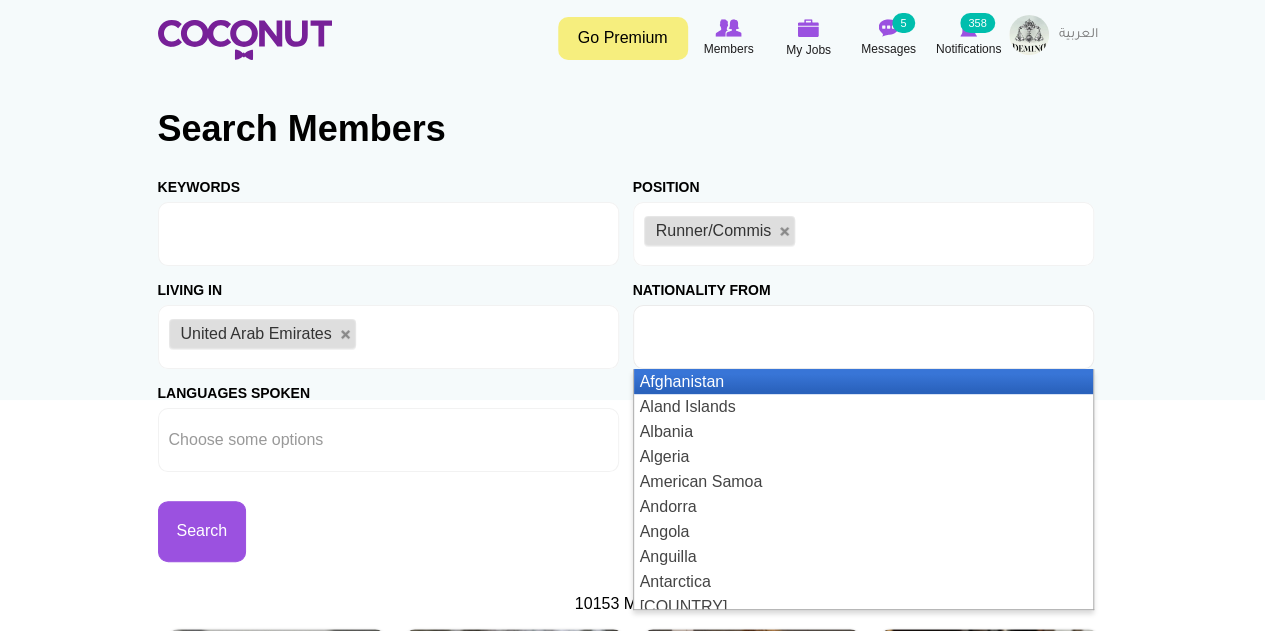 click at bounding box center [734, 337] 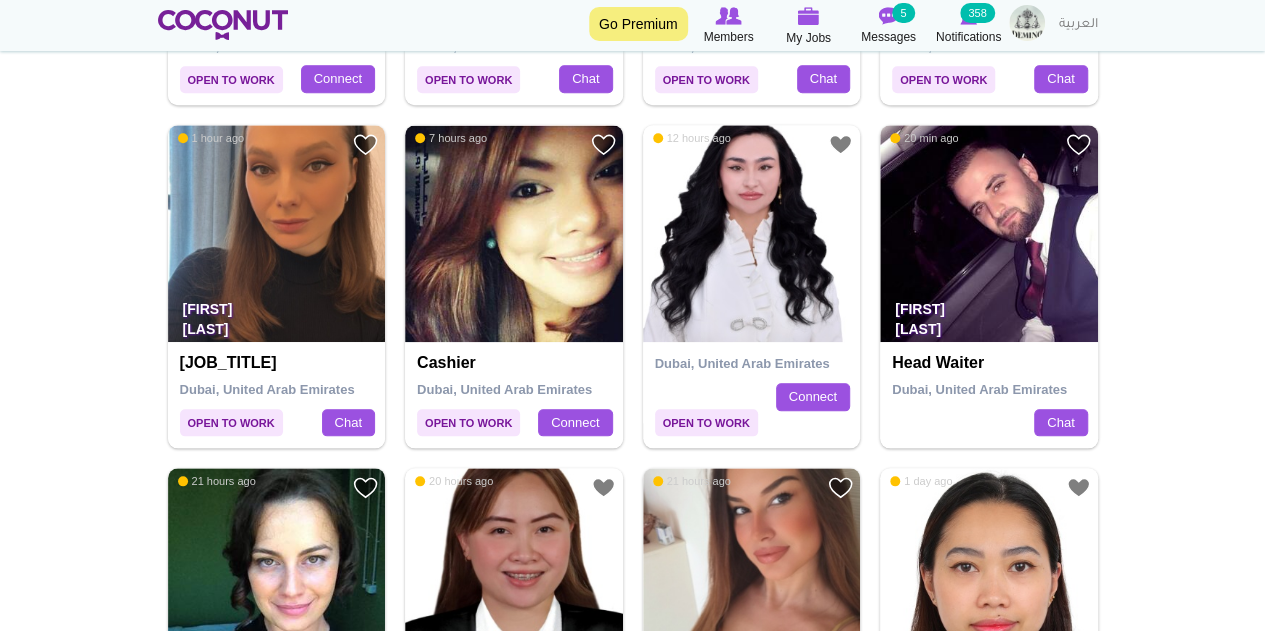scroll, scrollTop: 900, scrollLeft: 0, axis: vertical 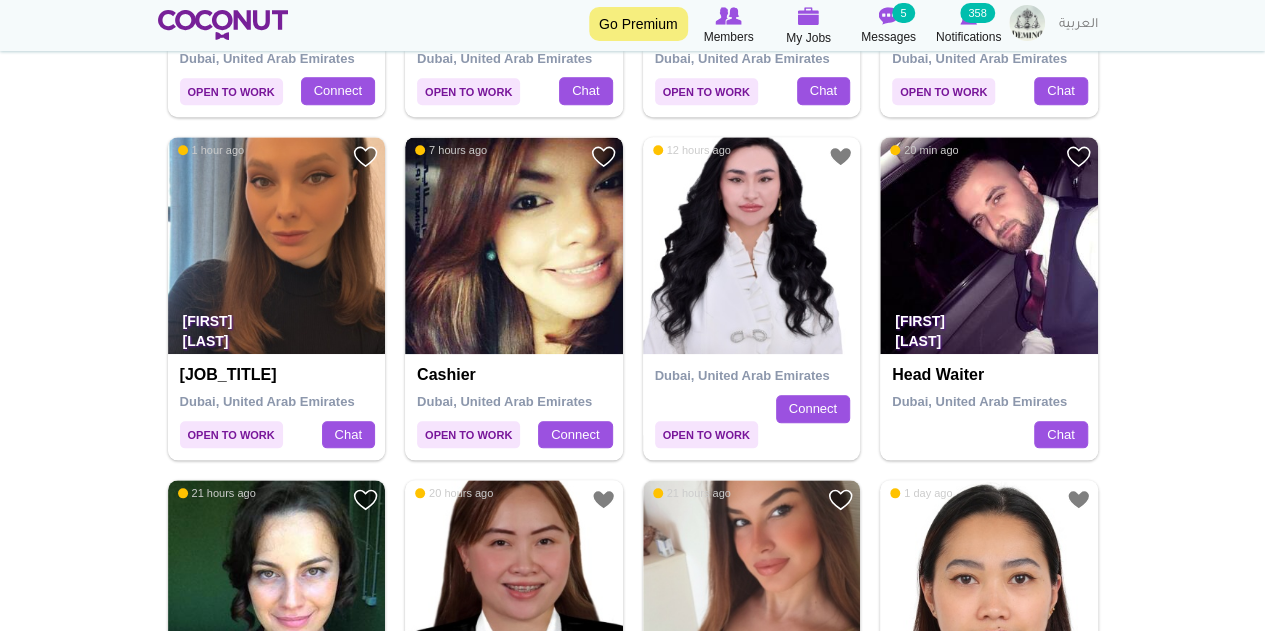 click at bounding box center [514, 246] 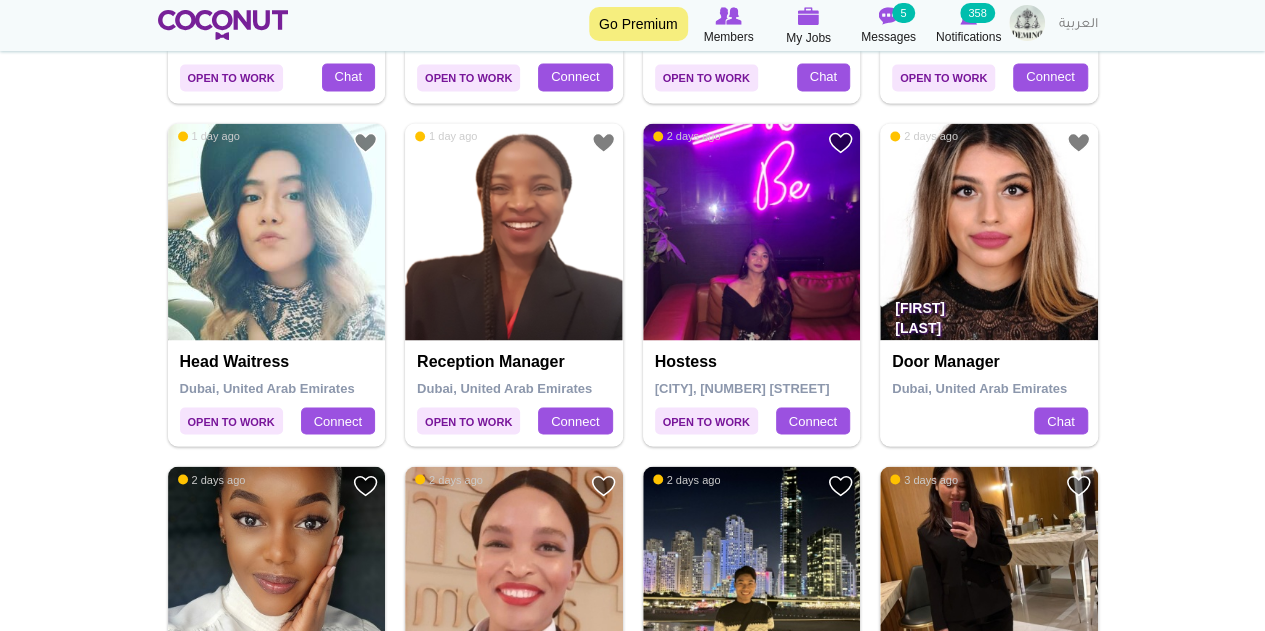 scroll, scrollTop: 1600, scrollLeft: 0, axis: vertical 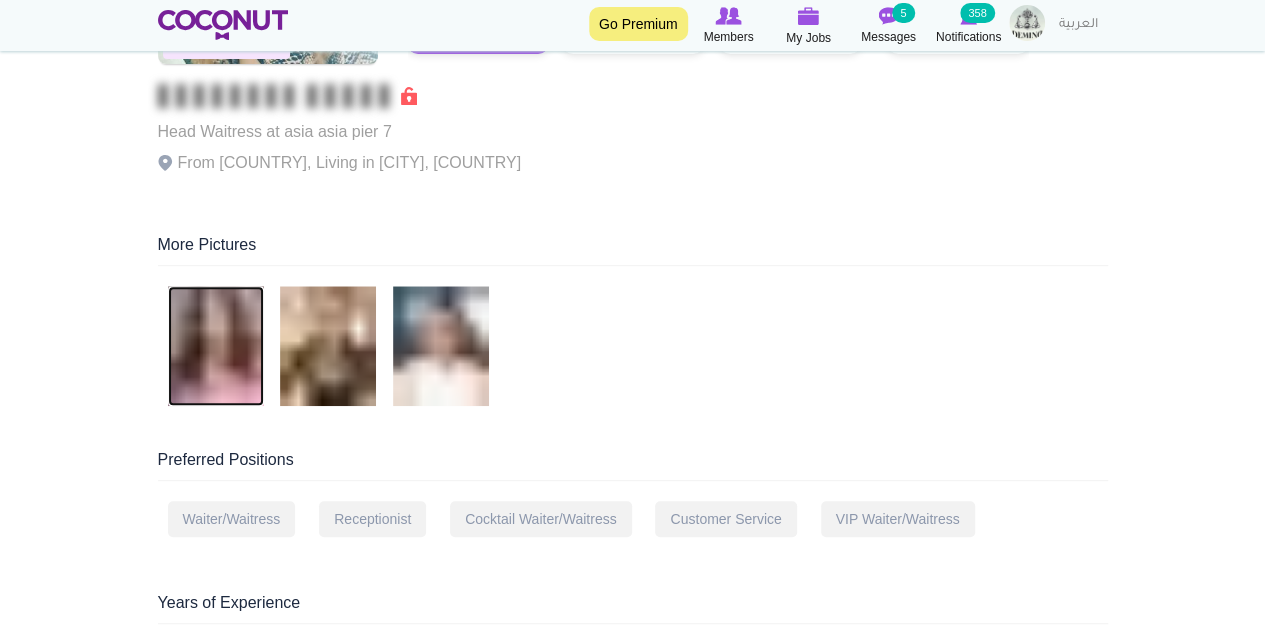 click at bounding box center (216, 346) 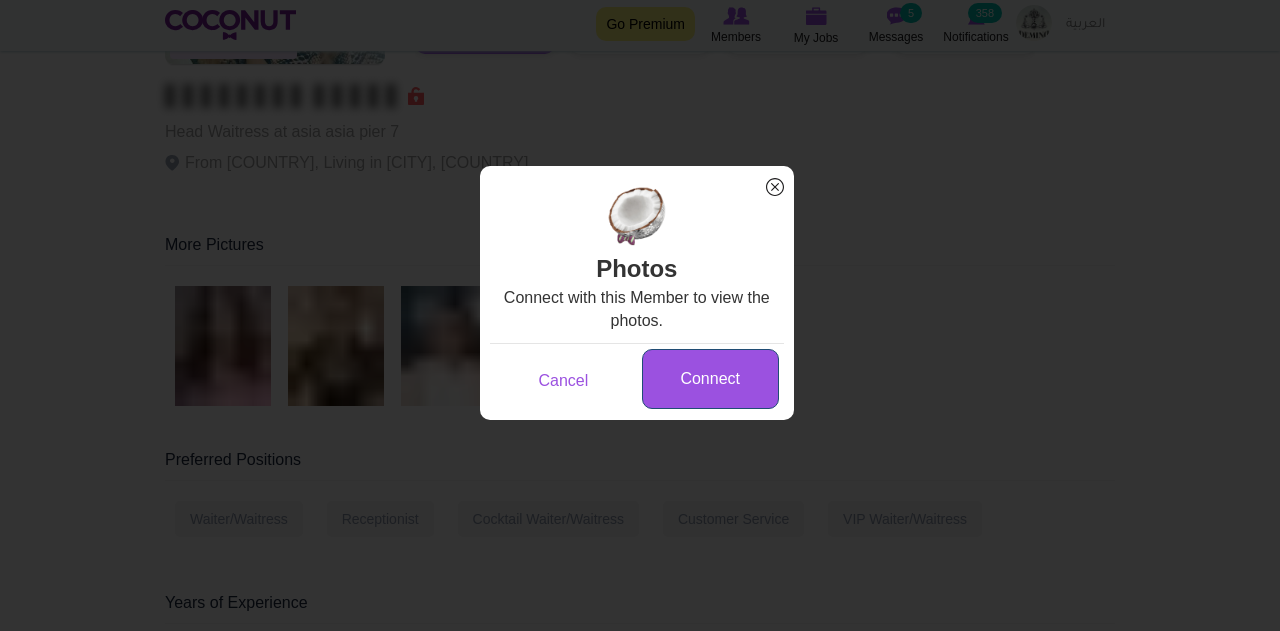 click on "Connect" at bounding box center (710, 379) 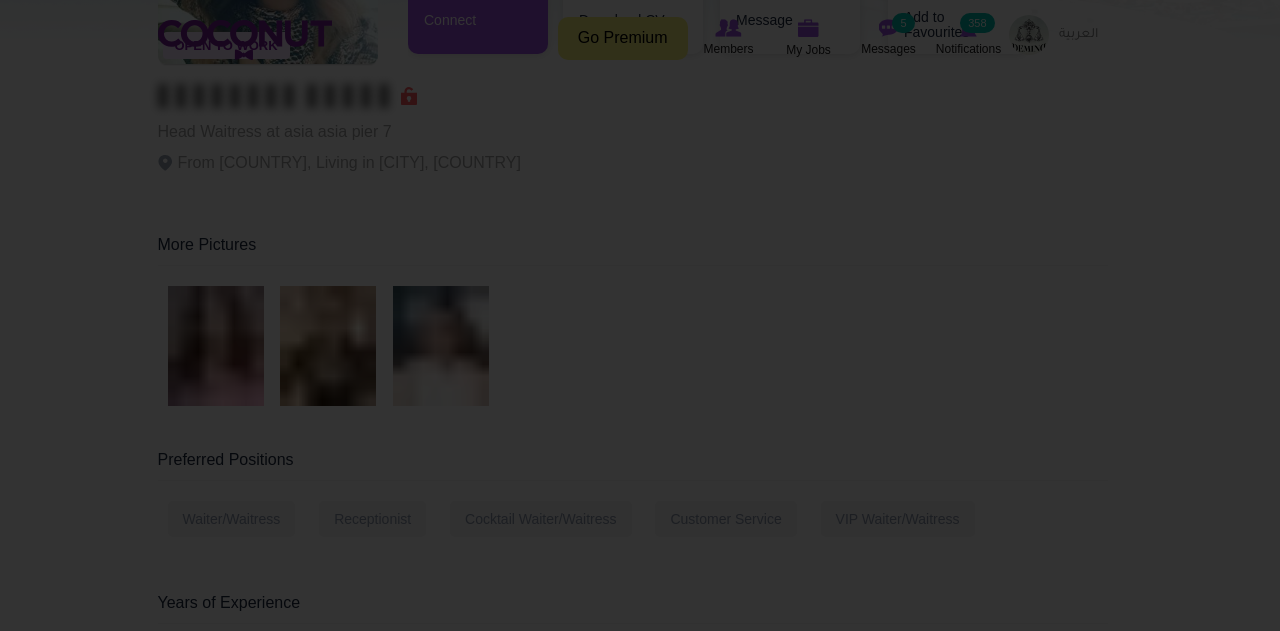 scroll, scrollTop: 0, scrollLeft: 0, axis: both 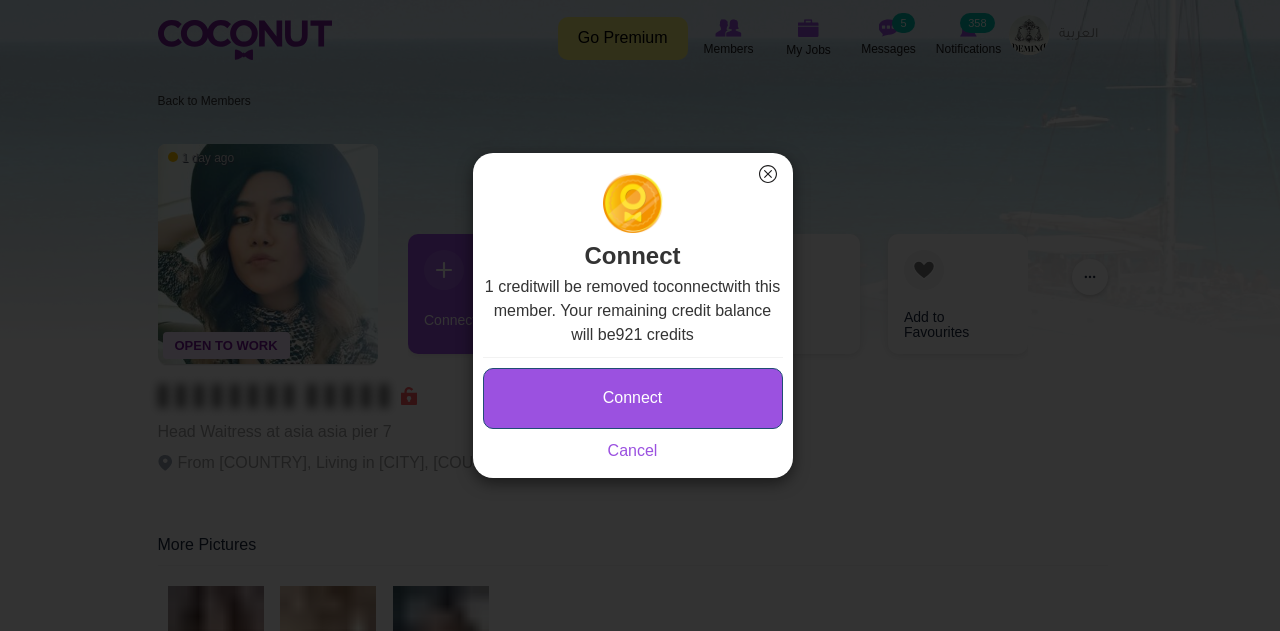 click on "Connect" at bounding box center [633, 398] 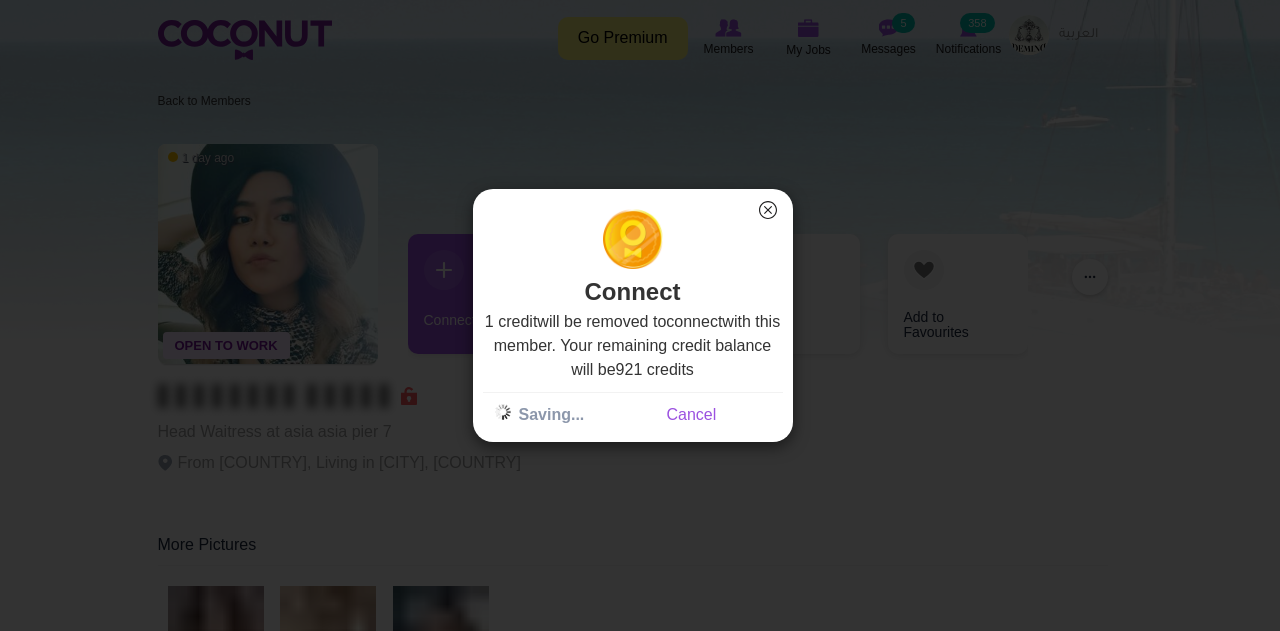 click on "×" at bounding box center (768, 210) 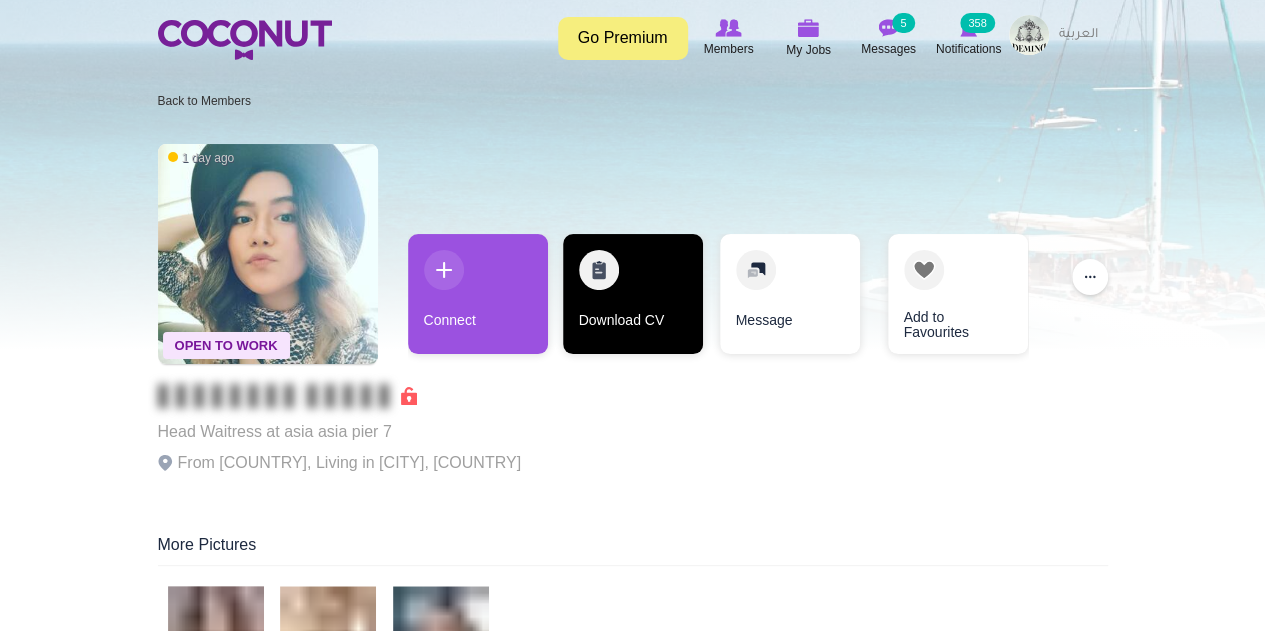 click on "Download CV" at bounding box center [633, 294] 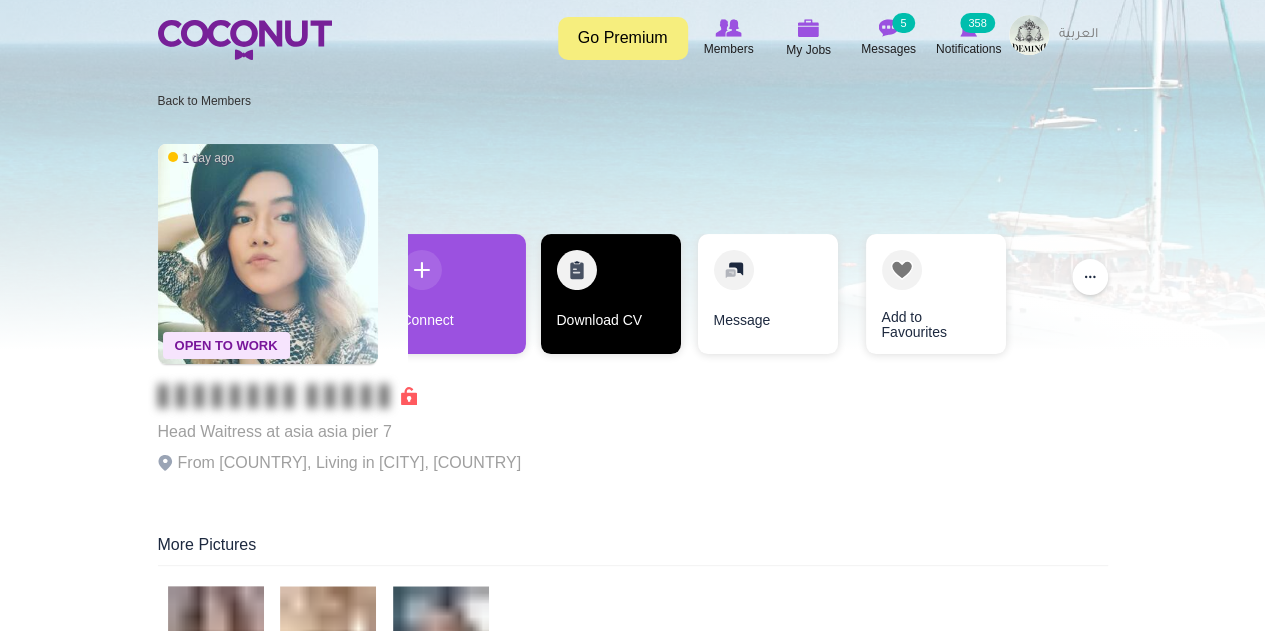 click on "Download CV" at bounding box center (610, 294) 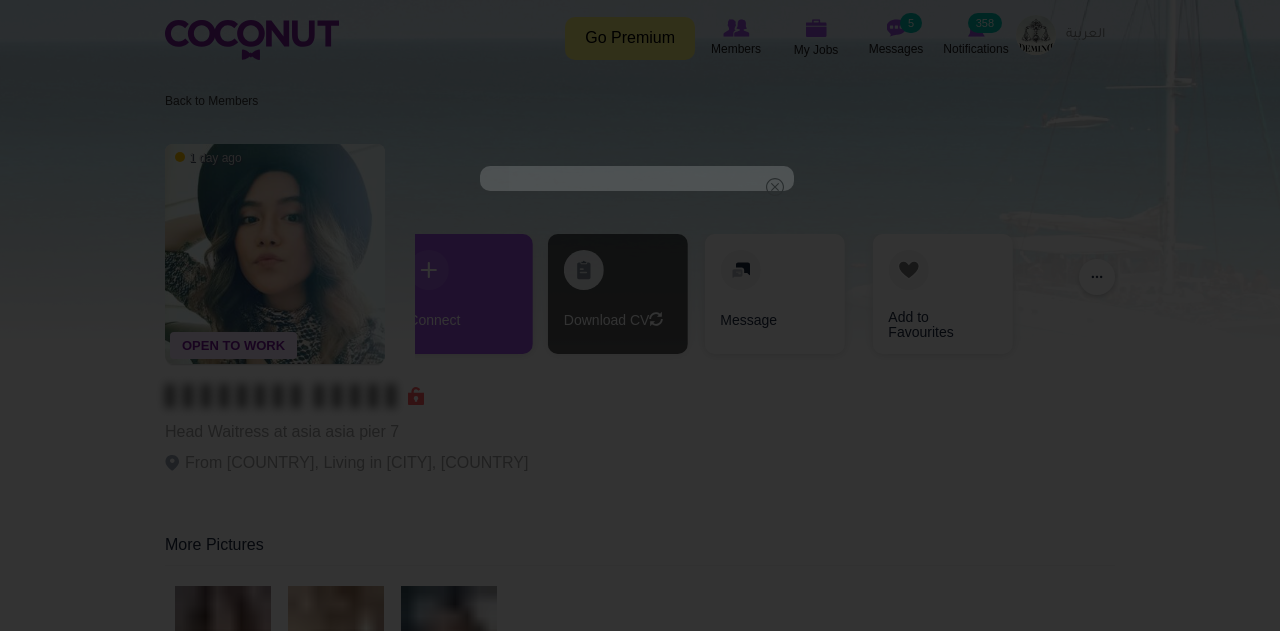 click on "Loading...          x" at bounding box center (640, 316) 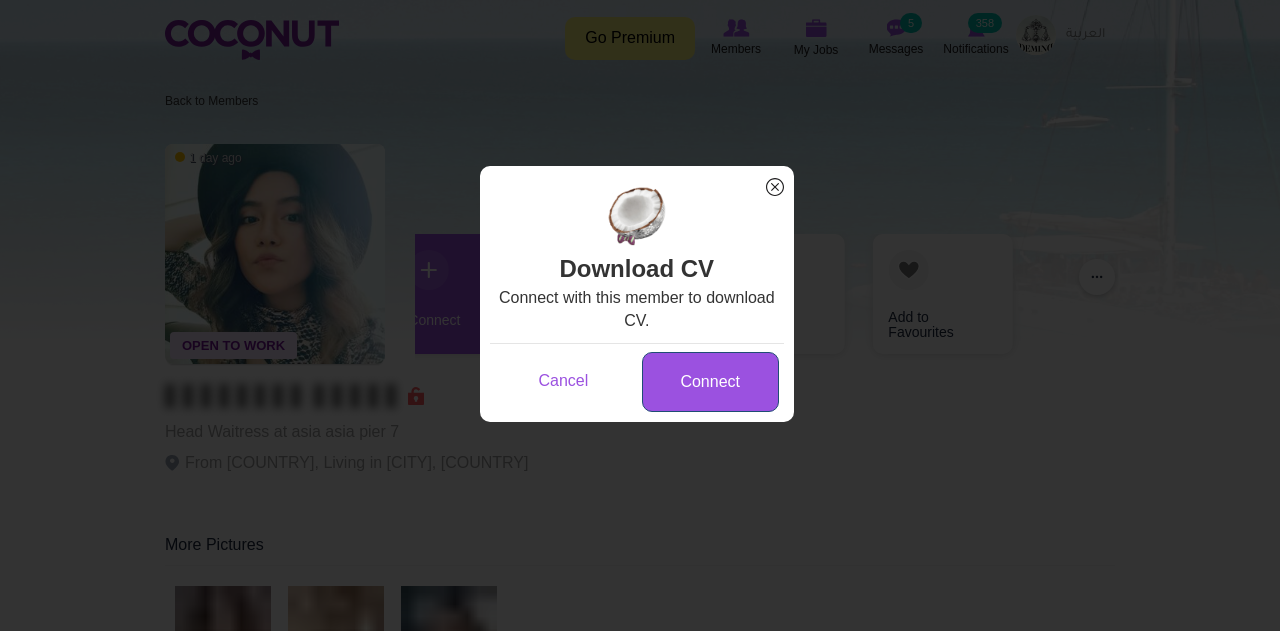 click on "Connect" at bounding box center [710, 382] 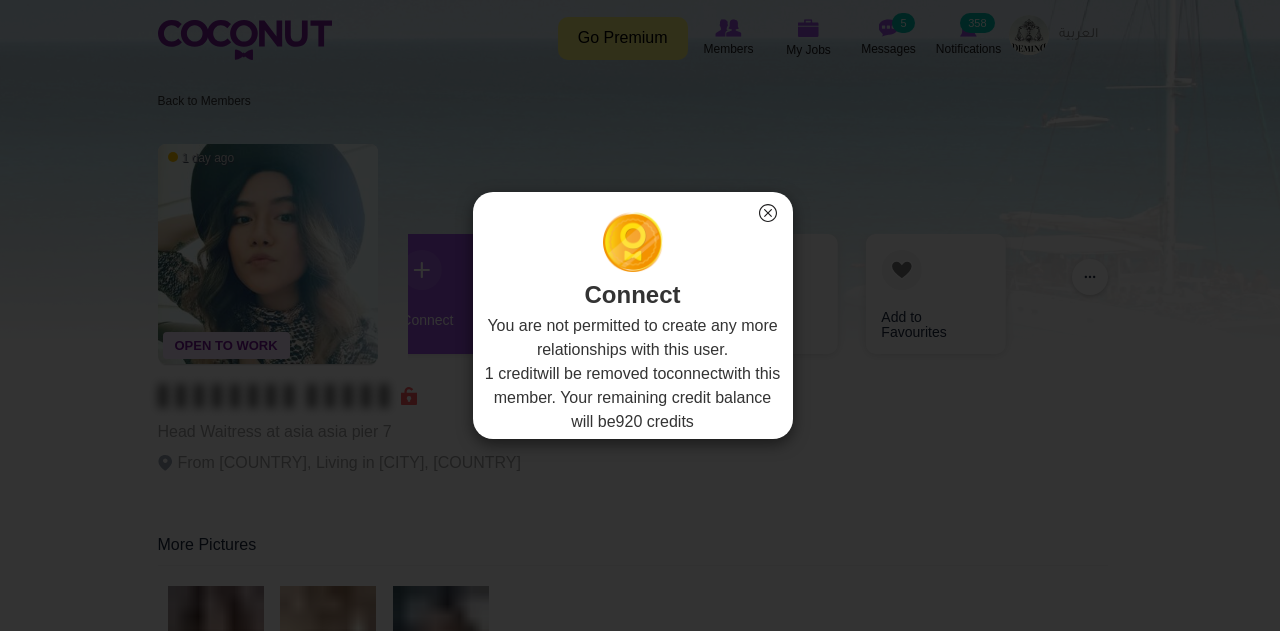 click on "×" at bounding box center (768, 213) 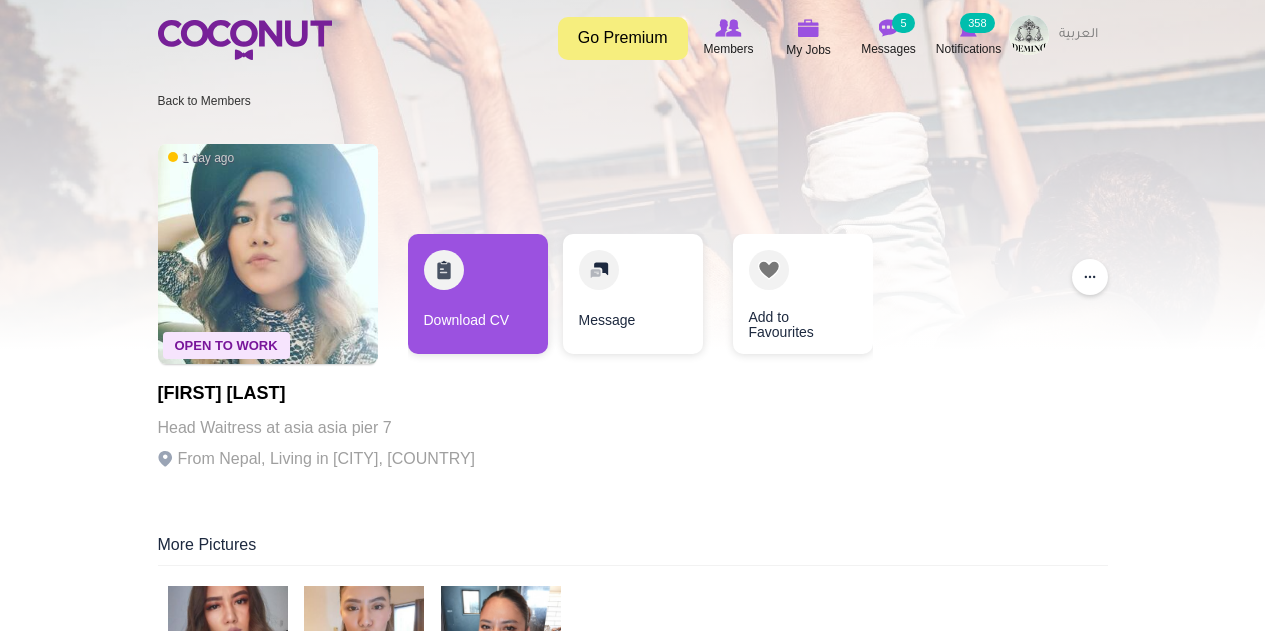 scroll, scrollTop: 0, scrollLeft: 0, axis: both 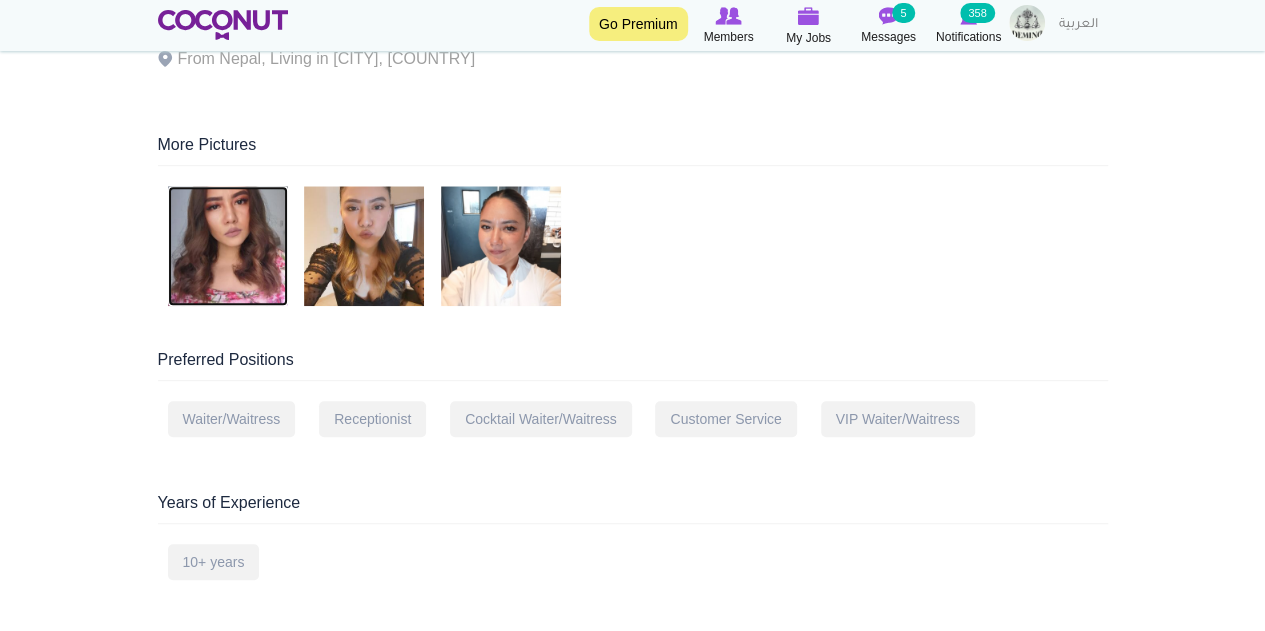 click at bounding box center [228, 246] 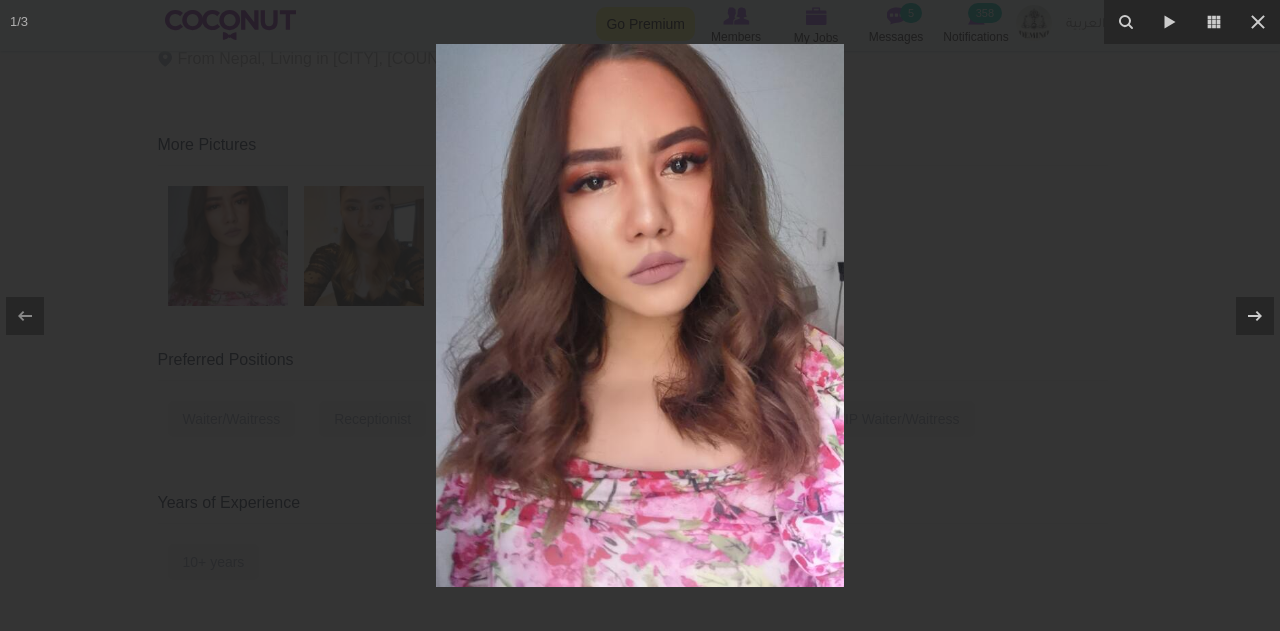 click at bounding box center [640, 315] 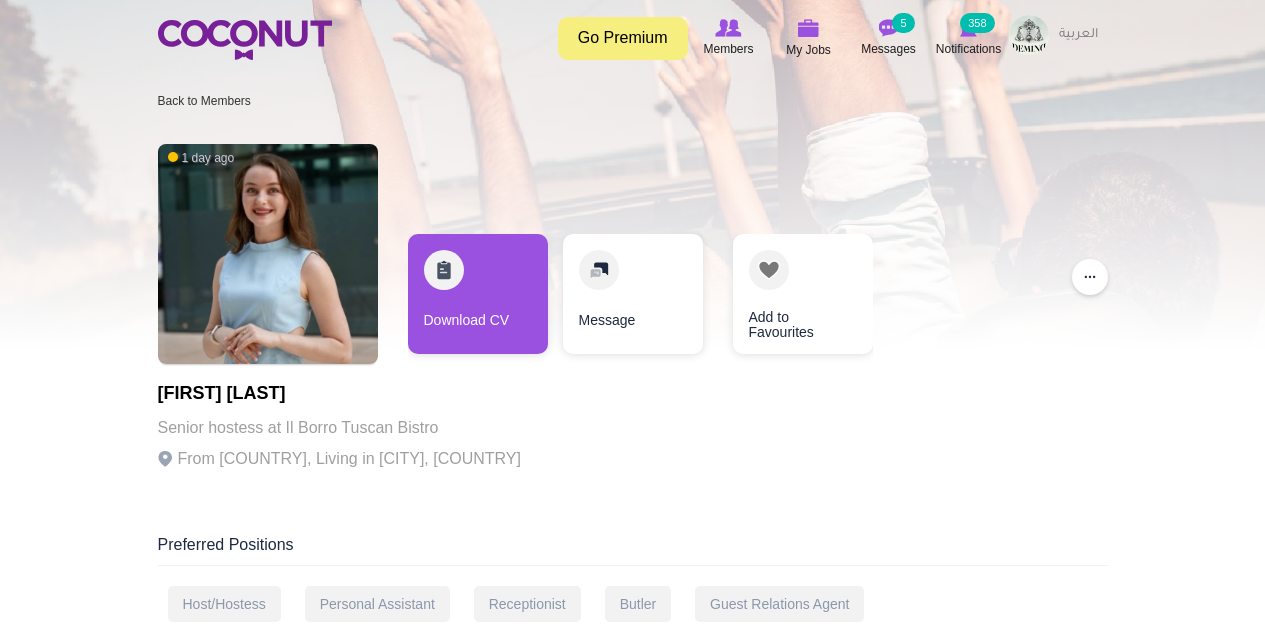 scroll, scrollTop: 0, scrollLeft: 0, axis: both 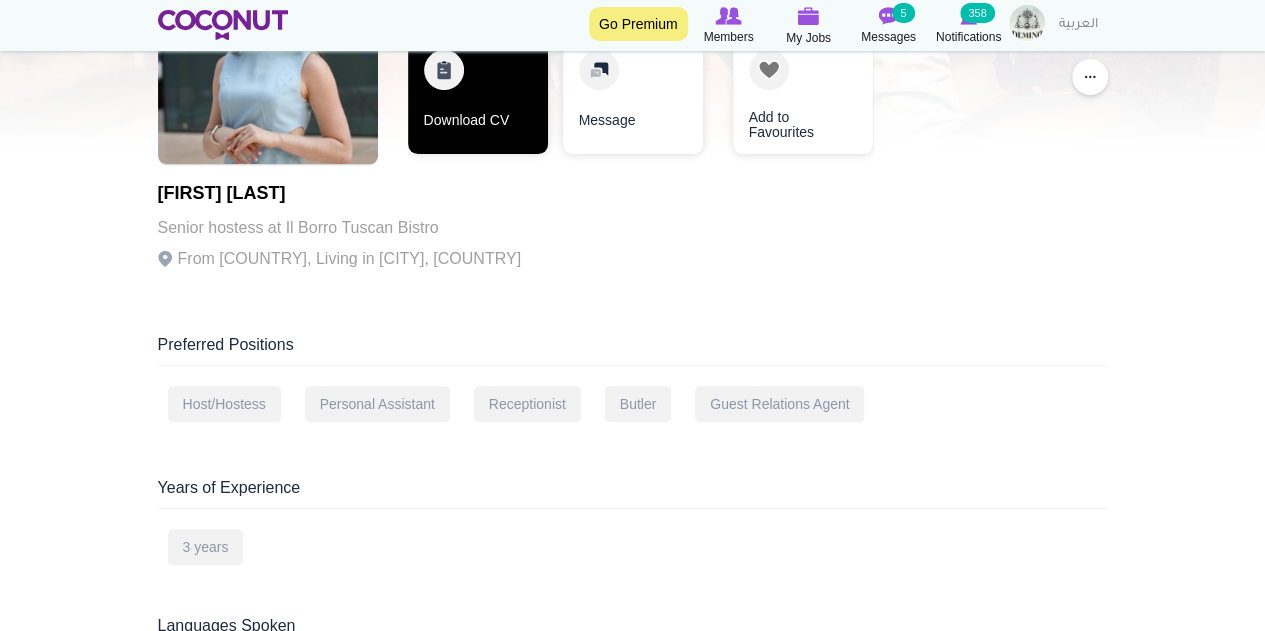 click on "Download CV" at bounding box center [478, 94] 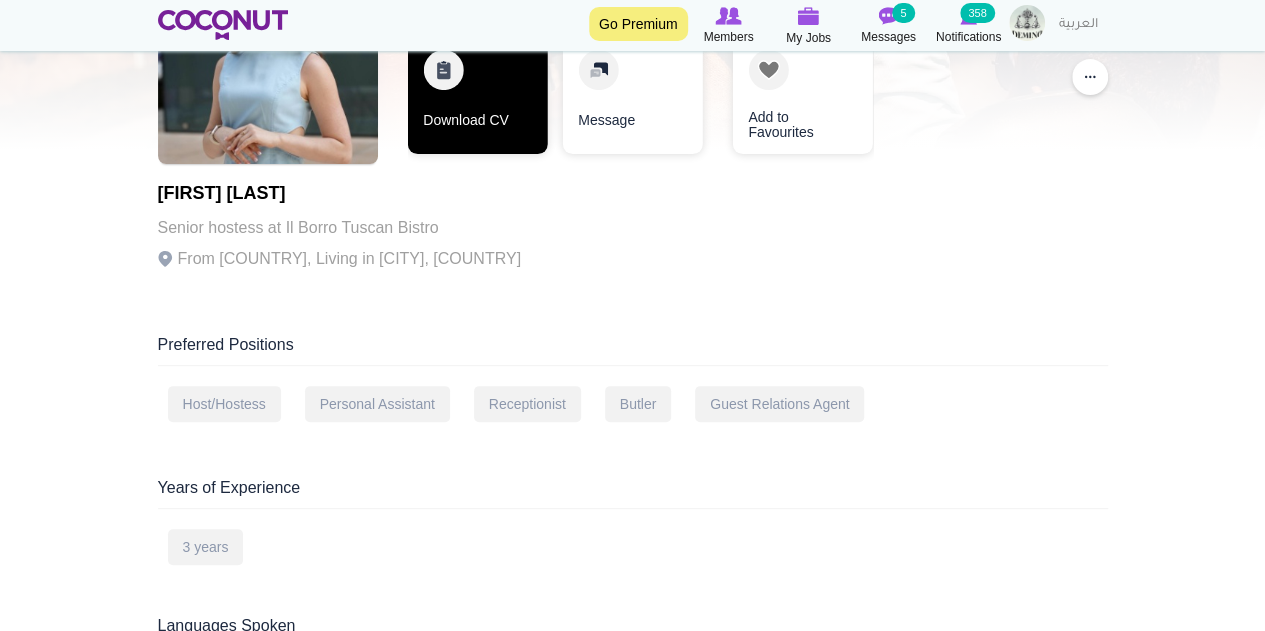 click on "Download CV" at bounding box center [477, 94] 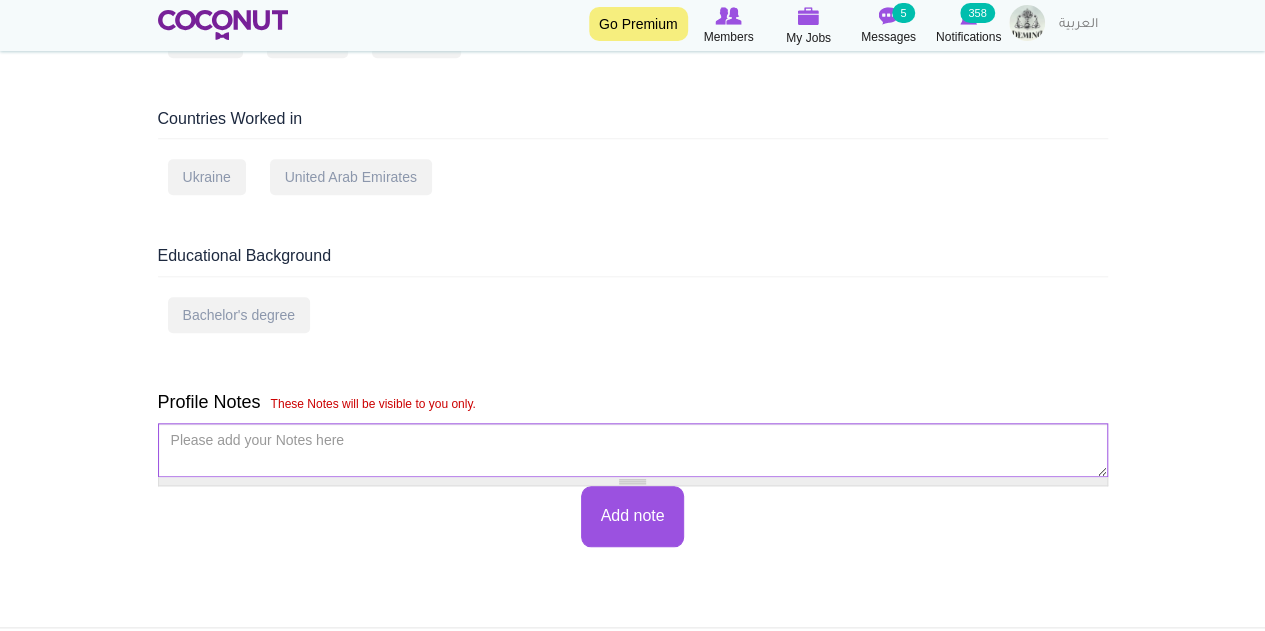 scroll, scrollTop: 900, scrollLeft: 0, axis: vertical 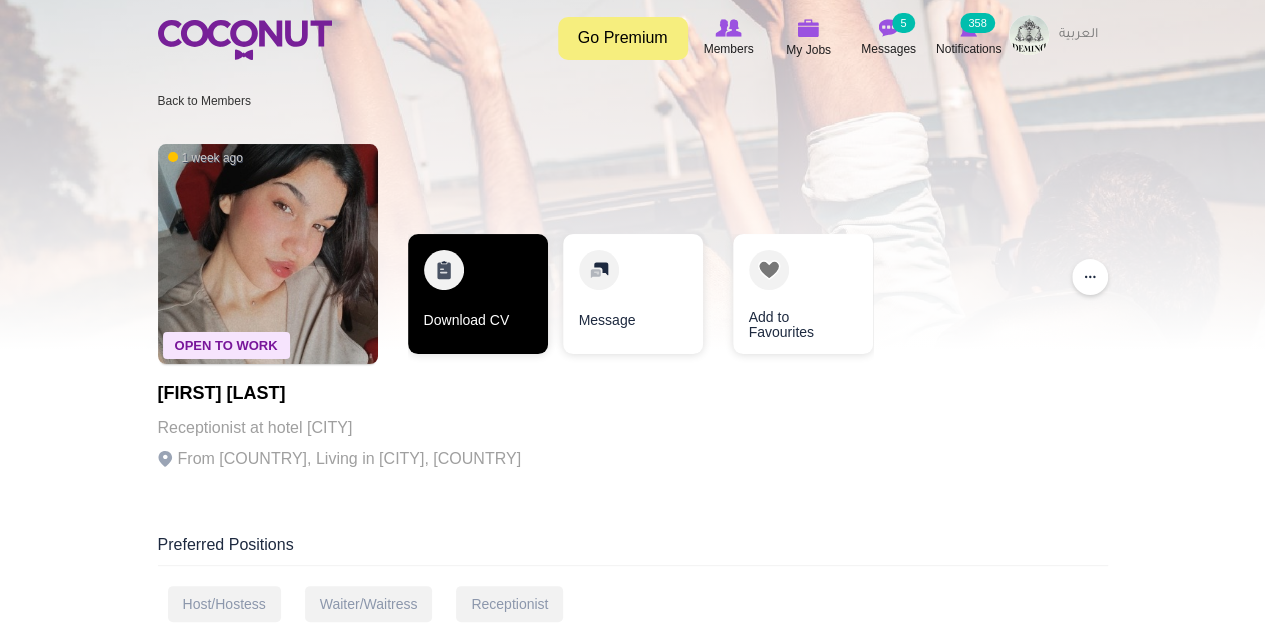 click on "Download CV" at bounding box center (478, 294) 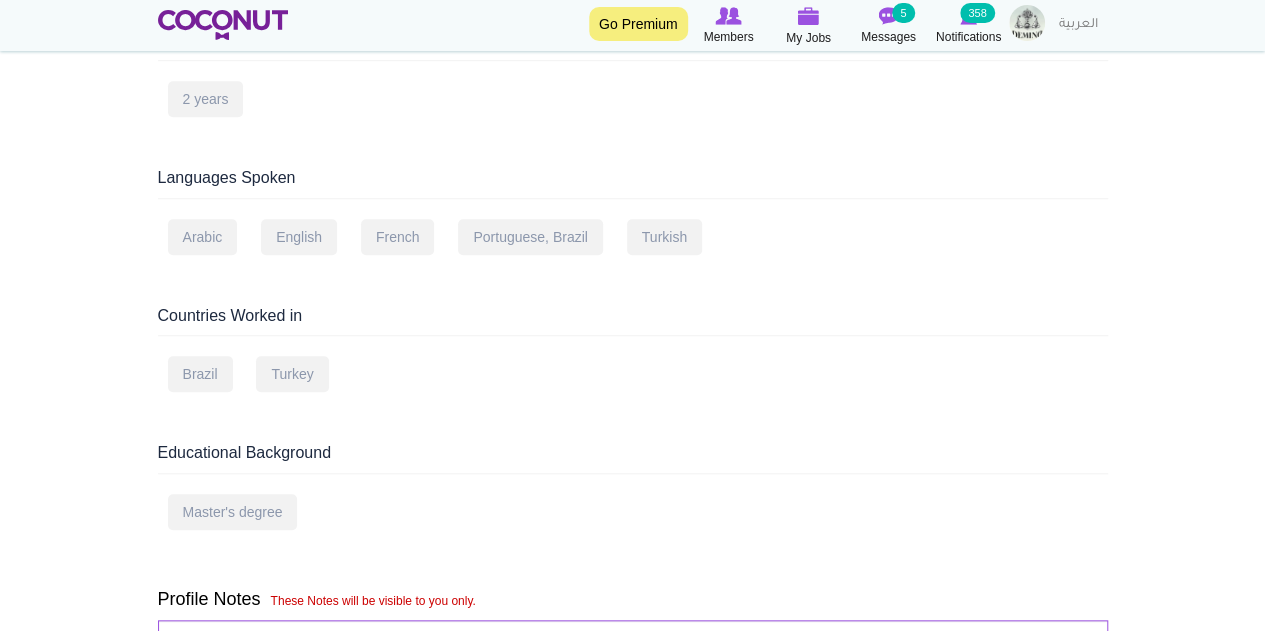 scroll, scrollTop: 700, scrollLeft: 0, axis: vertical 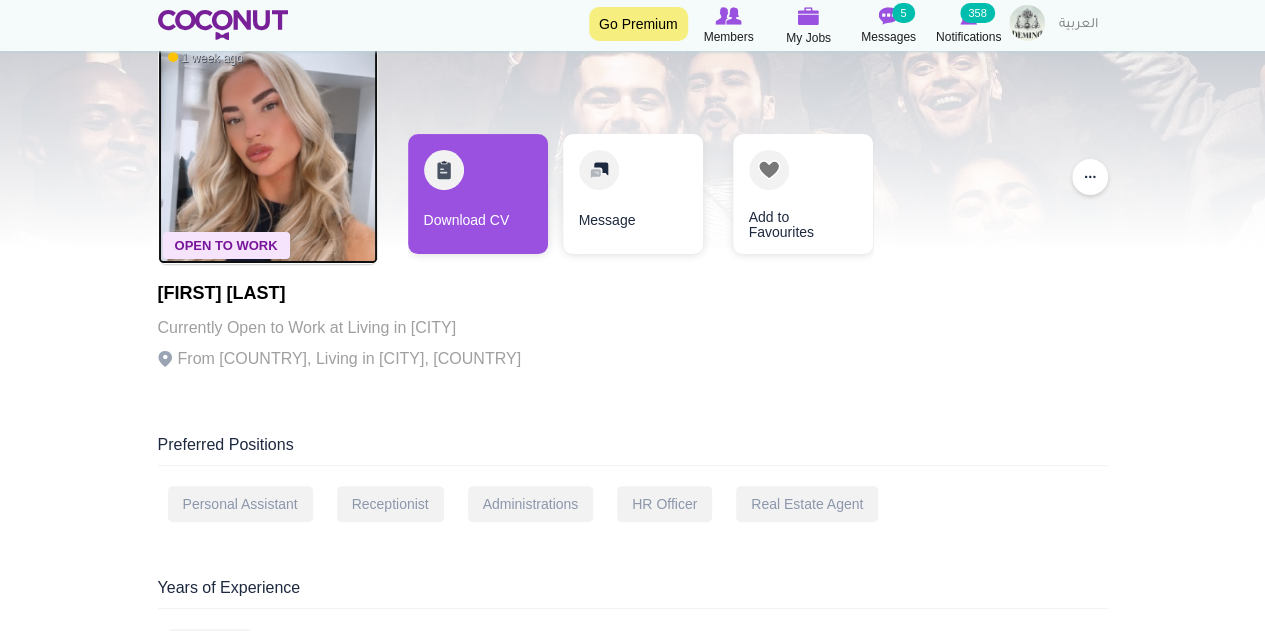 click at bounding box center (268, 154) 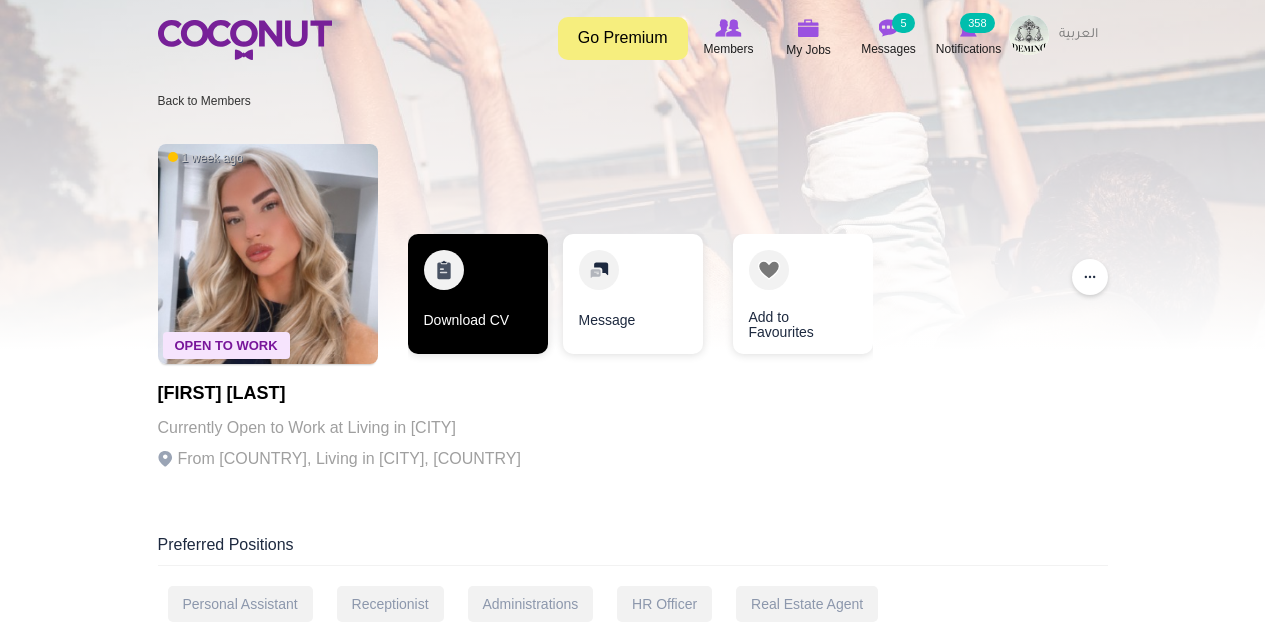 scroll, scrollTop: 0, scrollLeft: 0, axis: both 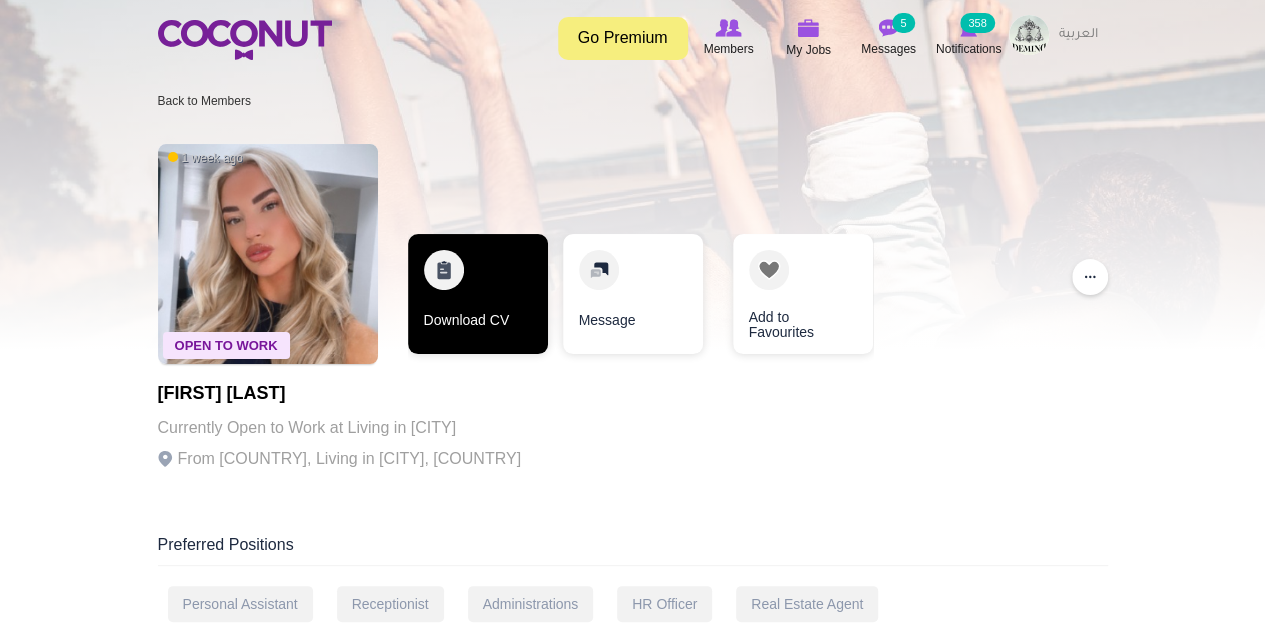 click on "Download CV" at bounding box center (478, 294) 